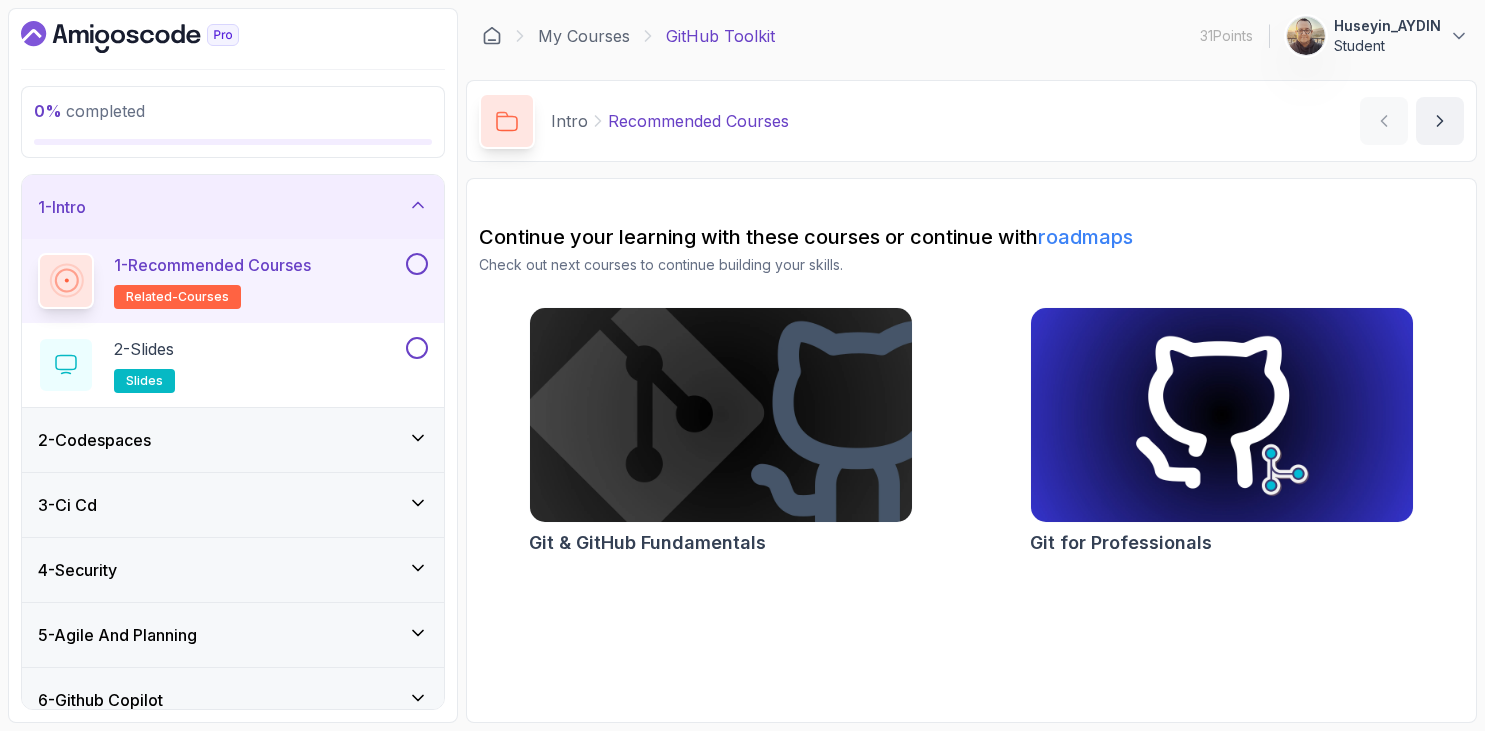 scroll, scrollTop: 0, scrollLeft: 0, axis: both 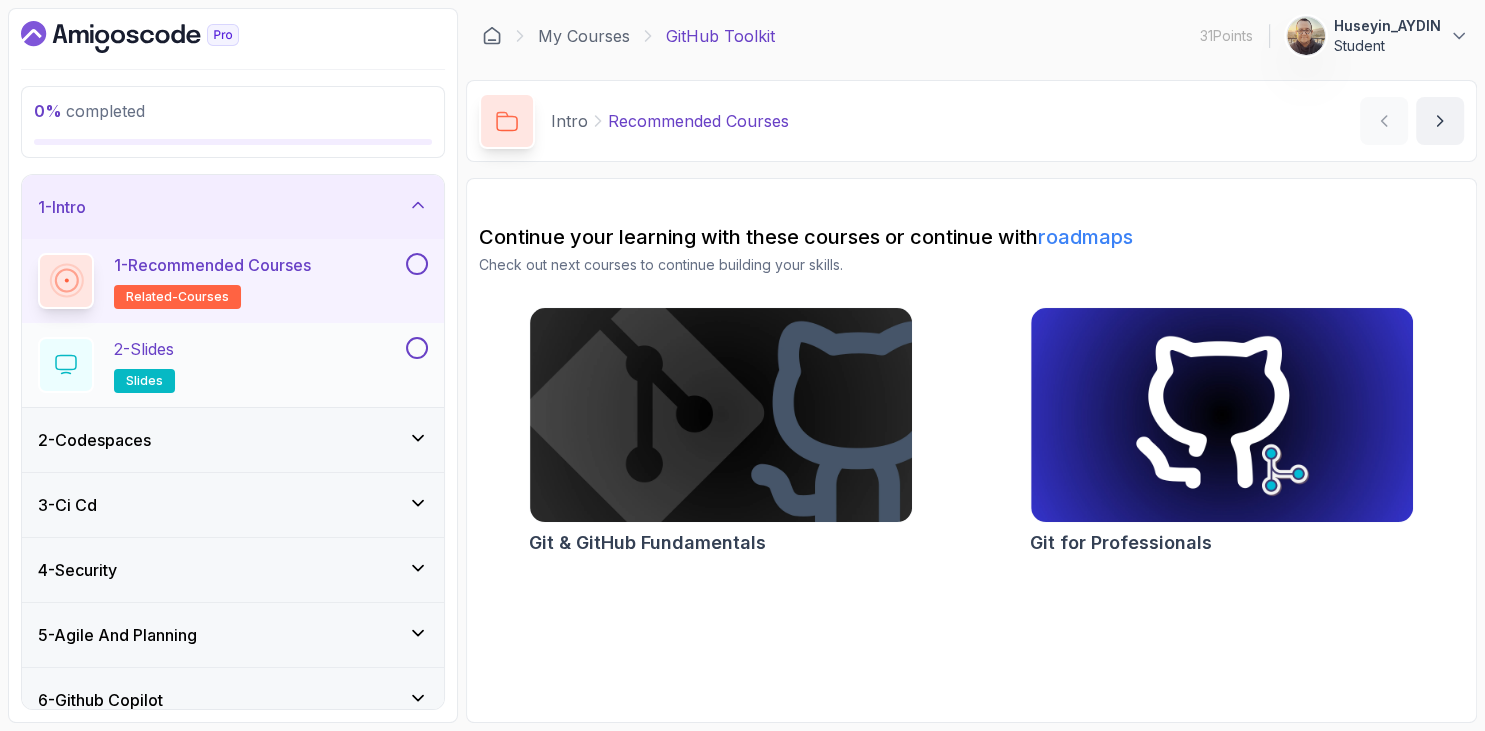 click on "2  -  Slides slides" at bounding box center [144, 365] 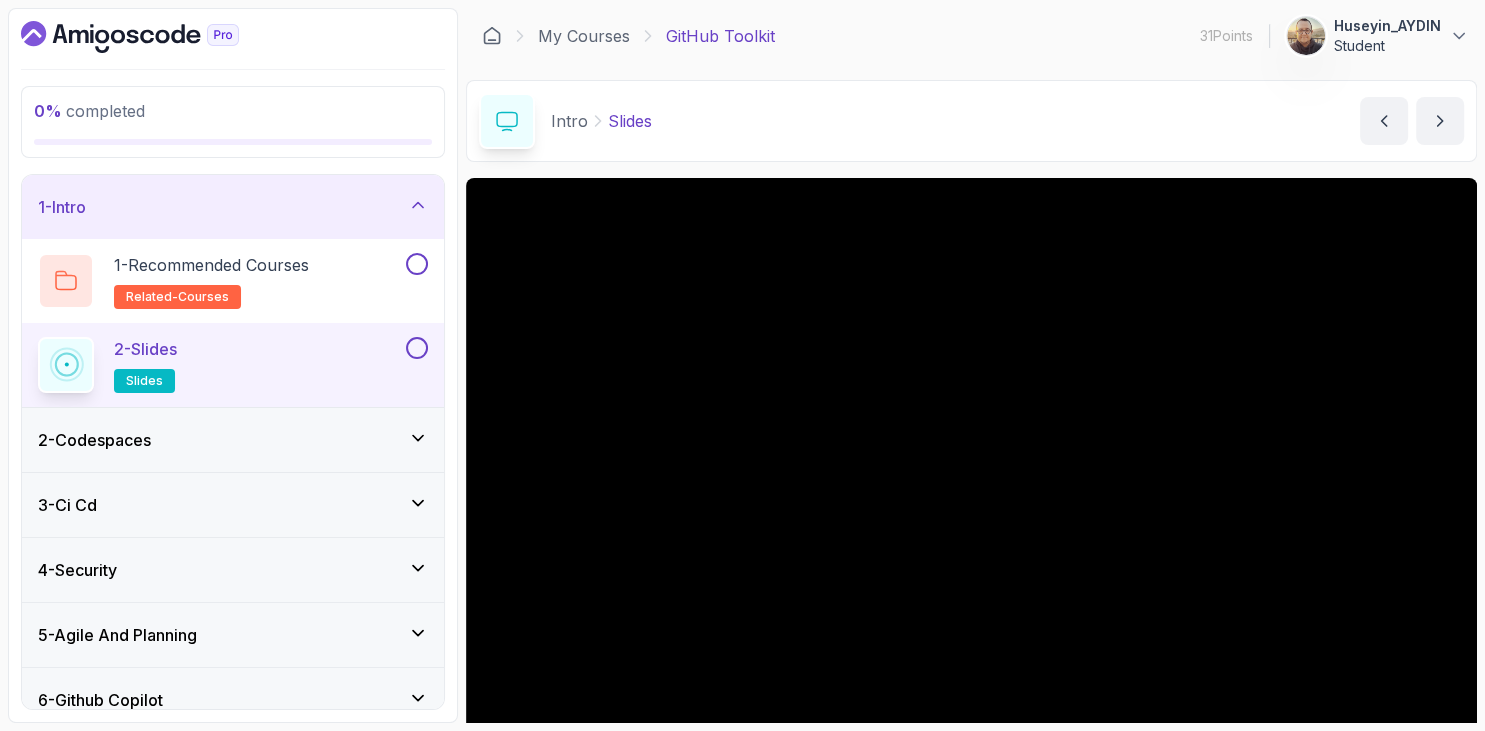 click on "2  -  Codespaces" at bounding box center [94, 440] 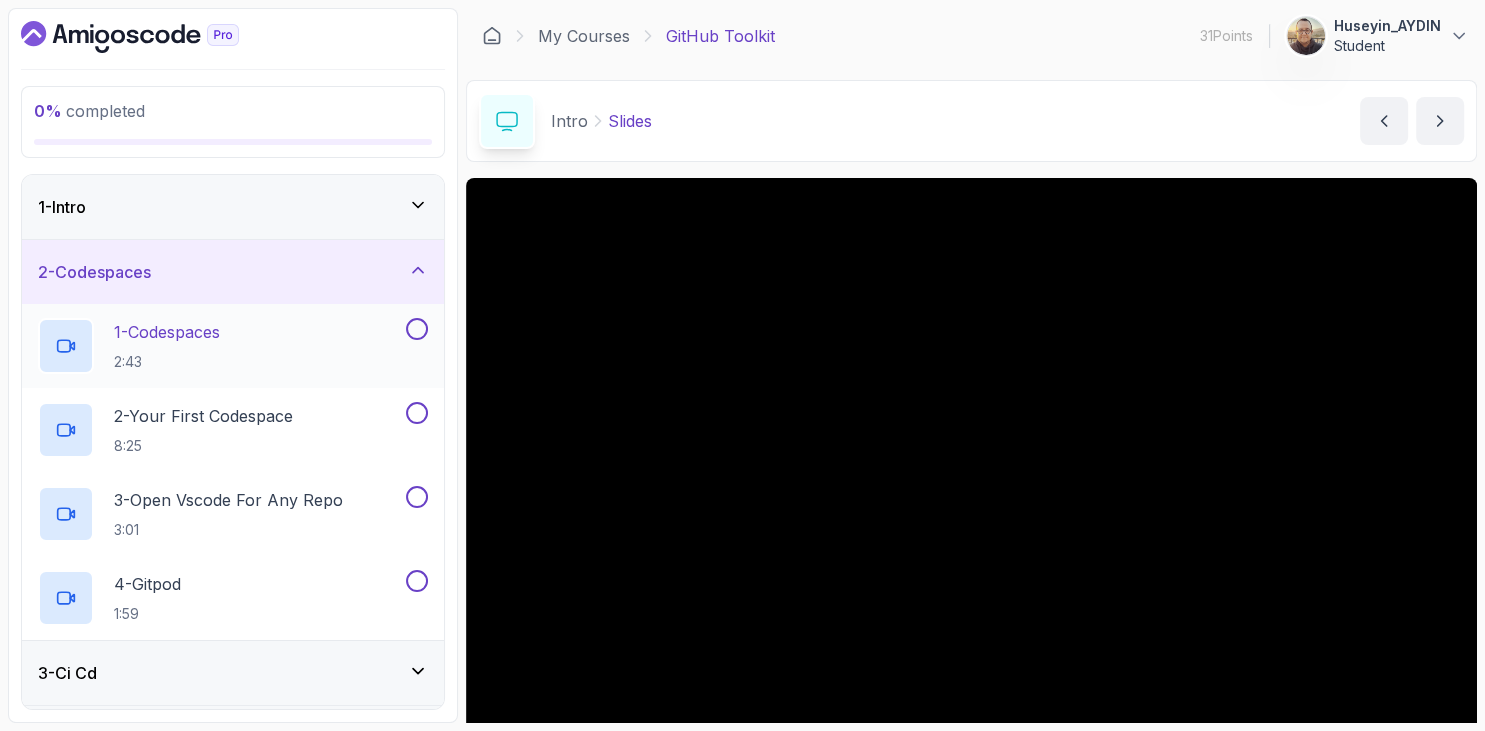 click on "2:43" at bounding box center (167, 362) 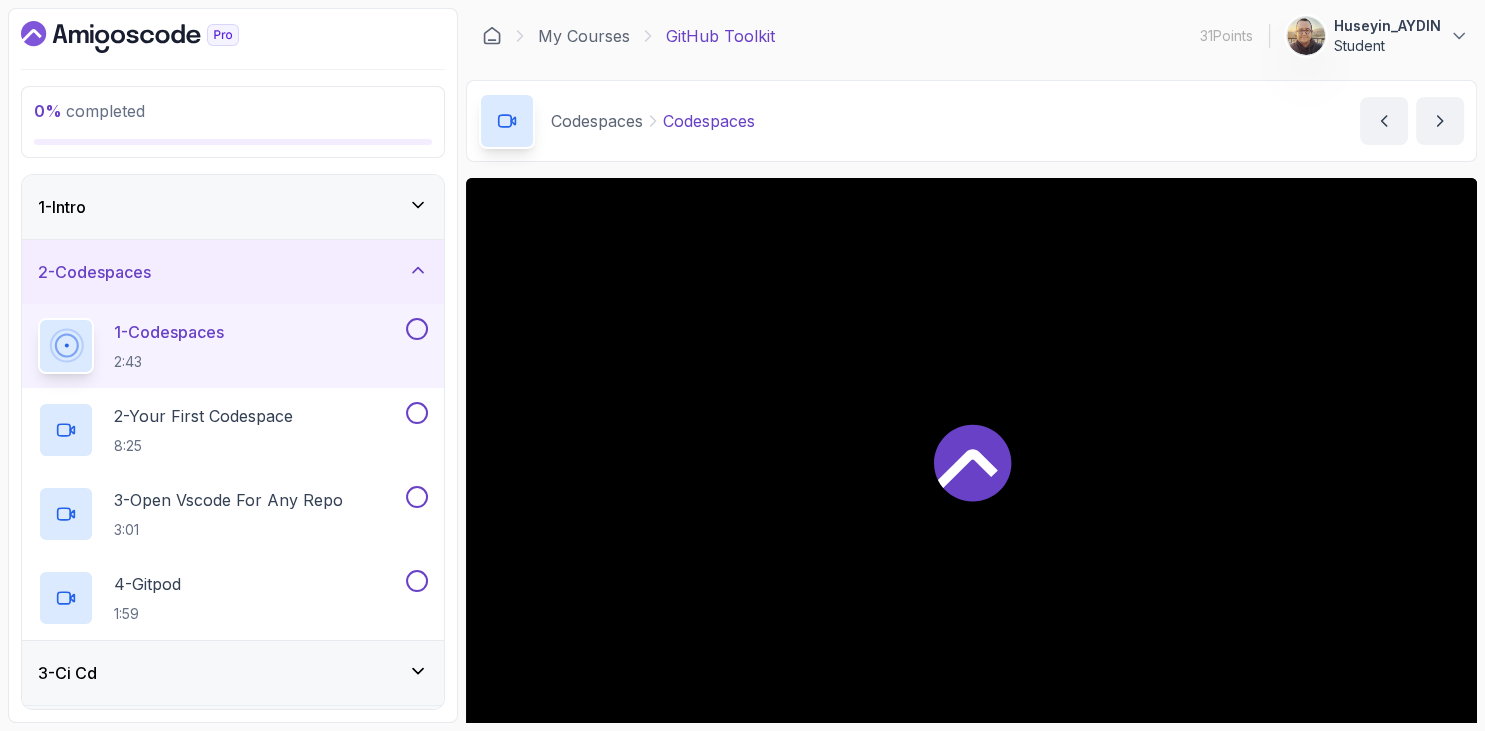 click on "0 % completed 1  -  Intro 2  -  Codespaces 1  -  Codespaces 2:43 2  -  Your First Codespace 8:25 3  -  Open Vscode For Any Repo 3:01 4  -  Gitpod 1:59 3  -  Ci Cd 4  -  Security 5  -  Agile And Planning 6  -  Github Copilot 7  -  Outro" at bounding box center [233, 365] 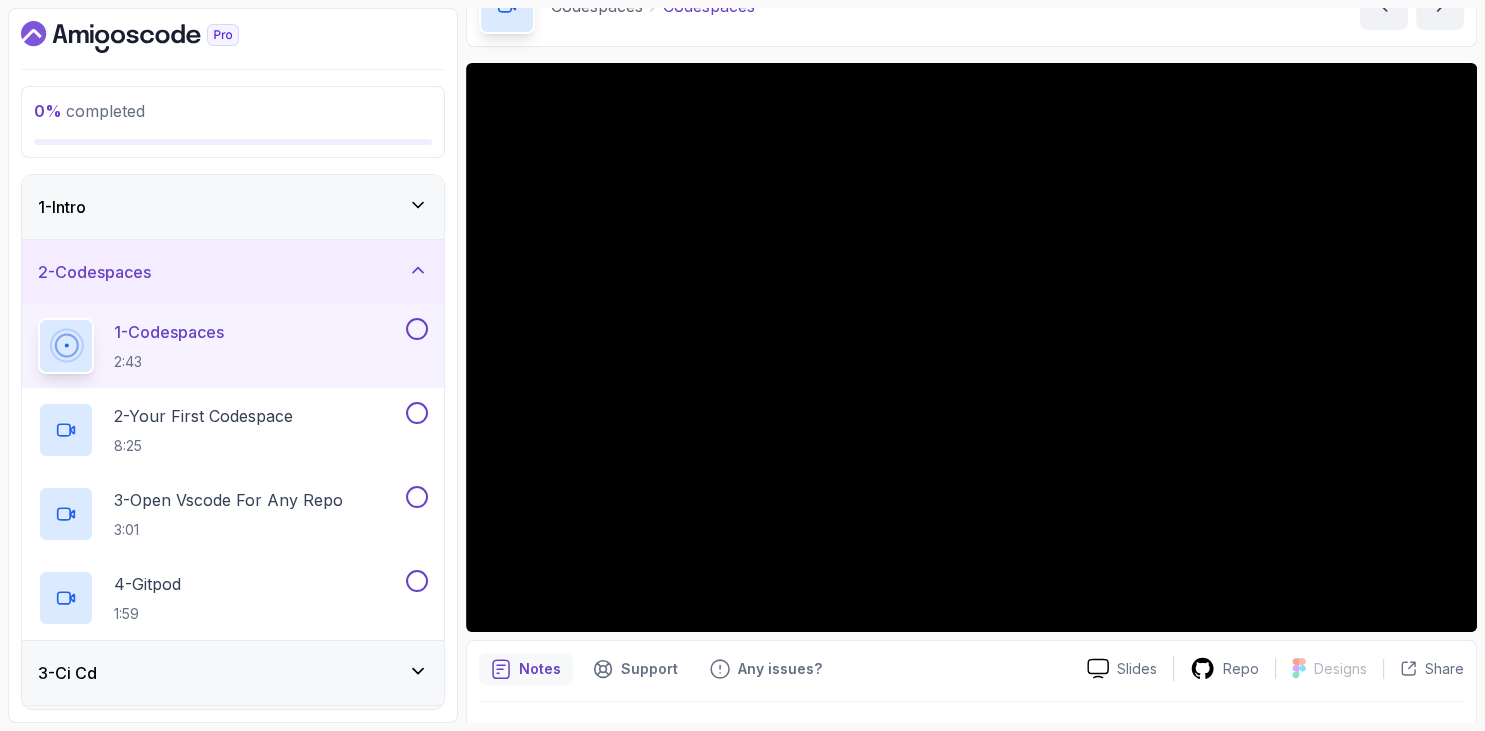 scroll, scrollTop: 350, scrollLeft: 0, axis: vertical 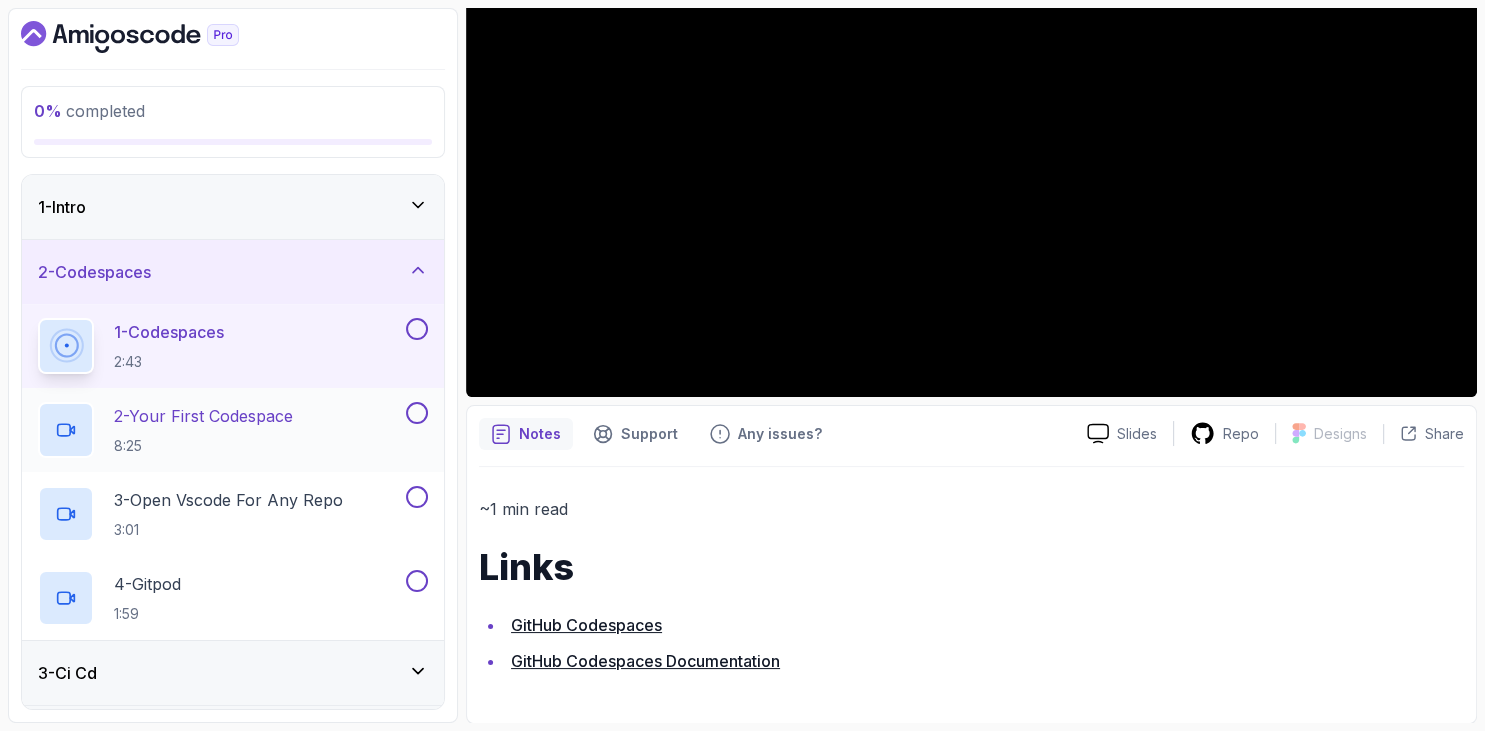 click on "2  -  Your First Codespace" at bounding box center [203, 416] 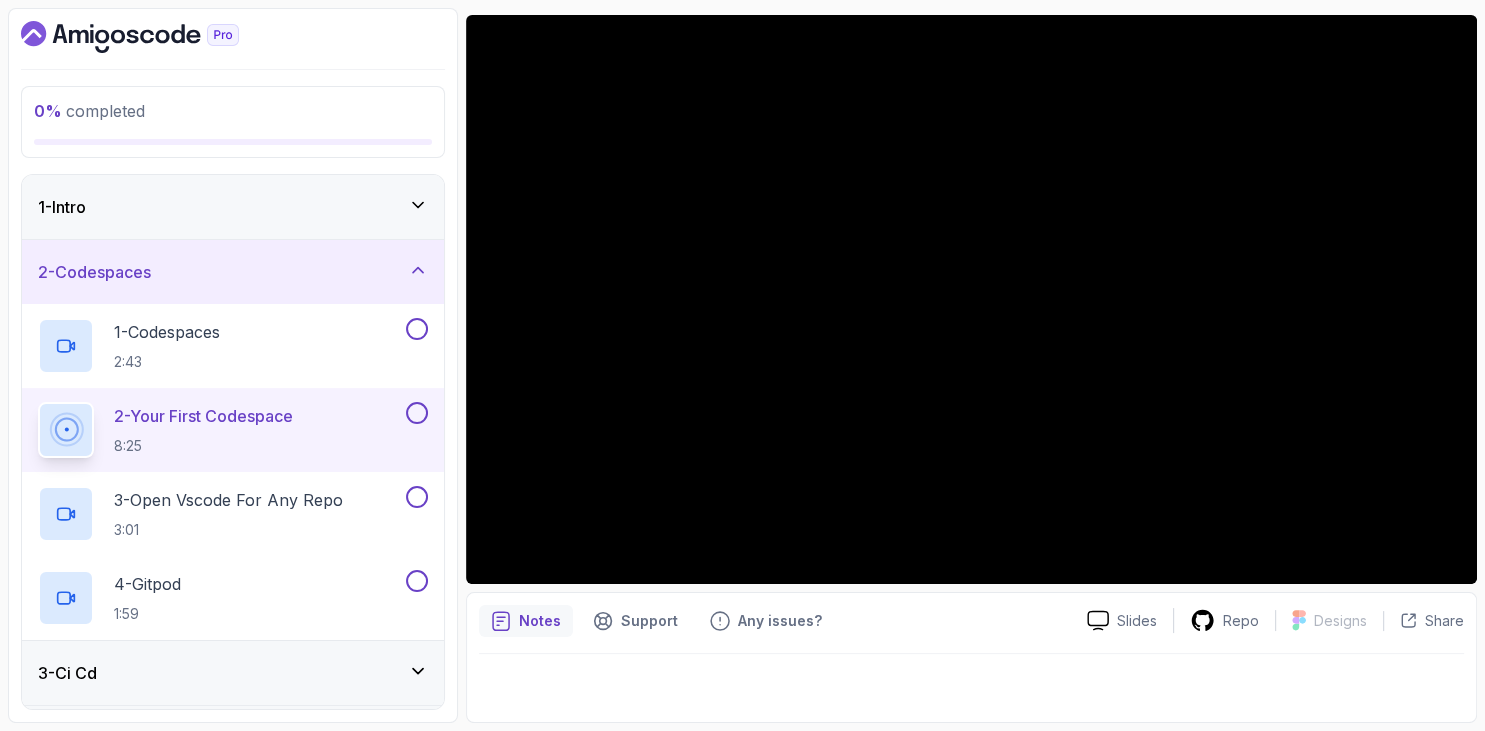 scroll, scrollTop: 162, scrollLeft: 0, axis: vertical 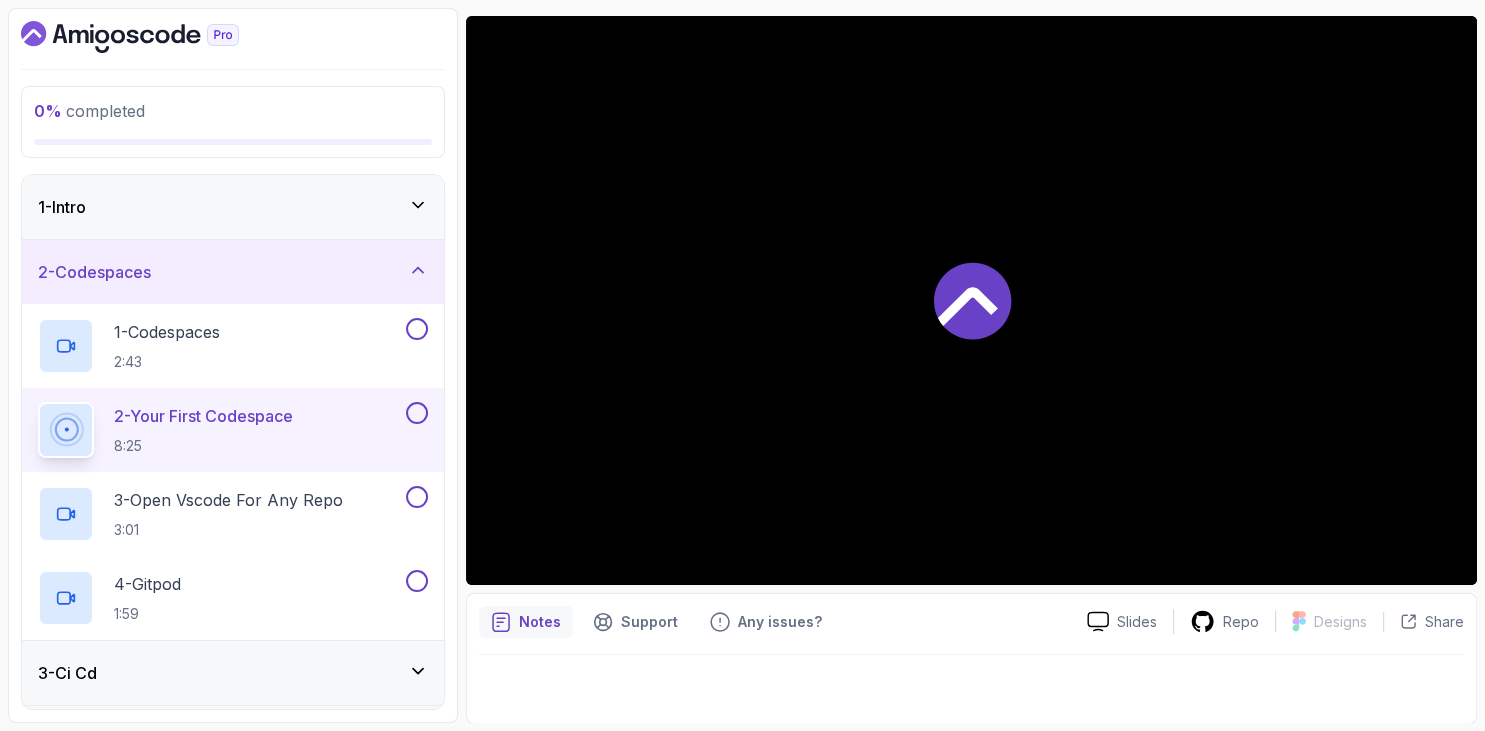click at bounding box center (233, 37) 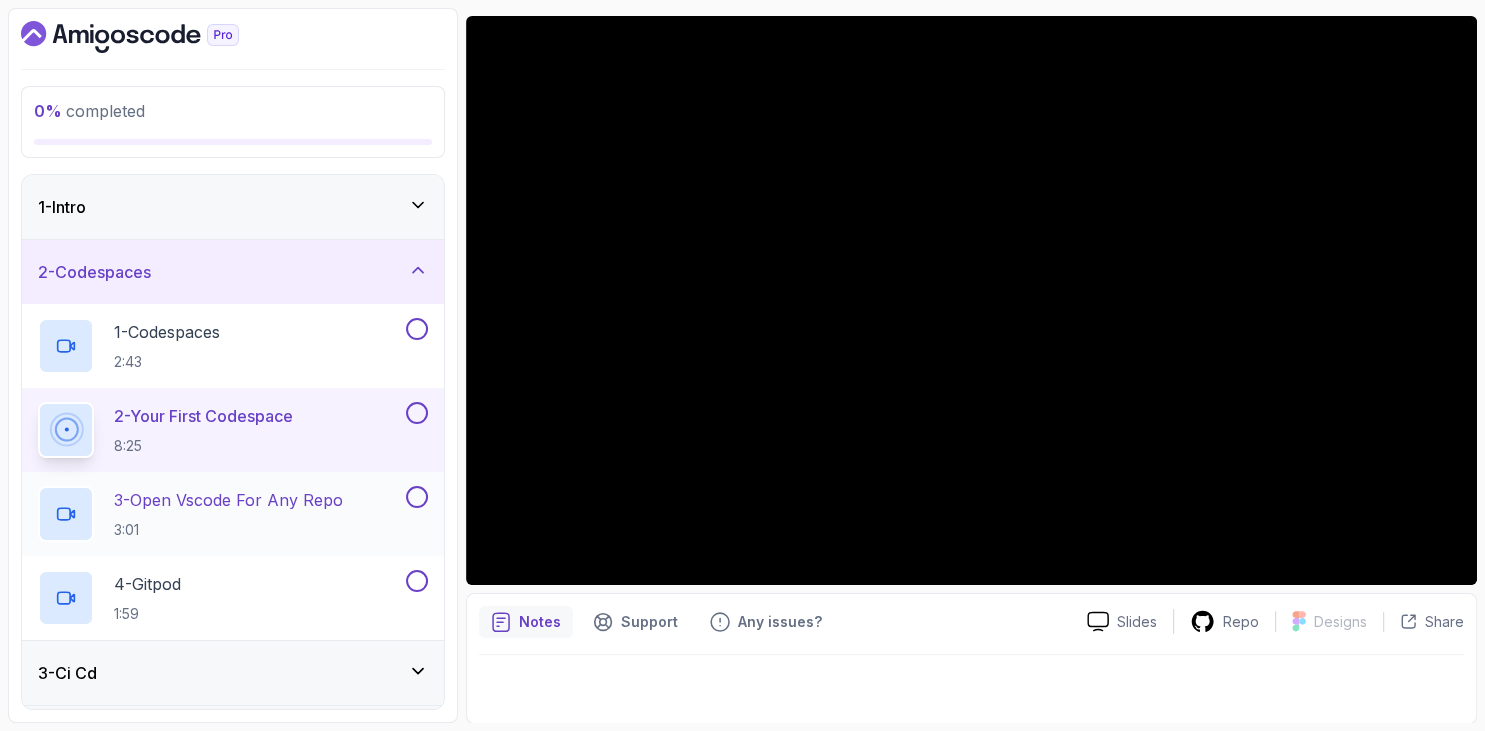 scroll, scrollTop: 115, scrollLeft: 0, axis: vertical 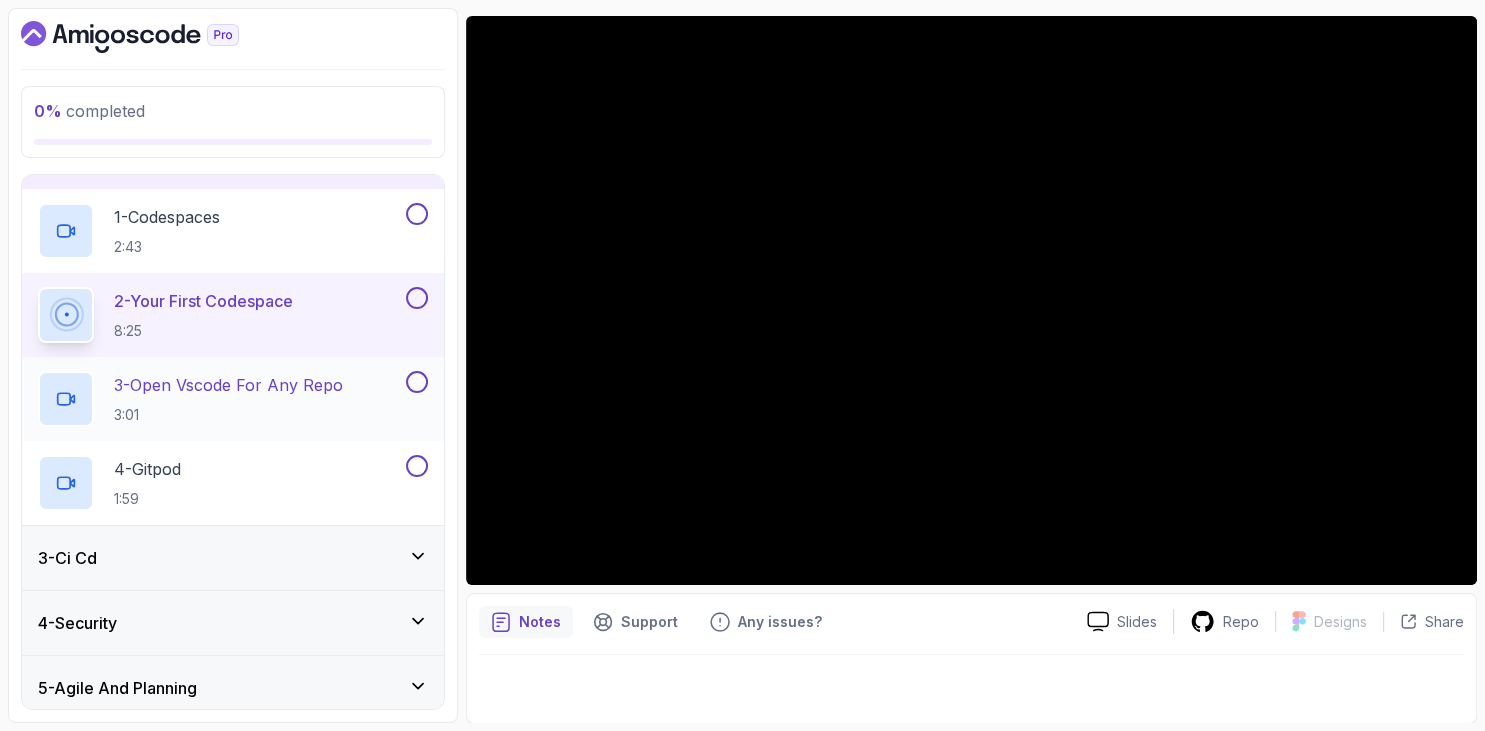 click on "3  -  Open Vscode For Any Repo" at bounding box center (228, 385) 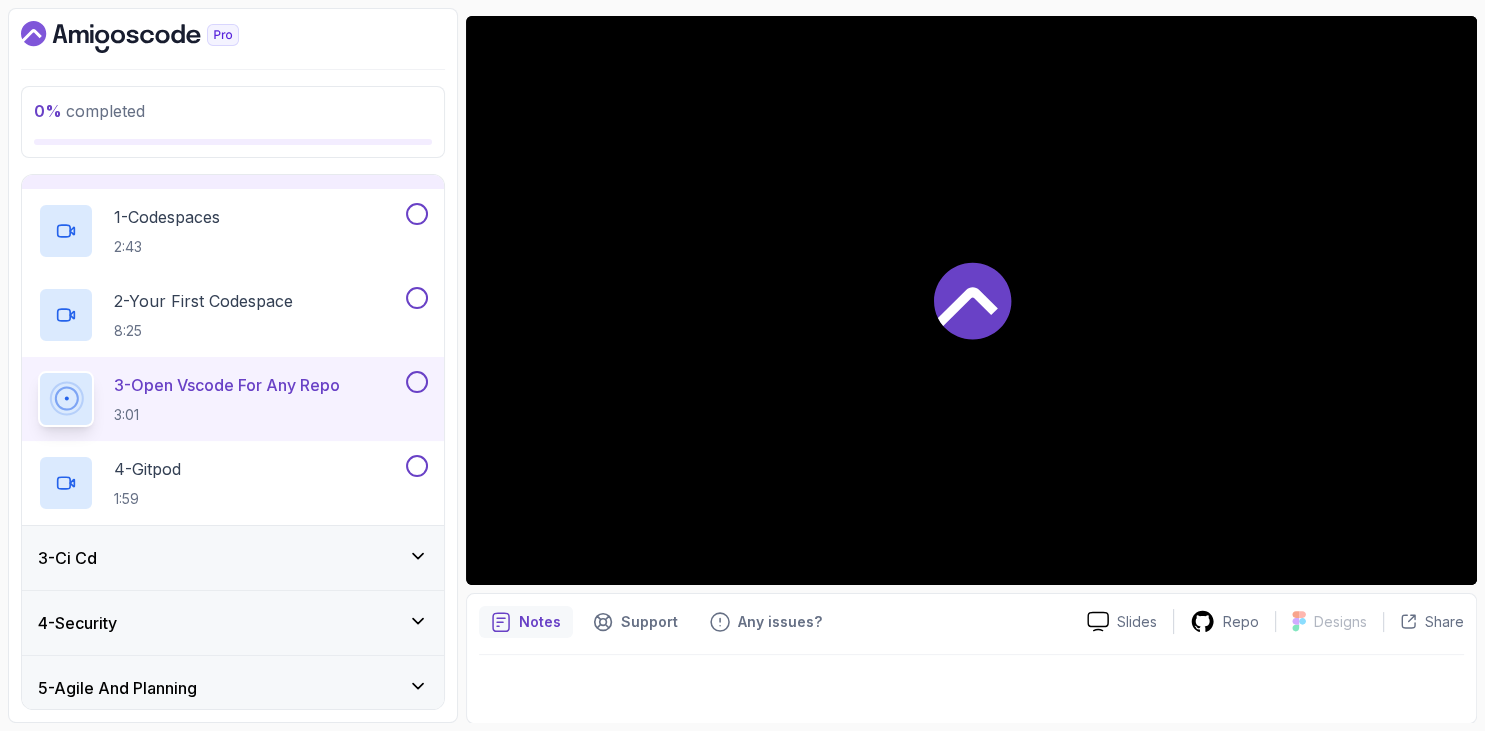 click on "0 % completed 1  -  Intro 2  -  Codespaces 1  -  Codespaces 2:43 2  -  Your First Codespace 8:25 3  -  Open Vscode For Any Repo 3:01 4  -  Gitpod 1:59 3  -  Ci Cd 4  -  Security 5  -  Agile And Planning 6  -  Github Copilot 7  -  Outro" at bounding box center [233, 365] 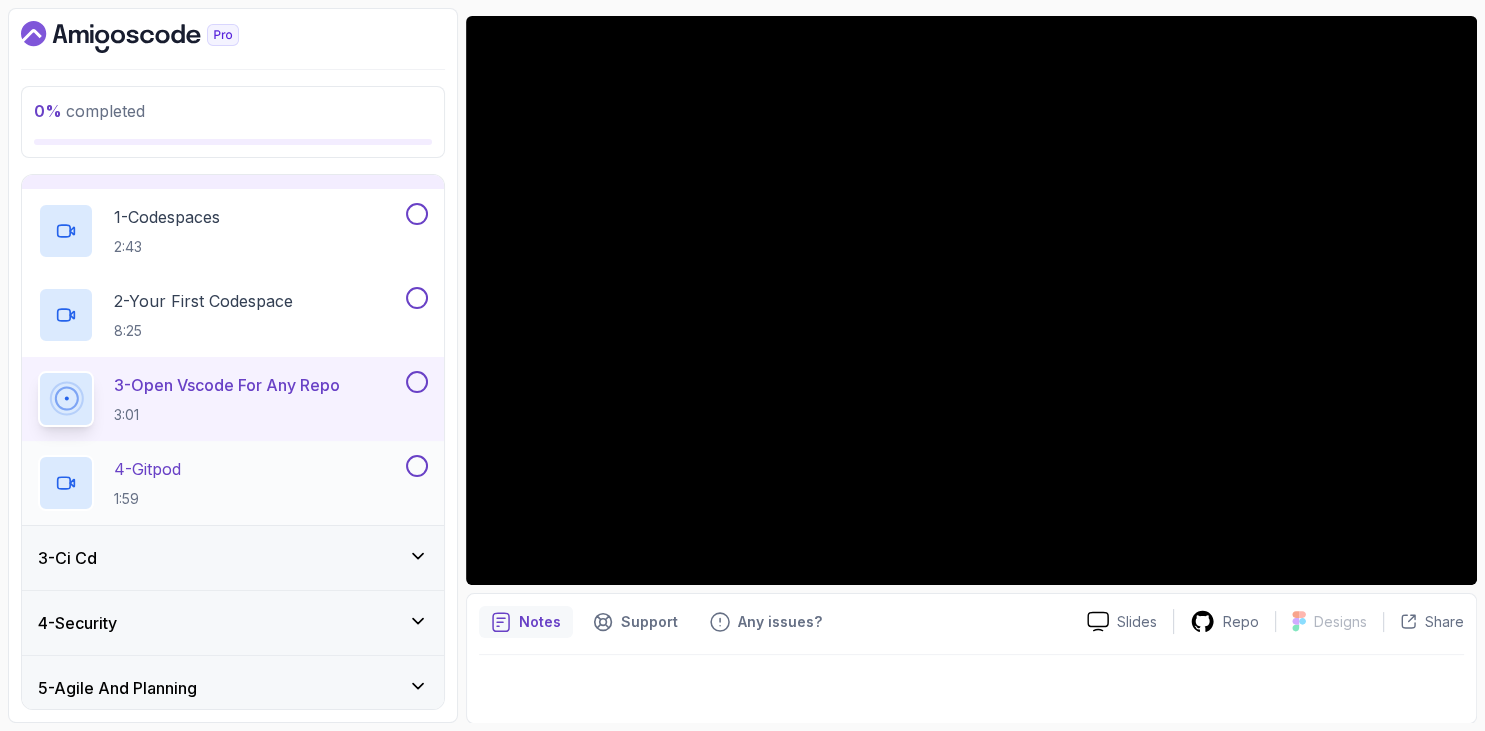 click on "4  -  Gitpod 1:59" at bounding box center (220, 483) 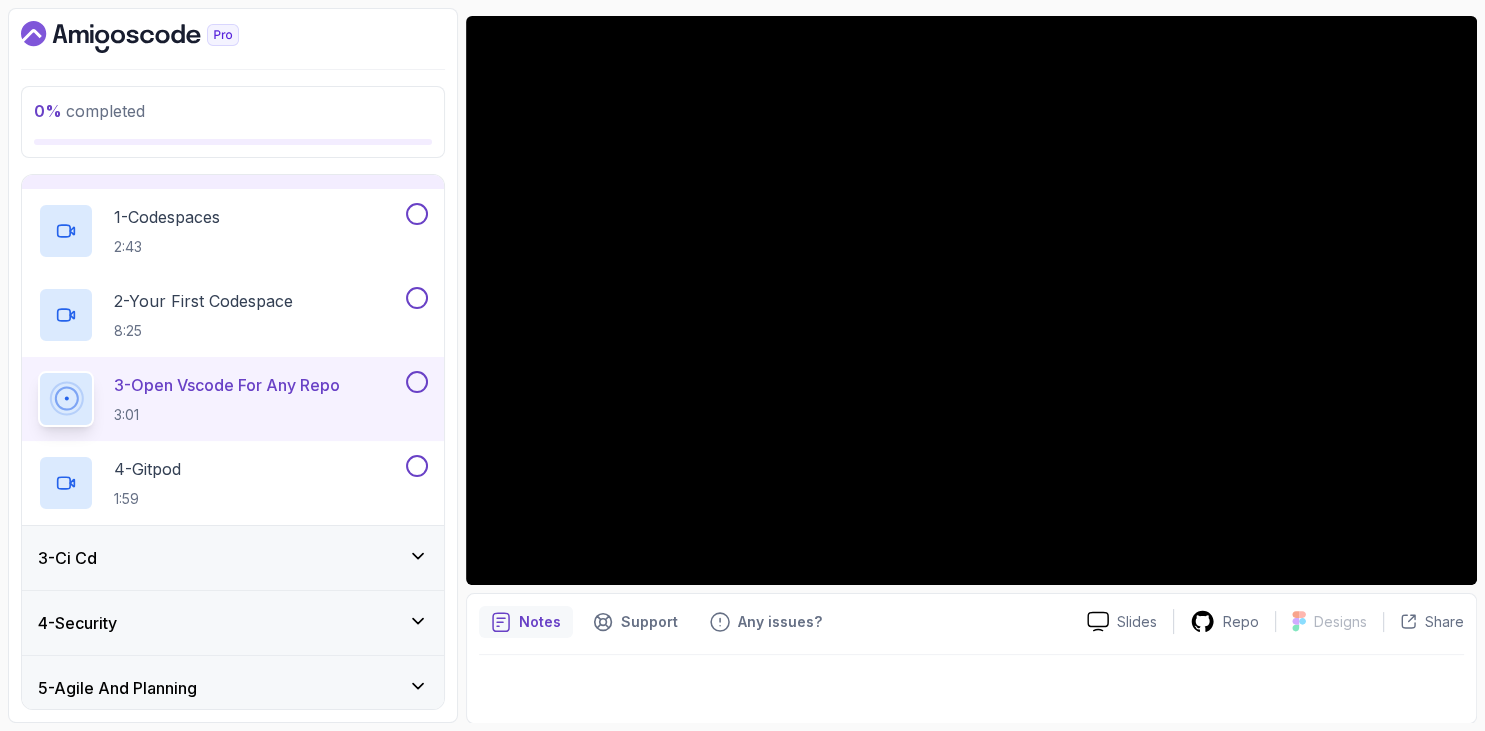 click on "0 % completed 1  -  Intro 2  -  Codespaces 1  -  Codespaces 2:43 2  -  Your First Codespace 8:25 3  -  Open Vscode For Any Repo 3:01 4  -  Gitpod 1:59 3  -  Ci Cd 4  -  Security 5  -  Agile And Planning 6  -  Github Copilot 7  -  Outro" at bounding box center [233, 365] 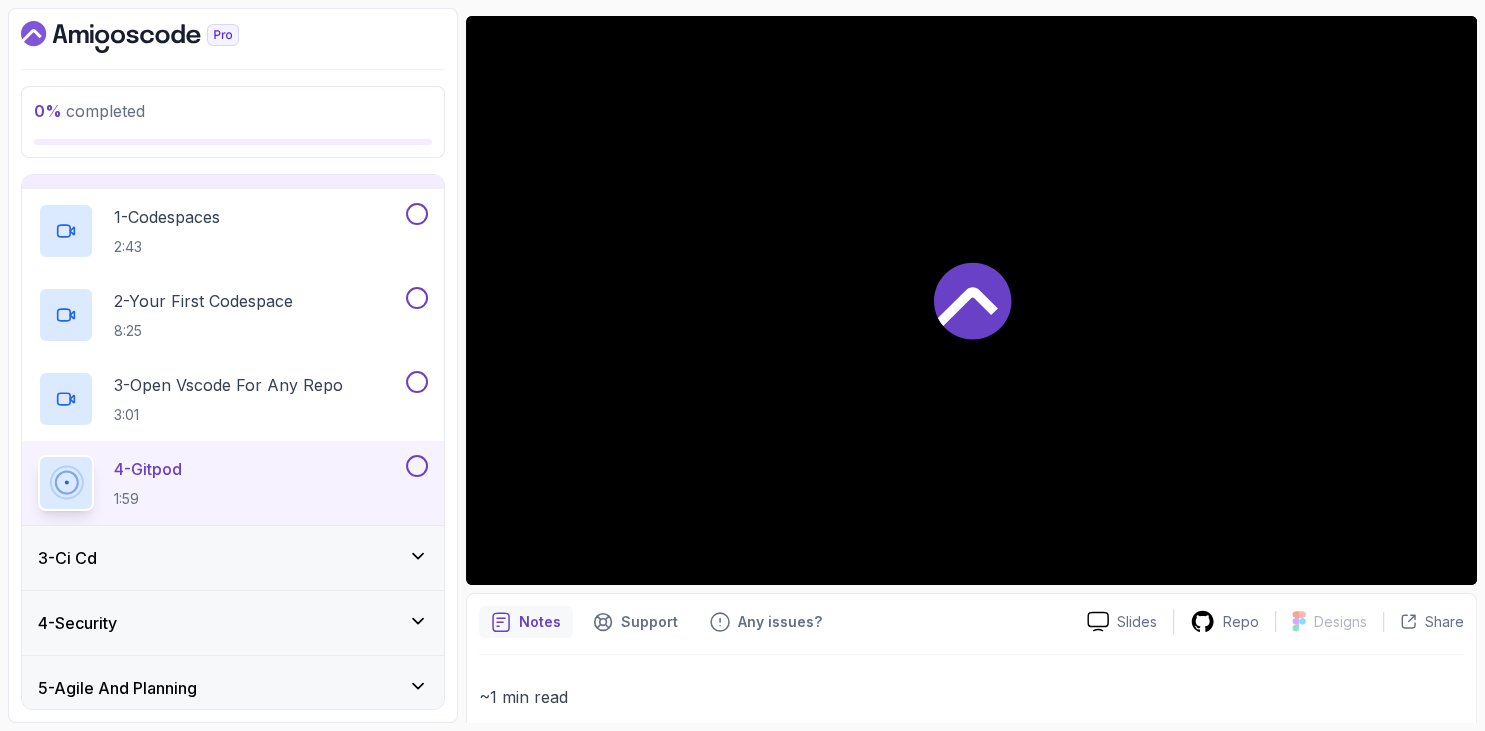 click at bounding box center (233, 37) 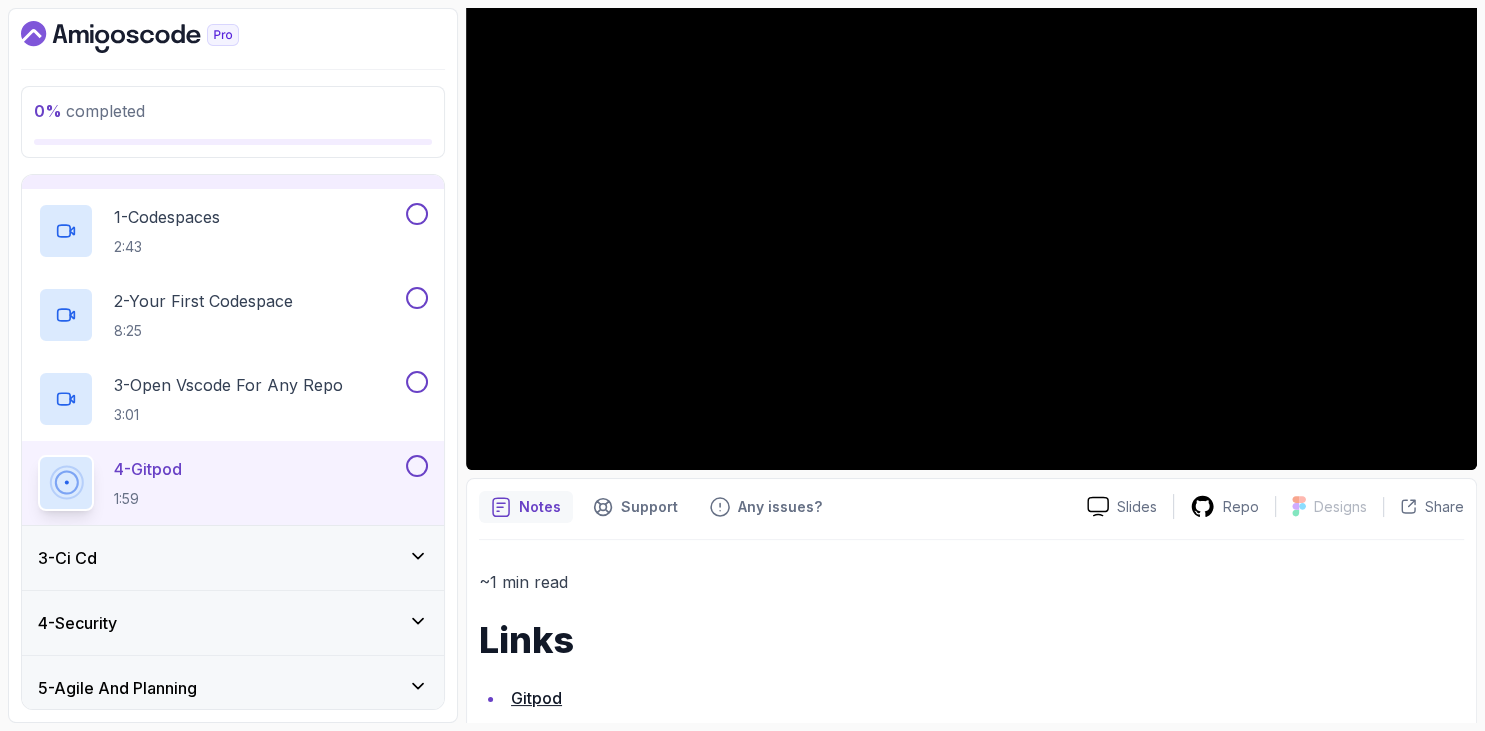 scroll, scrollTop: 350, scrollLeft: 0, axis: vertical 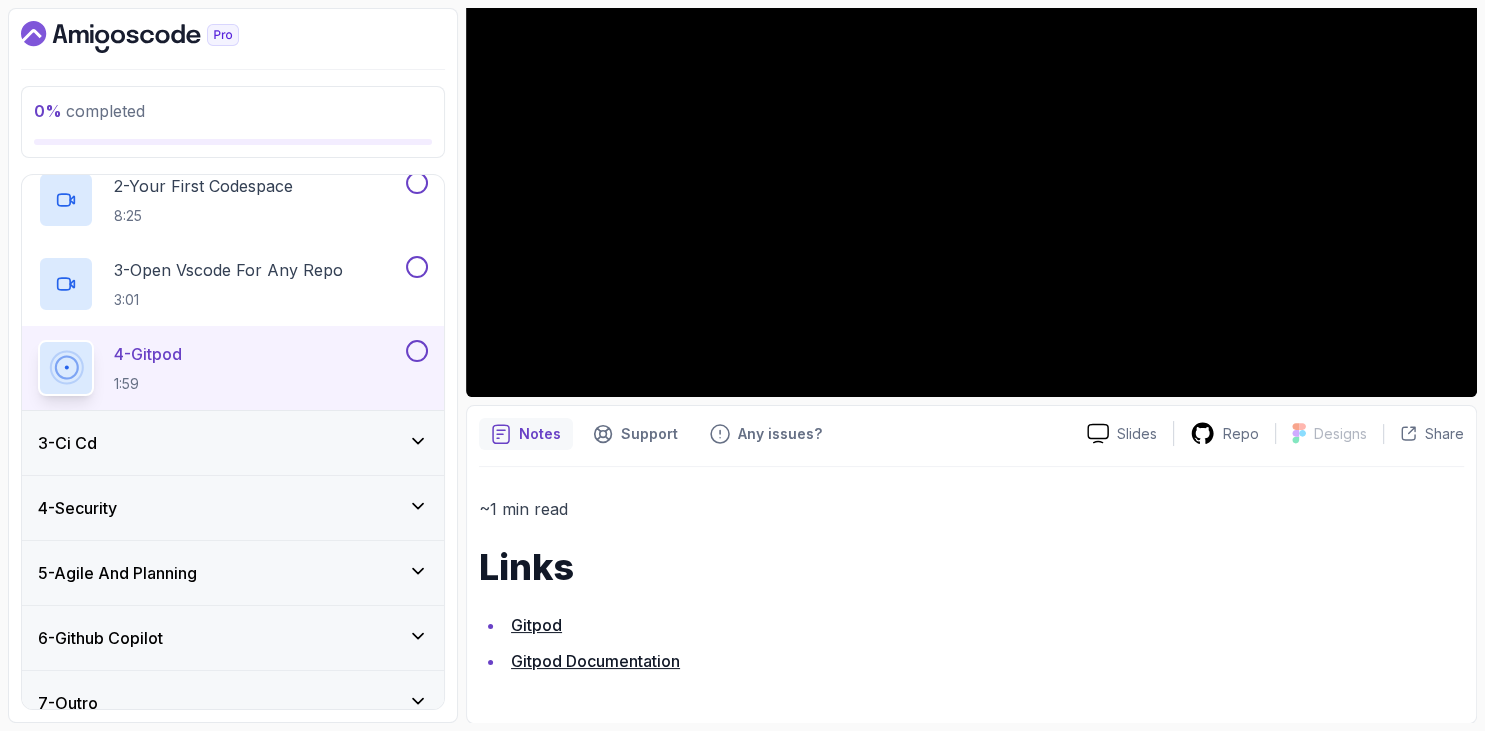 click on "3  -  Ci Cd" at bounding box center (233, 443) 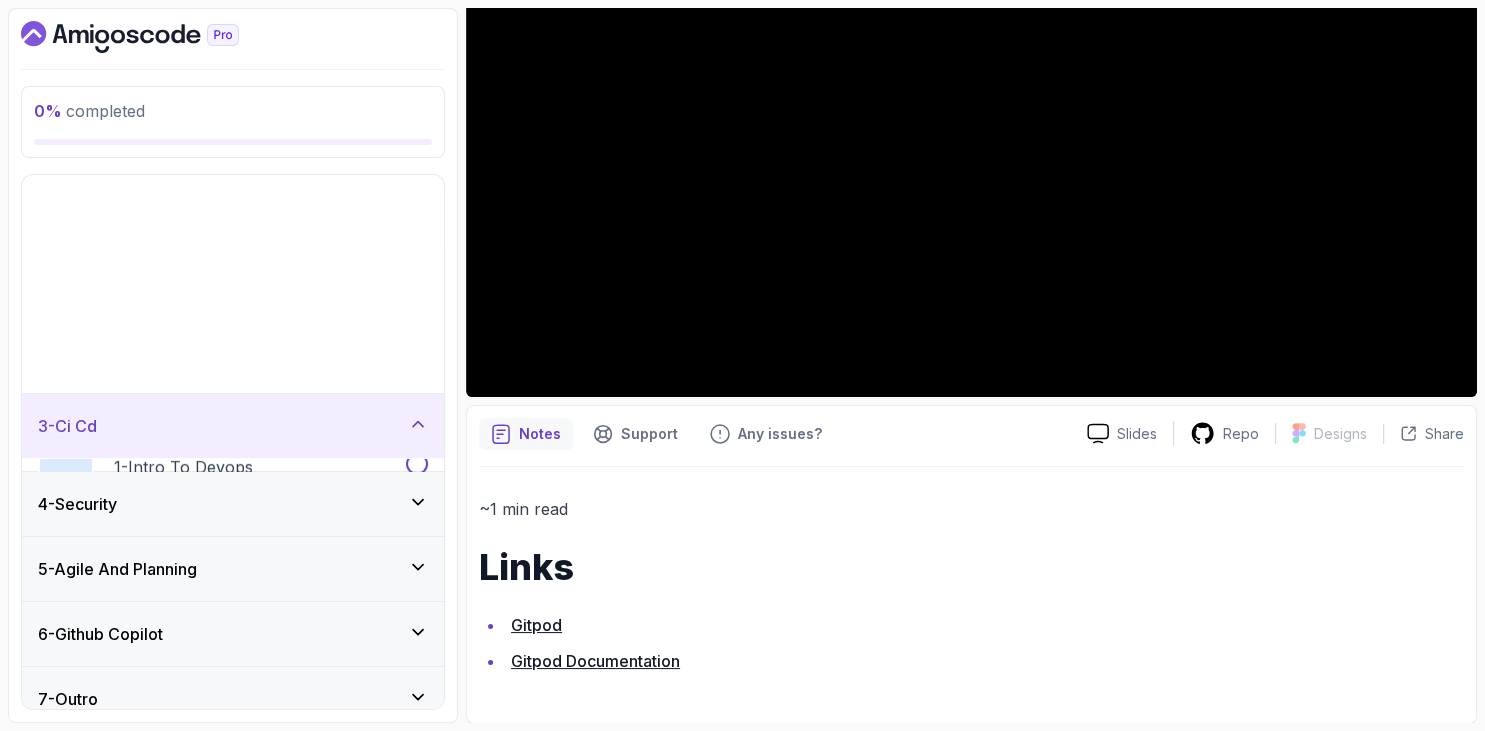 scroll, scrollTop: 0, scrollLeft: 0, axis: both 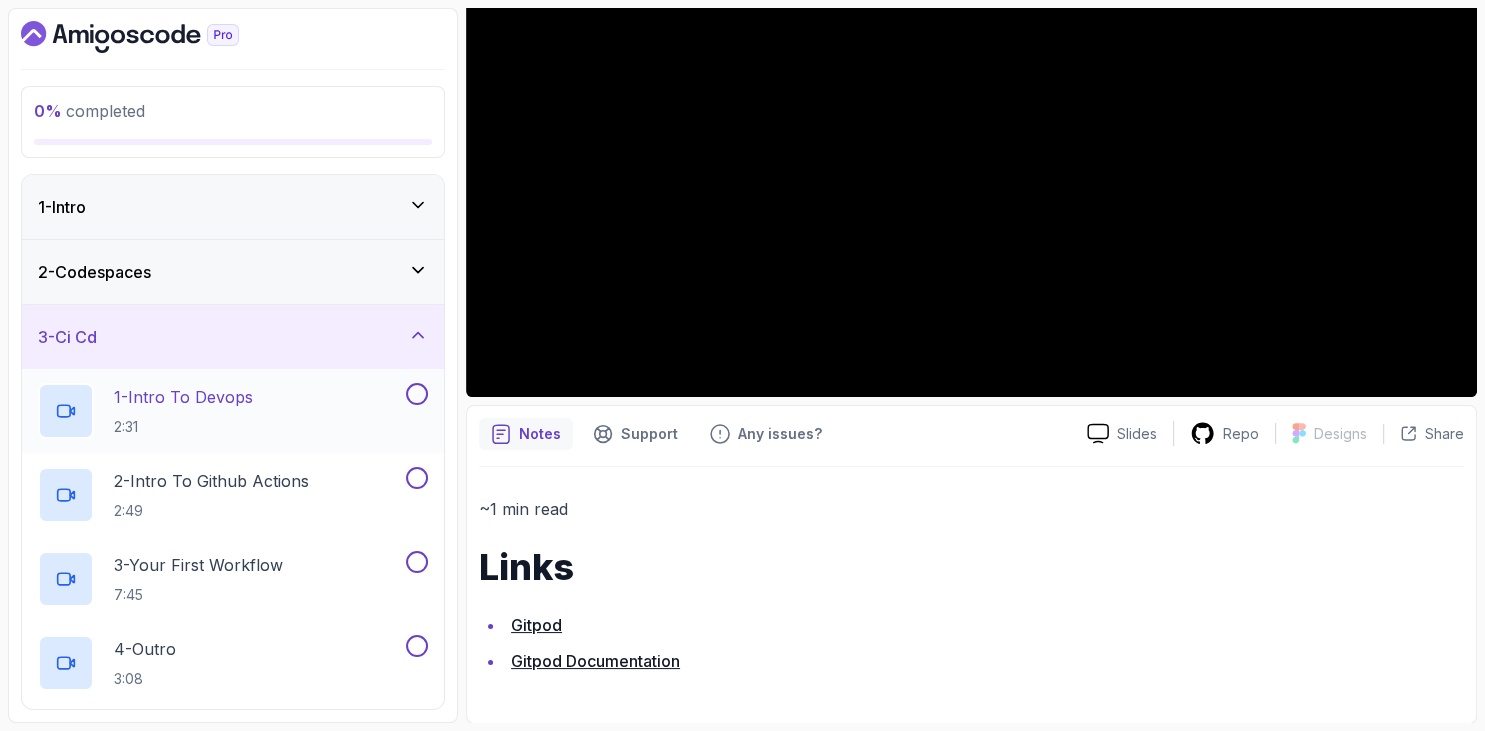 click on "2:31" at bounding box center [183, 427] 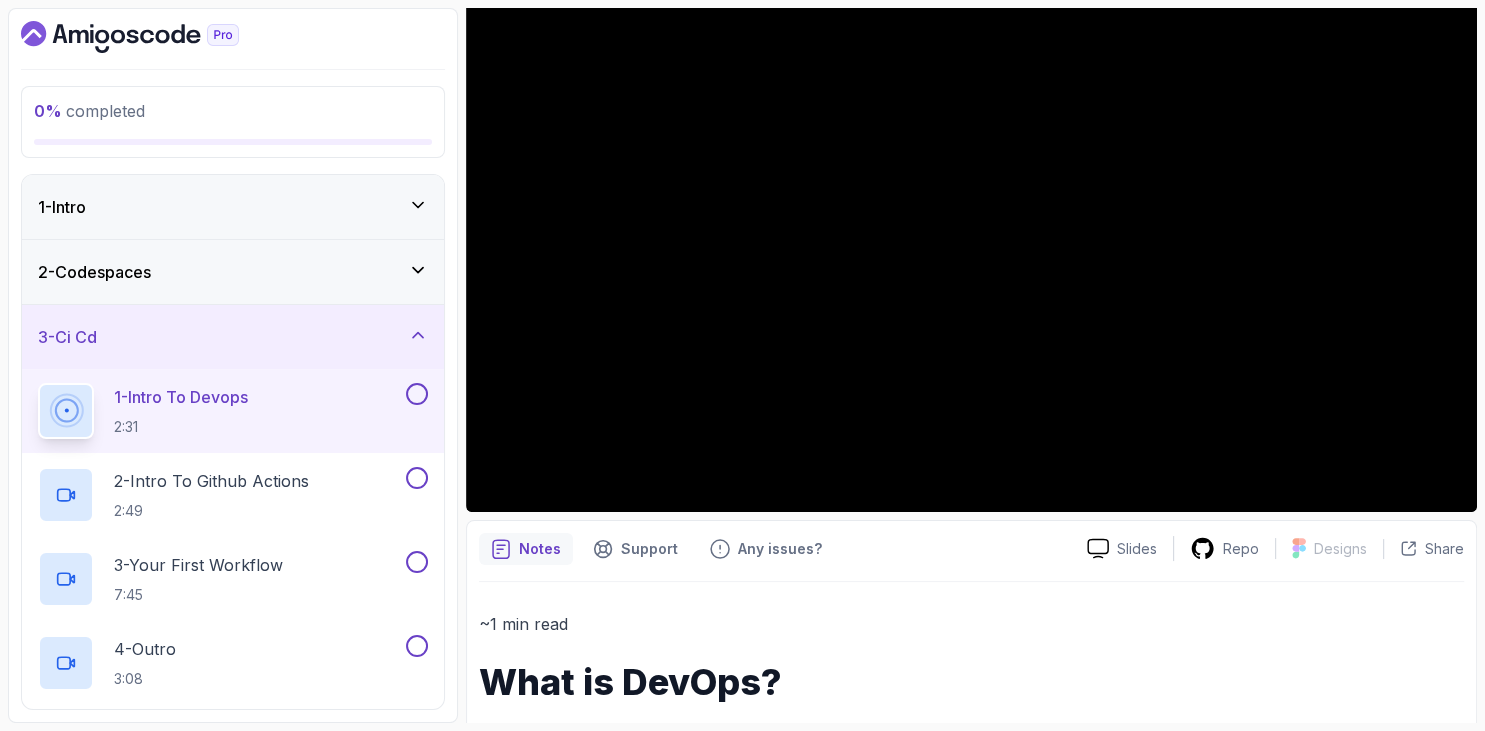 scroll, scrollTop: 581, scrollLeft: 0, axis: vertical 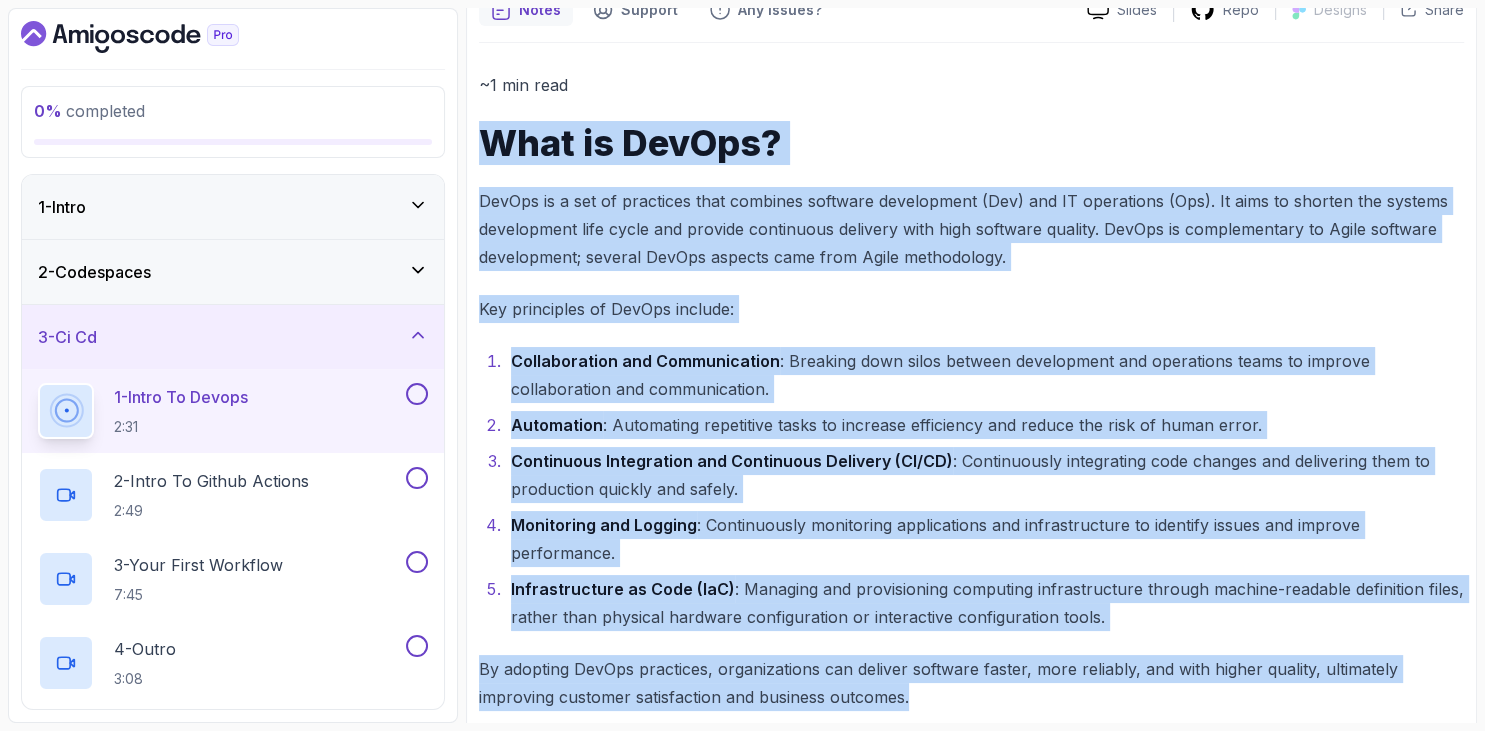 drag, startPoint x: 488, startPoint y: 336, endPoint x: 974, endPoint y: 690, distance: 601.25867 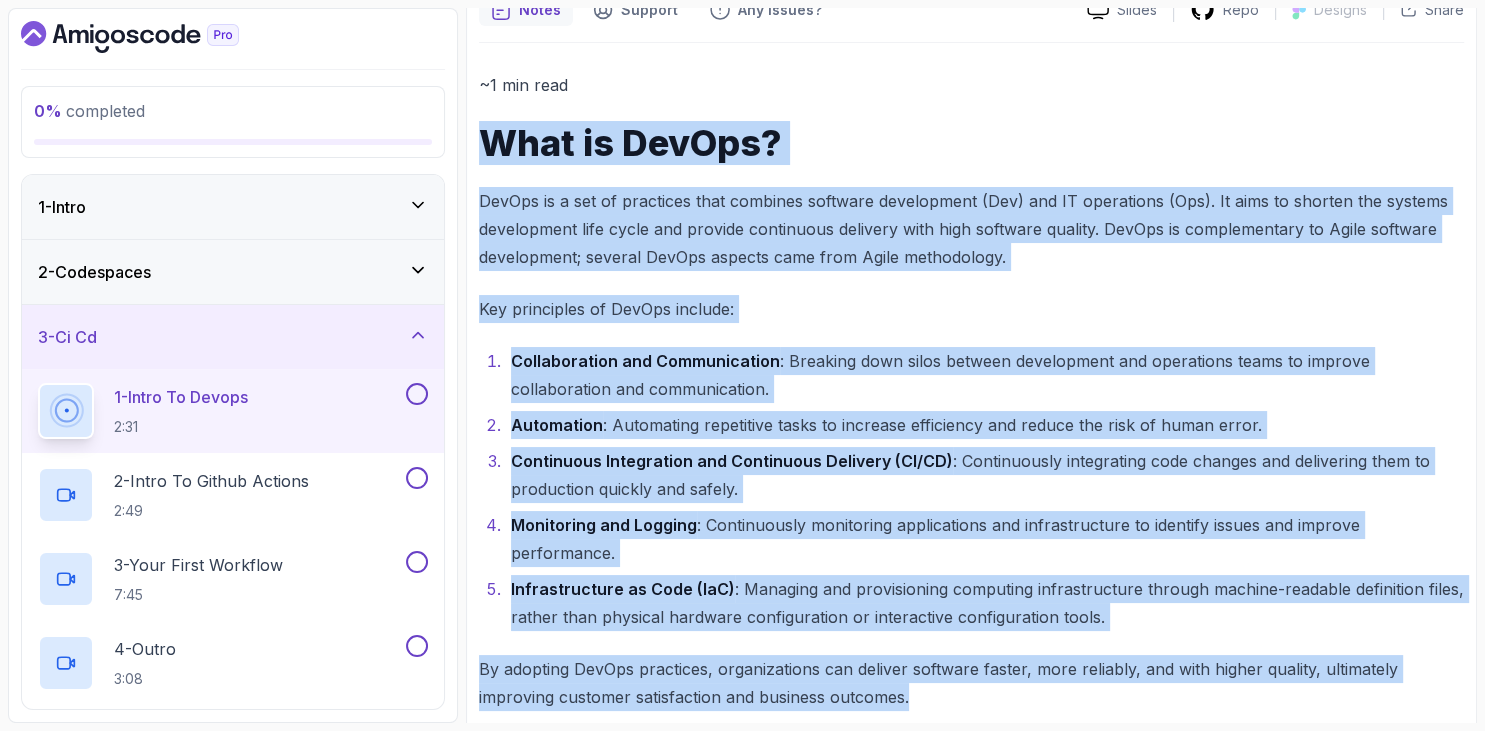 click on "~1 min read What is DevOps?
DevOps is a set of practices that combines software development (Dev) and IT operations (Ops). It aims to shorten the systems development life cycle and provide continuous delivery with high software quality. DevOps is complementary to Agile software development; several DevOps aspects came from Agile methodology.
Key principles of DevOps include:
Collaboration and Communication : Breaking down silos between development and operations teams to improve collaboration and communication.
Automation : Automating repetitive tasks to increase efficiency and reduce the risk of human error.
Continuous Integration and Continuous Delivery (CI/CD) : Continuously integrating code changes and delivering them to production quickly and safely.
Monitoring and Logging : Continuously monitoring applications and infrastructure to identify issues and improve performance.
Infrastructure as Code (IaC)" at bounding box center [971, 391] 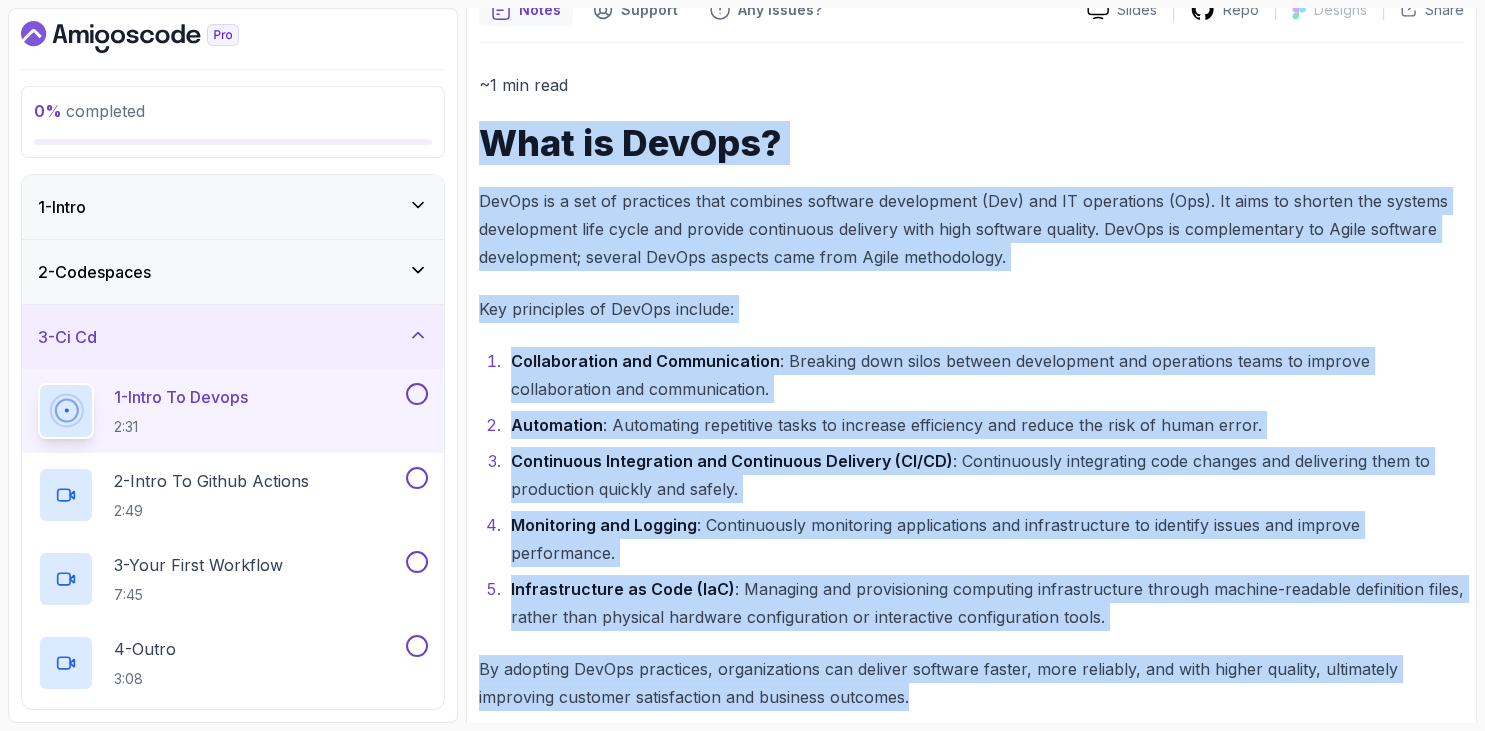 copy on "What is DevOps?
DevOps is a set of practices that combines software development (Dev) and IT operations (Ops). It aims to shorten the systems development life cycle and provide continuous delivery with high software quality. DevOps is complementary to Agile software development; several DevOps aspects came from Agile methodology.
Key principles of DevOps include:
Collaboration and Communication : Breaking down silos between development and operations teams to improve collaboration and communication.
Automation : Automating repetitive tasks to increase efficiency and reduce the risk of human error.
Continuous Integration and Continuous Delivery (CI/CD) : Continuously integrating code changes and delivering them to production quickly and safely.
Monitoring and Logging : Continuously monitoring applications and infrastructure to identify issues and improve performance.
Infrastructure as Code (IaC) : Managing and provisioning computing infrastructure through machine-readable definition files, rat..." 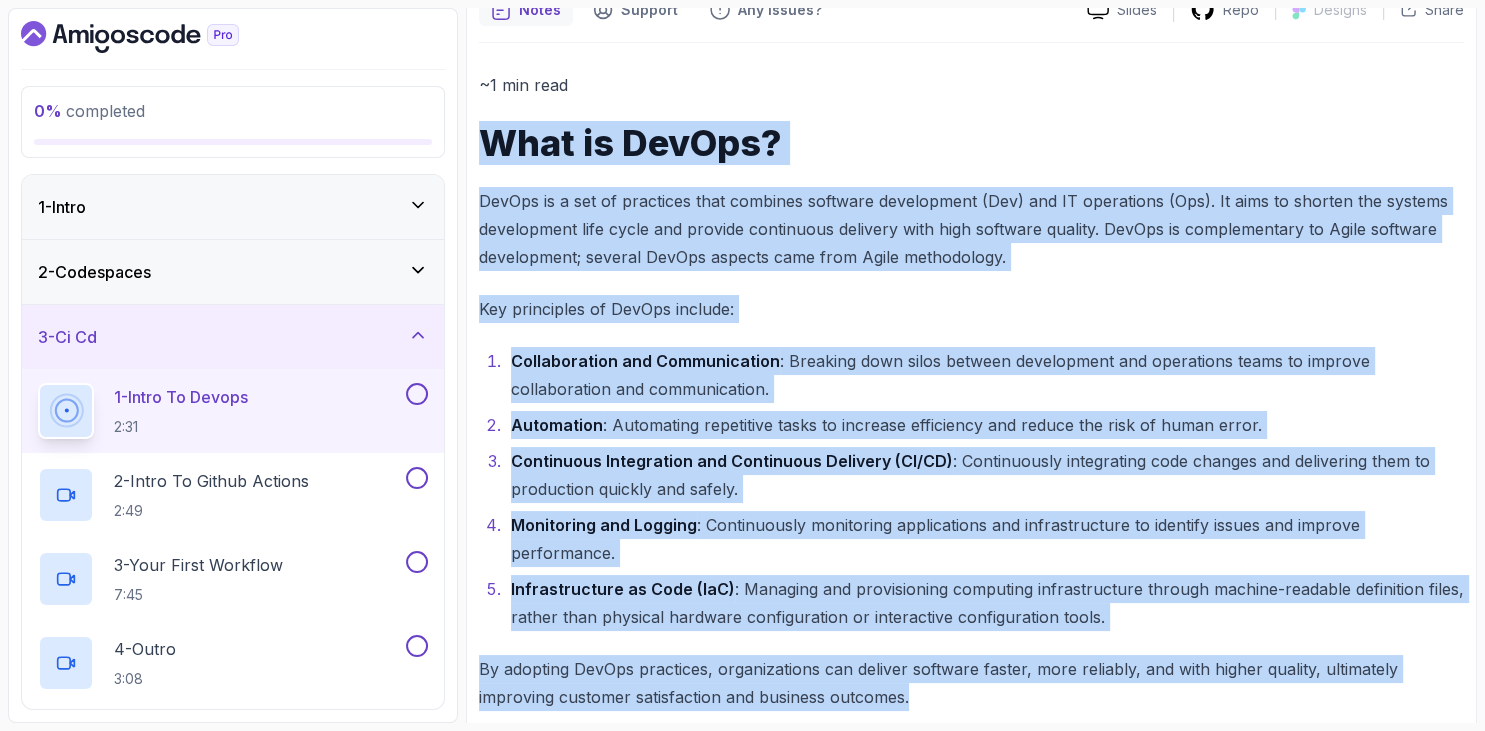 click on "Continuous Integration and Continuous Delivery (CI/CD)" at bounding box center [732, 461] 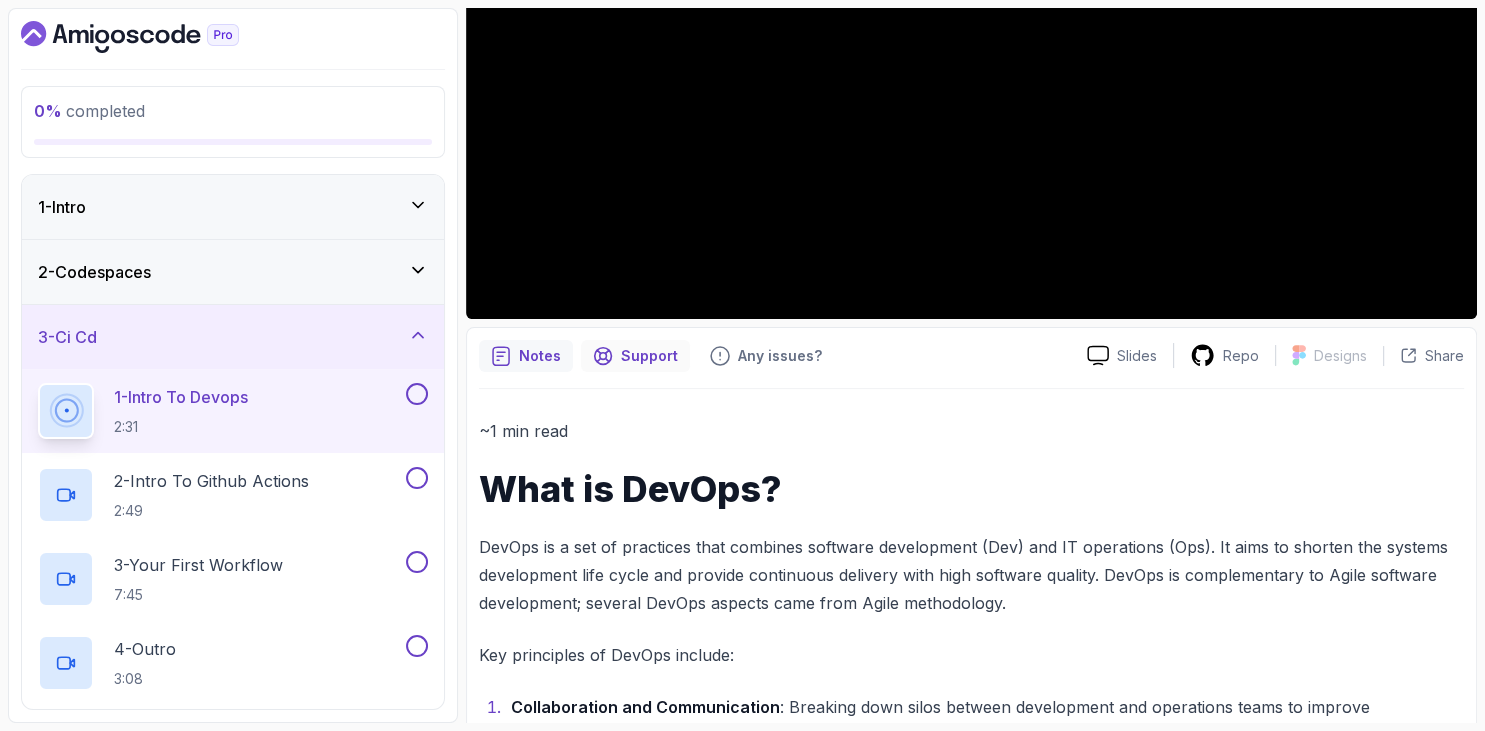 scroll, scrollTop: 313, scrollLeft: 0, axis: vertical 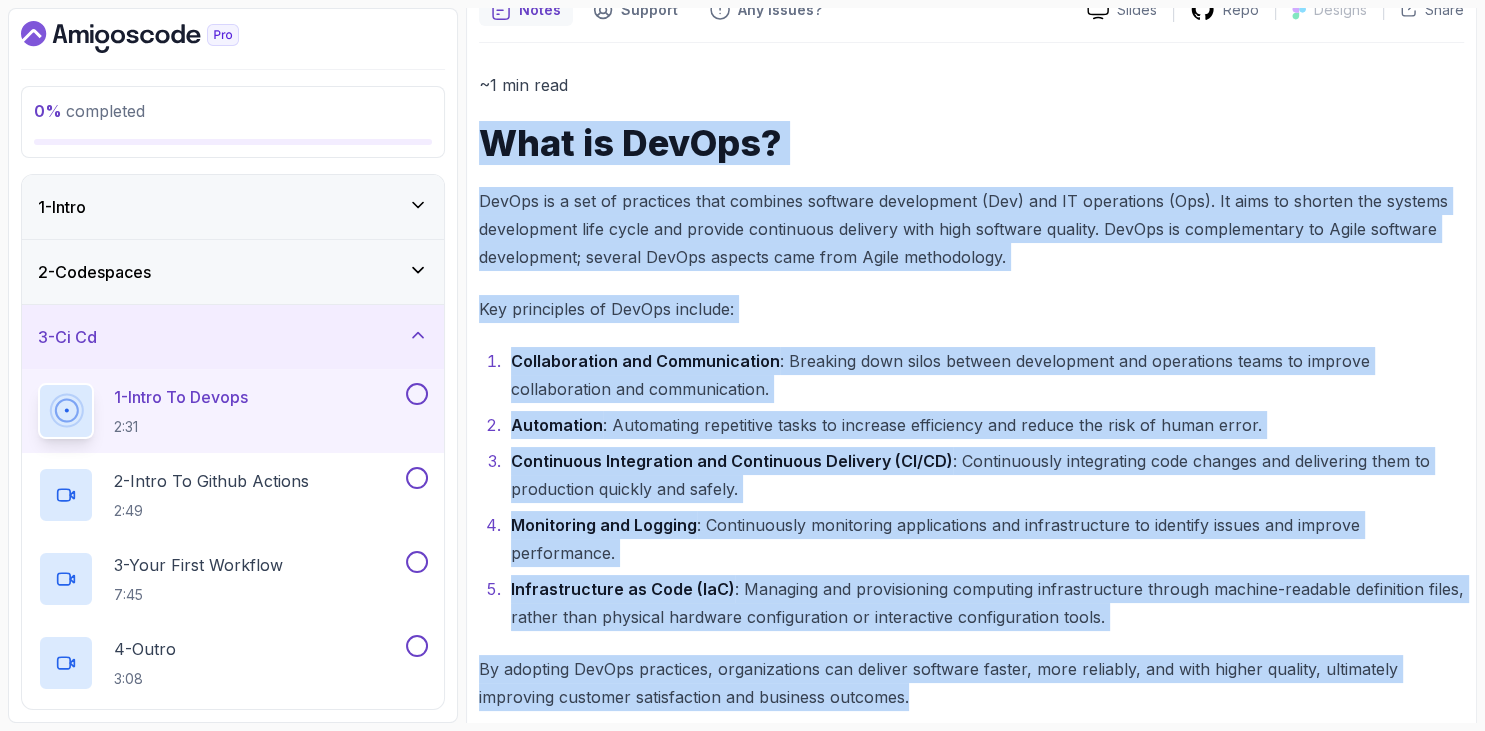 drag, startPoint x: 483, startPoint y: 598, endPoint x: 962, endPoint y: 681, distance: 486.13785 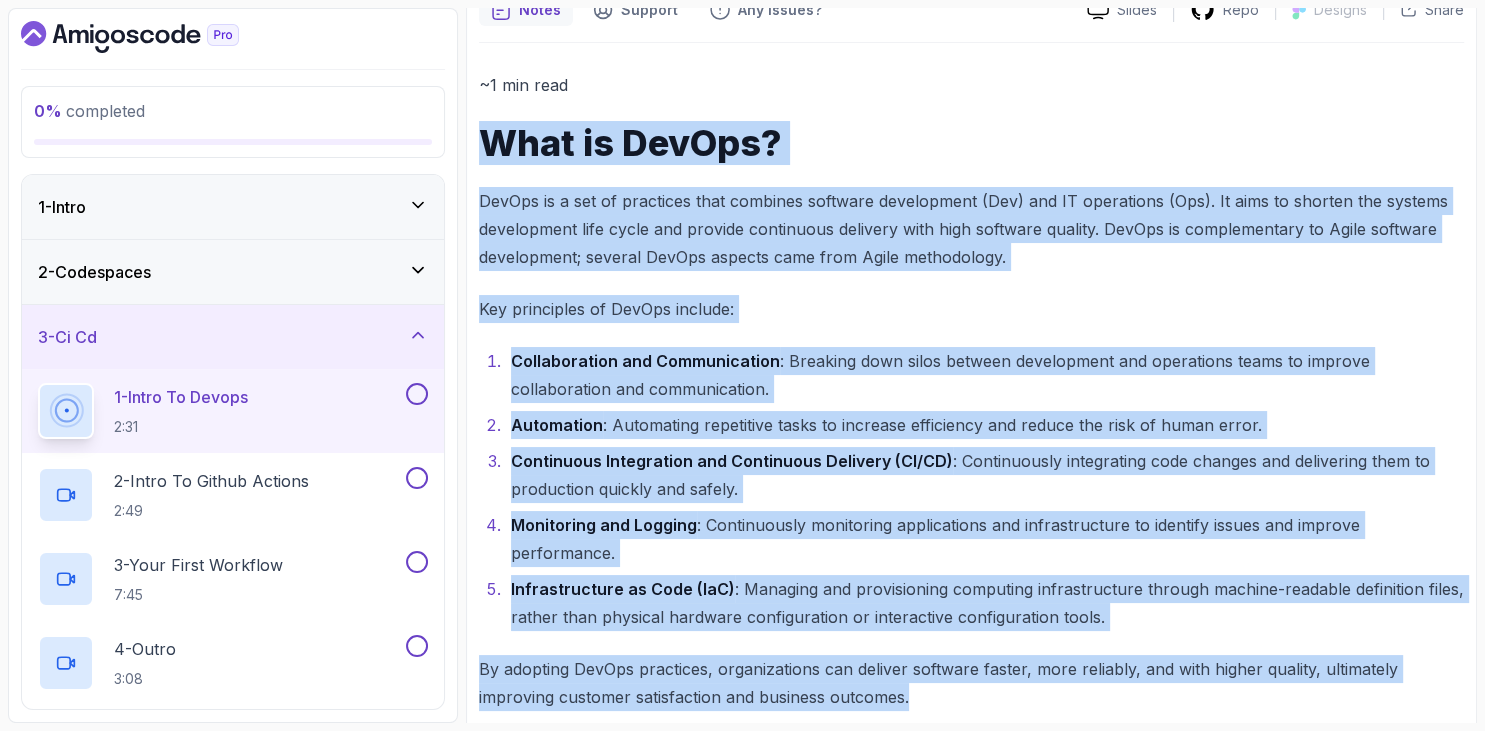copy on "What is DevOps?
DevOps is a set of practices that combines software development (Dev) and IT operations (Ops). It aims to shorten the systems development life cycle and provide continuous delivery with high software quality. DevOps is complementary to Agile software development; several DevOps aspects came from Agile methodology.
Key principles of DevOps include:
Collaboration and Communication : Breaking down silos between development and operations teams to improve collaboration and communication.
Automation : Automating repetitive tasks to increase efficiency and reduce the risk of human error.
Continuous Integration and Continuous Delivery (CI/CD) : Continuously integrating code changes and delivering them to production quickly and safely.
Monitoring and Logging : Continuously monitoring applications and infrastructure to identify issues and improve performance.
Infrastructure as Code (IaC) : Managing and provisioning computing infrastructure through machine-readable definition files, rat..." 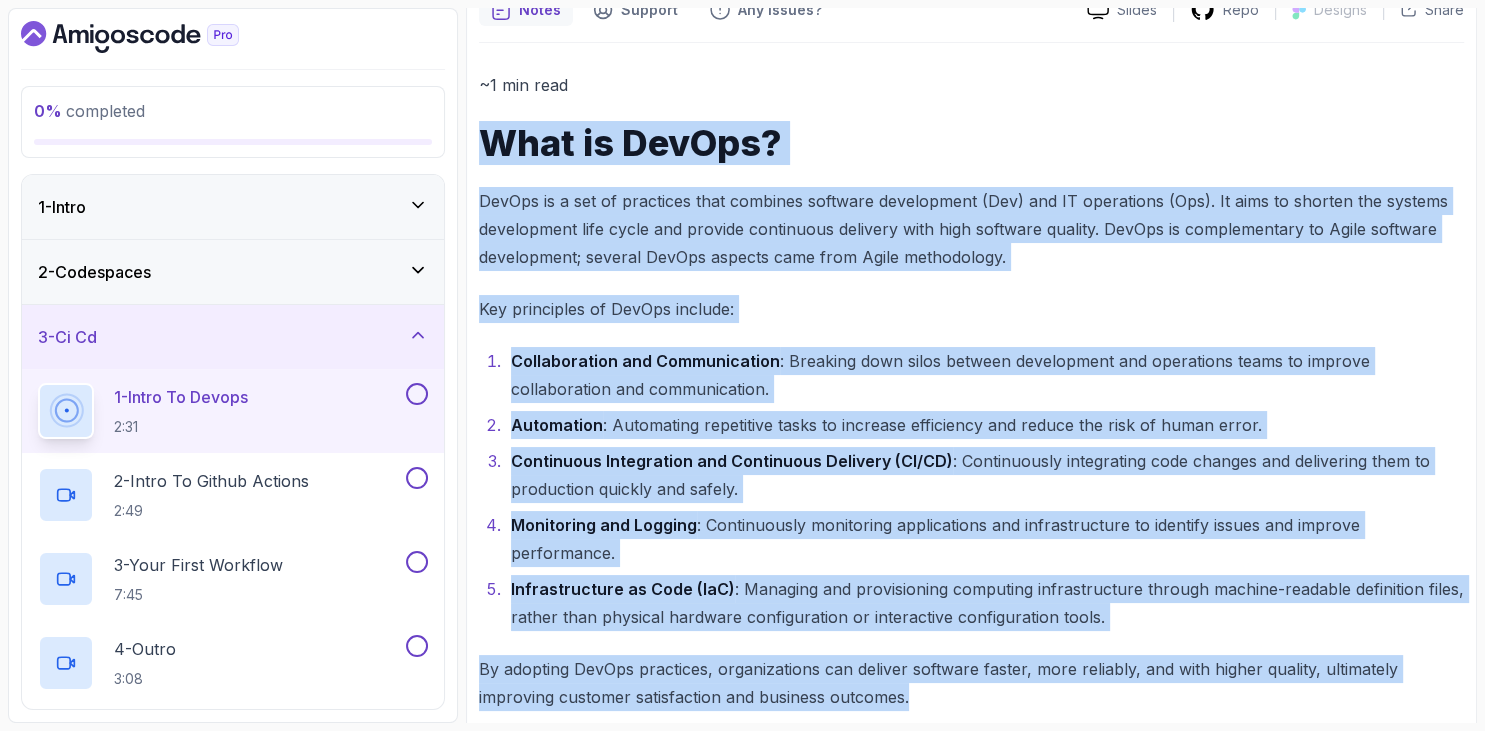 click on "DevOps is a set of practices that combines software development (Dev) and IT operations (Ops). It aims to shorten the systems development life cycle and provide continuous delivery with high software quality. DevOps is complementary to Agile software development; several DevOps aspects came from Agile methodology." at bounding box center [971, 229] 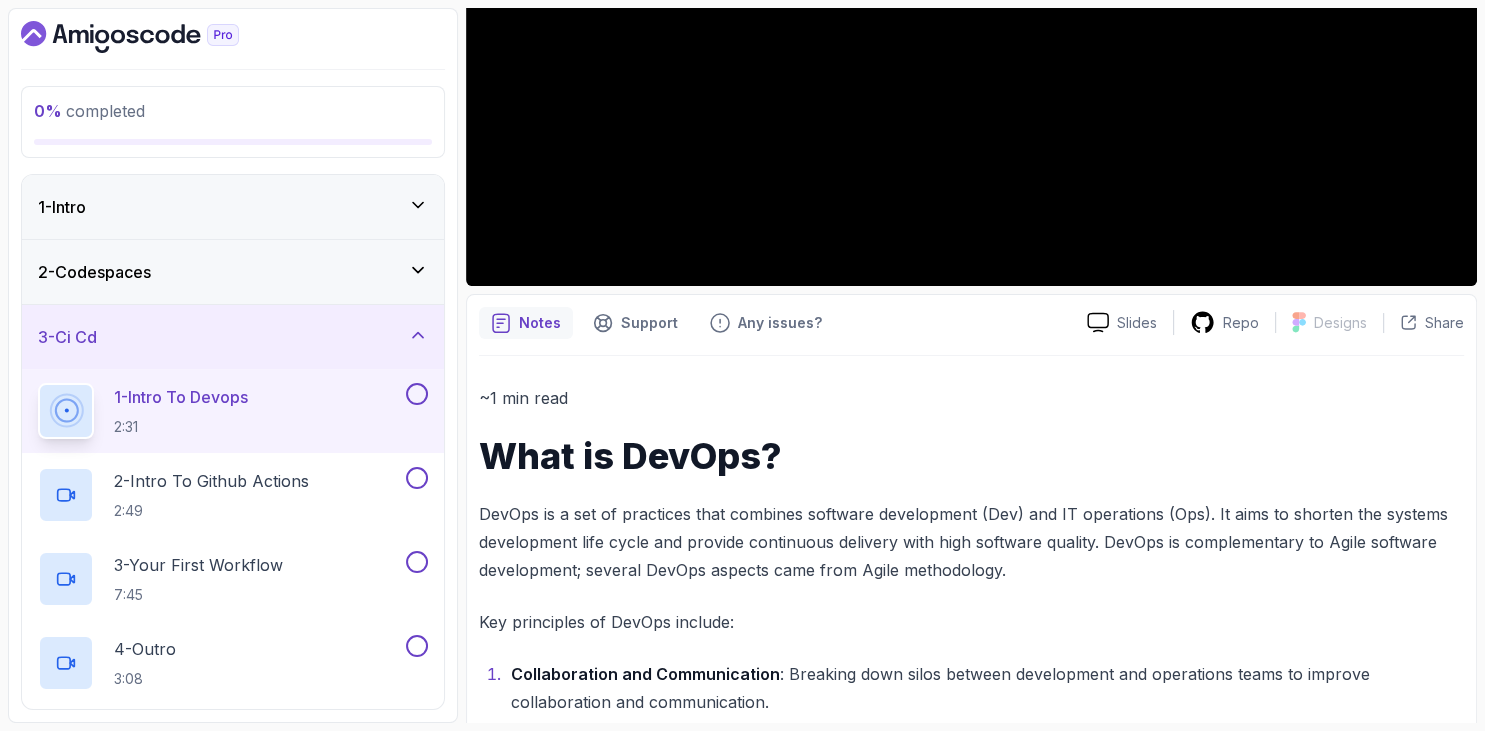 scroll, scrollTop: 576, scrollLeft: 0, axis: vertical 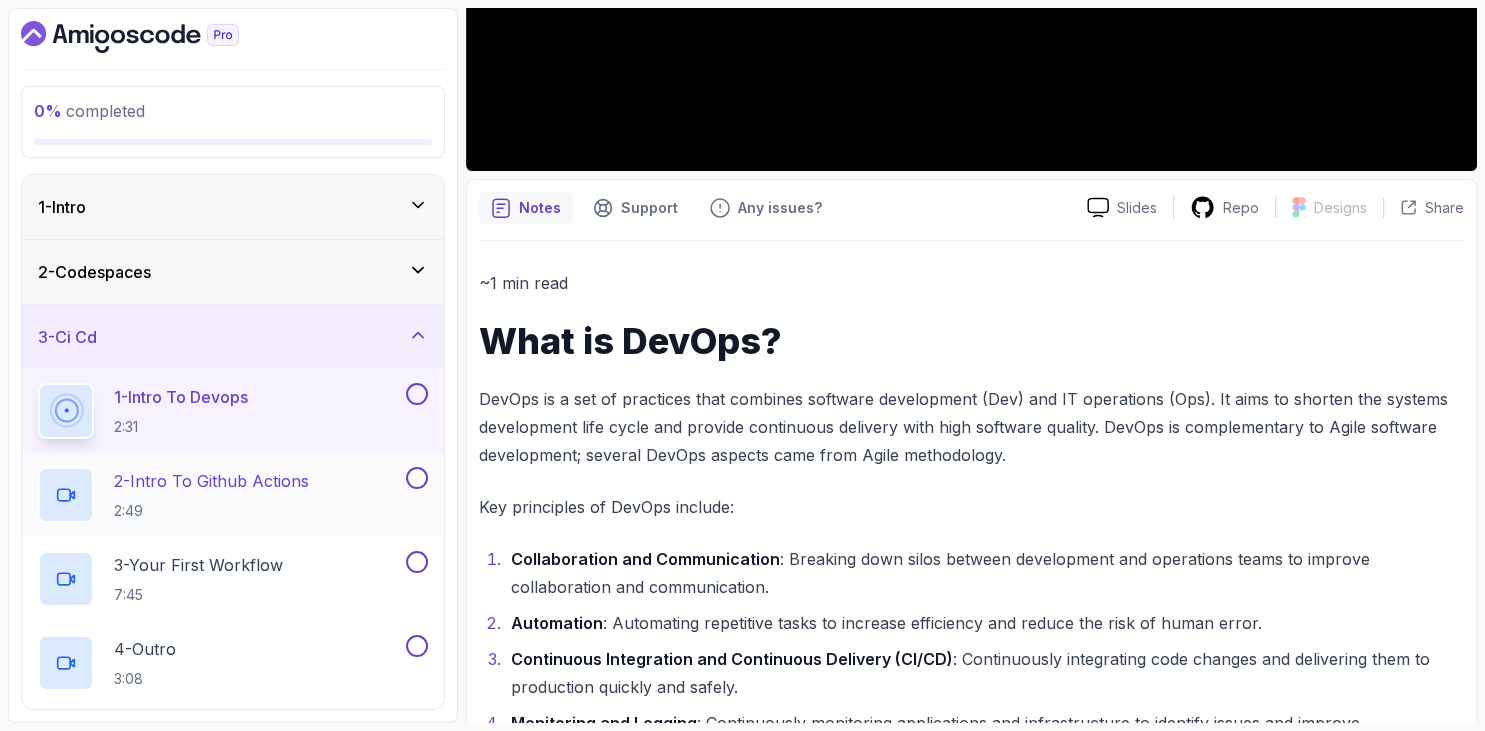 click on "2  -  Intro To Github Actions 2:49" at bounding box center (211, 495) 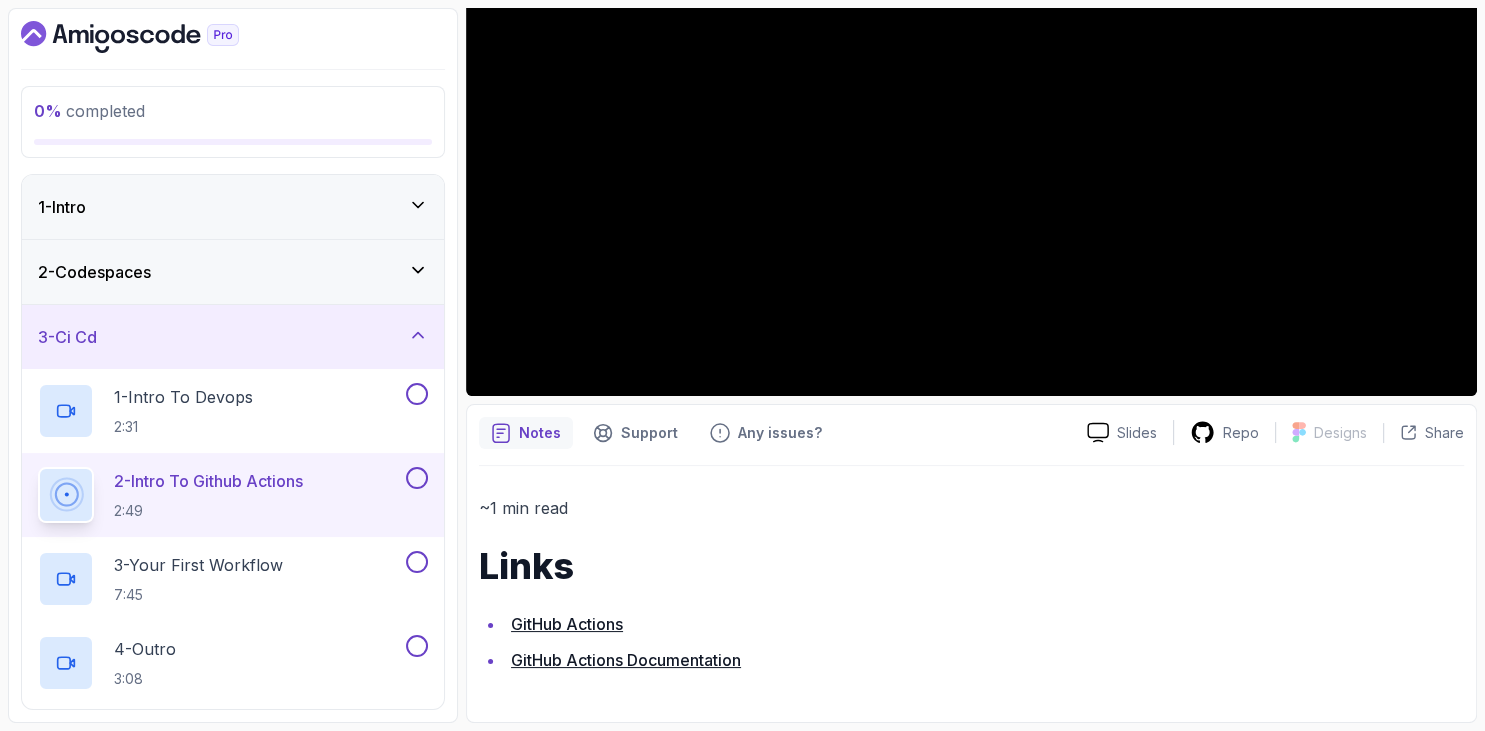 scroll, scrollTop: 350, scrollLeft: 0, axis: vertical 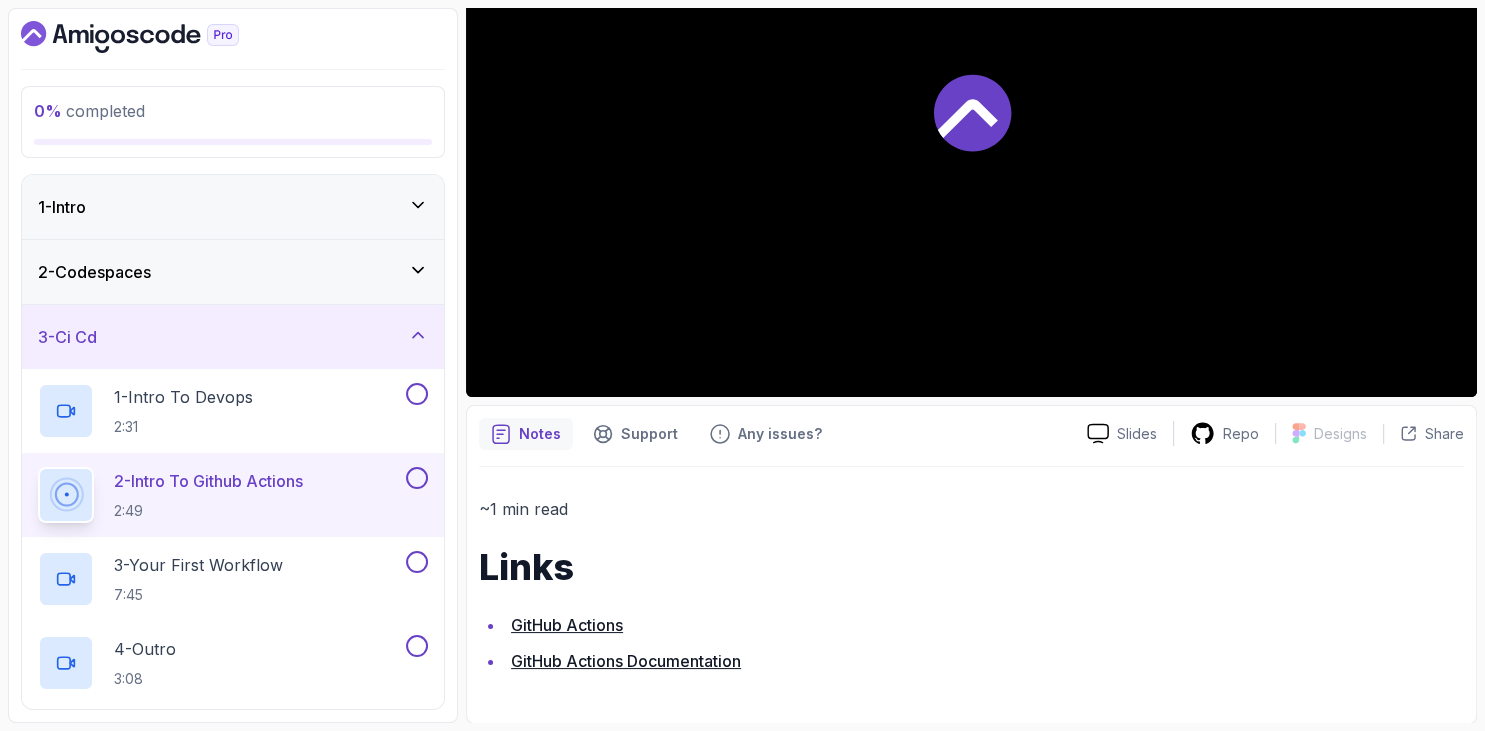 click on "0 % completed 1  -  Intro 2  -  Codespaces 3  -  Ci Cd 1  -  Intro To Devops 2:31 2  -  Intro To Github Actions 2:49 3  -  Your First Workflow 7:45 4  -  Outro 3:08 5  -  GitHub Actions Workflow Diagram Text 4  -  Security 5  -  Agile And Planning 6  -  Github Copilot 7  -  Outro" at bounding box center [233, 365] 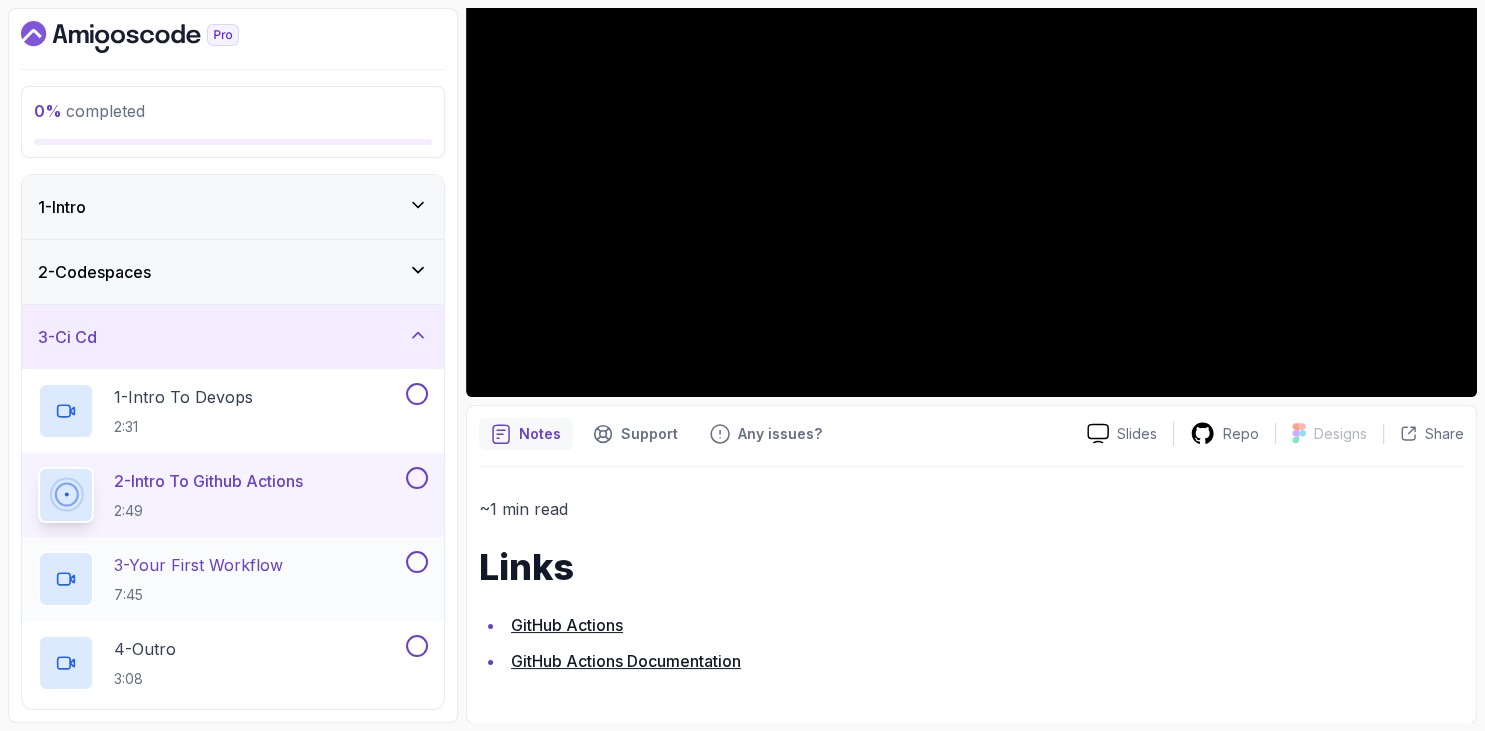 click on "3  -  Your First Workflow 7:45" at bounding box center (198, 579) 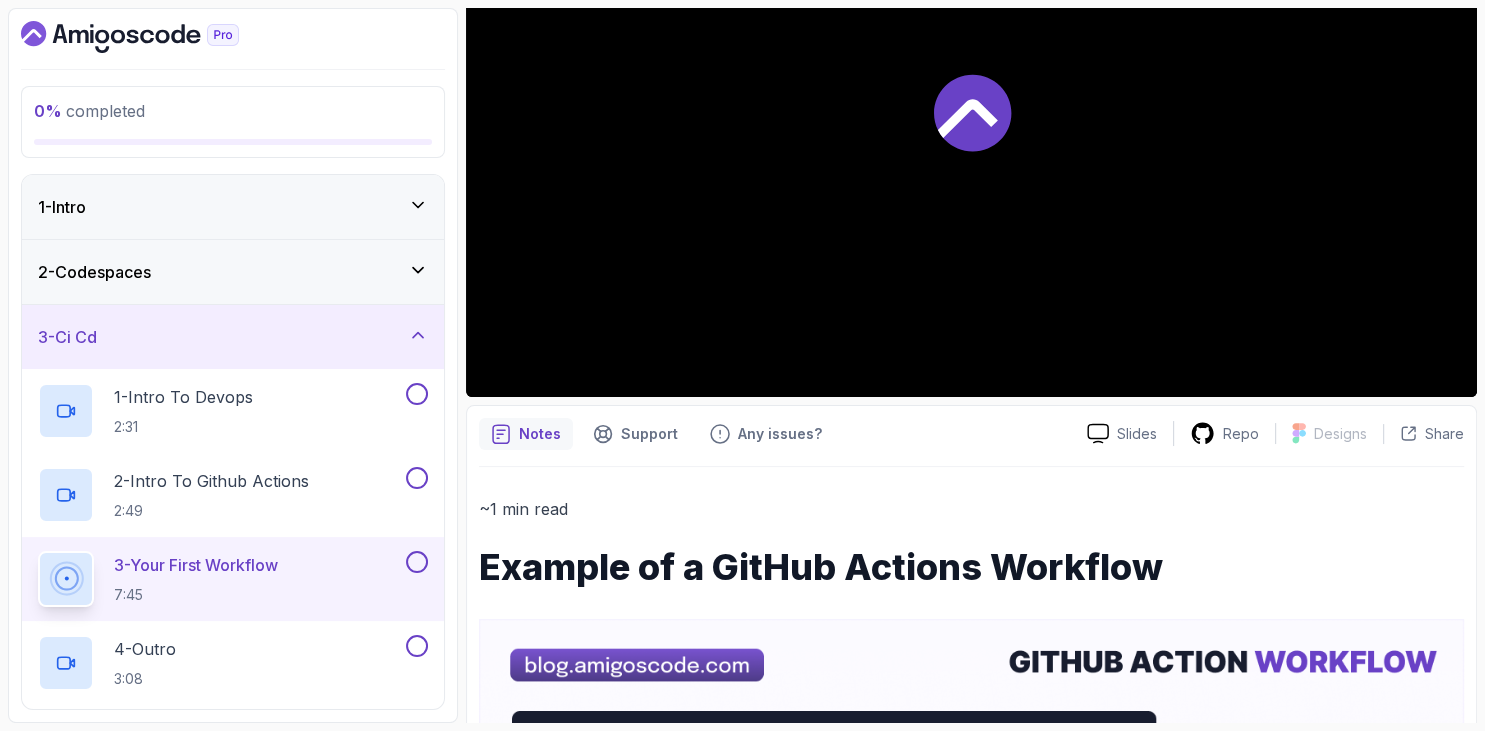 click on "0 % completed 1  -  Intro 2  -  Codespaces 3  -  Ci Cd 1  -  Intro To Devops 2:31 2  -  Intro To Github Actions 2:49 3  -  Your First Workflow 7:45 4  -  Outro 3:08 5  -  GitHub Actions Workflow Diagram Text 4  -  Security 5  -  Agile And Planning 6  -  Github Copilot 7  -  Outro" at bounding box center [233, 365] 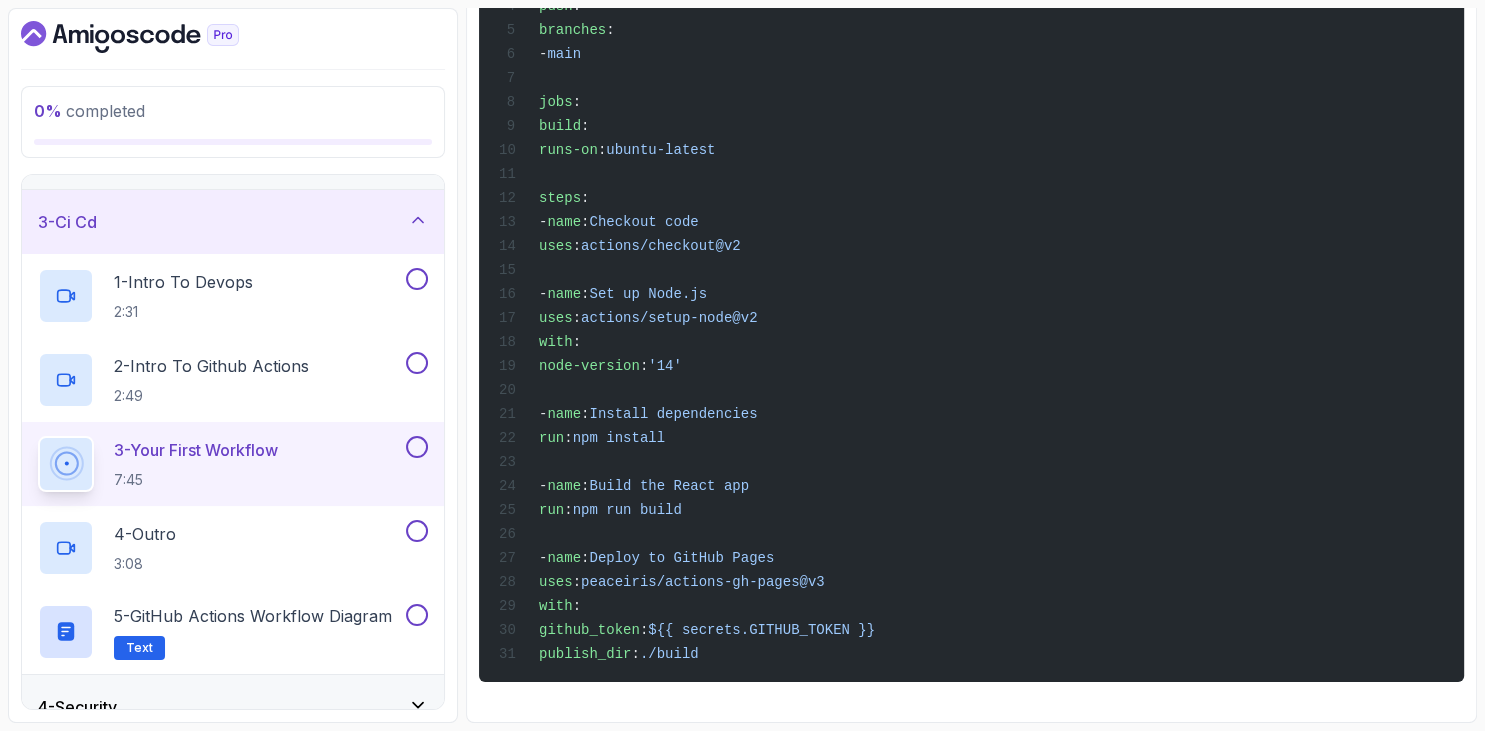 scroll, scrollTop: 2098, scrollLeft: 0, axis: vertical 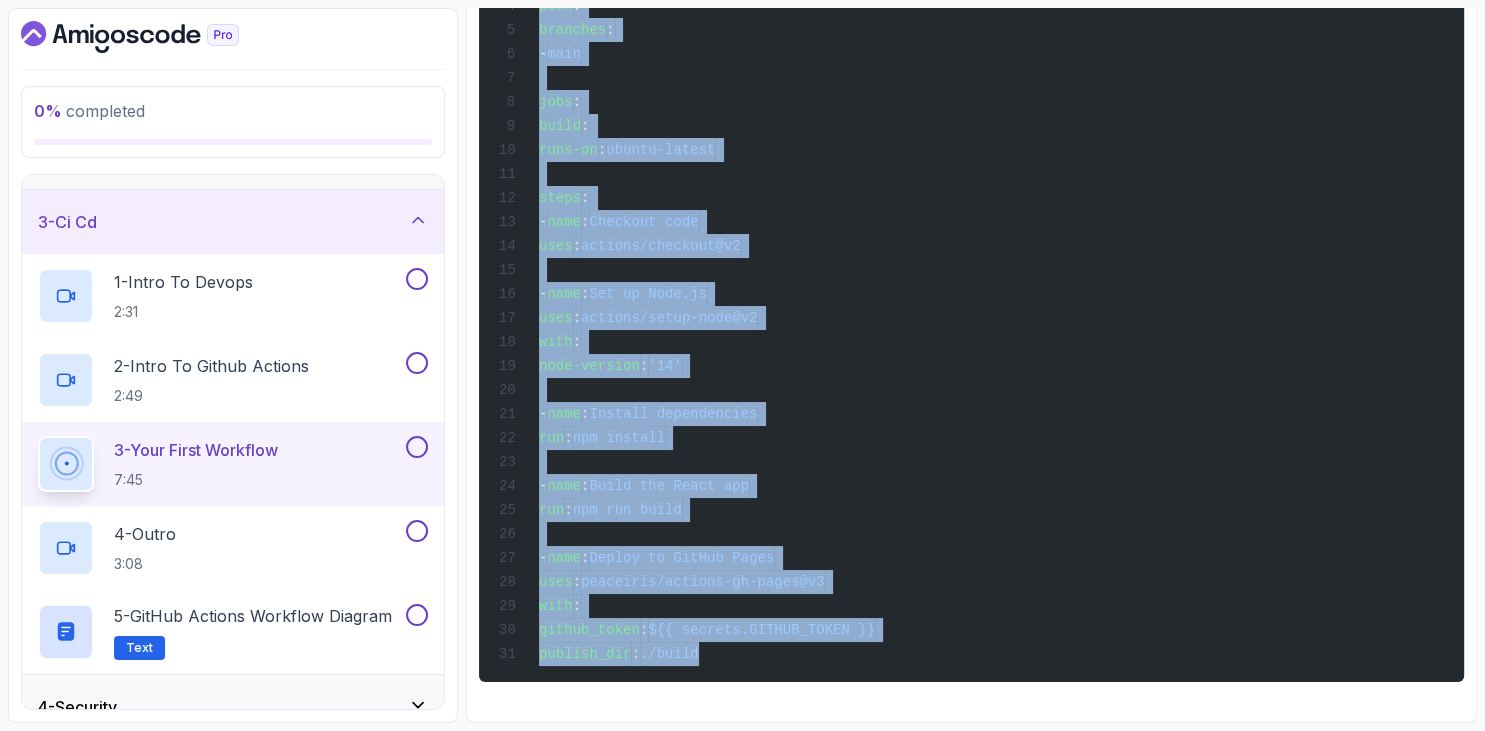 drag, startPoint x: 526, startPoint y: 142, endPoint x: 871, endPoint y: 656, distance: 619.04846 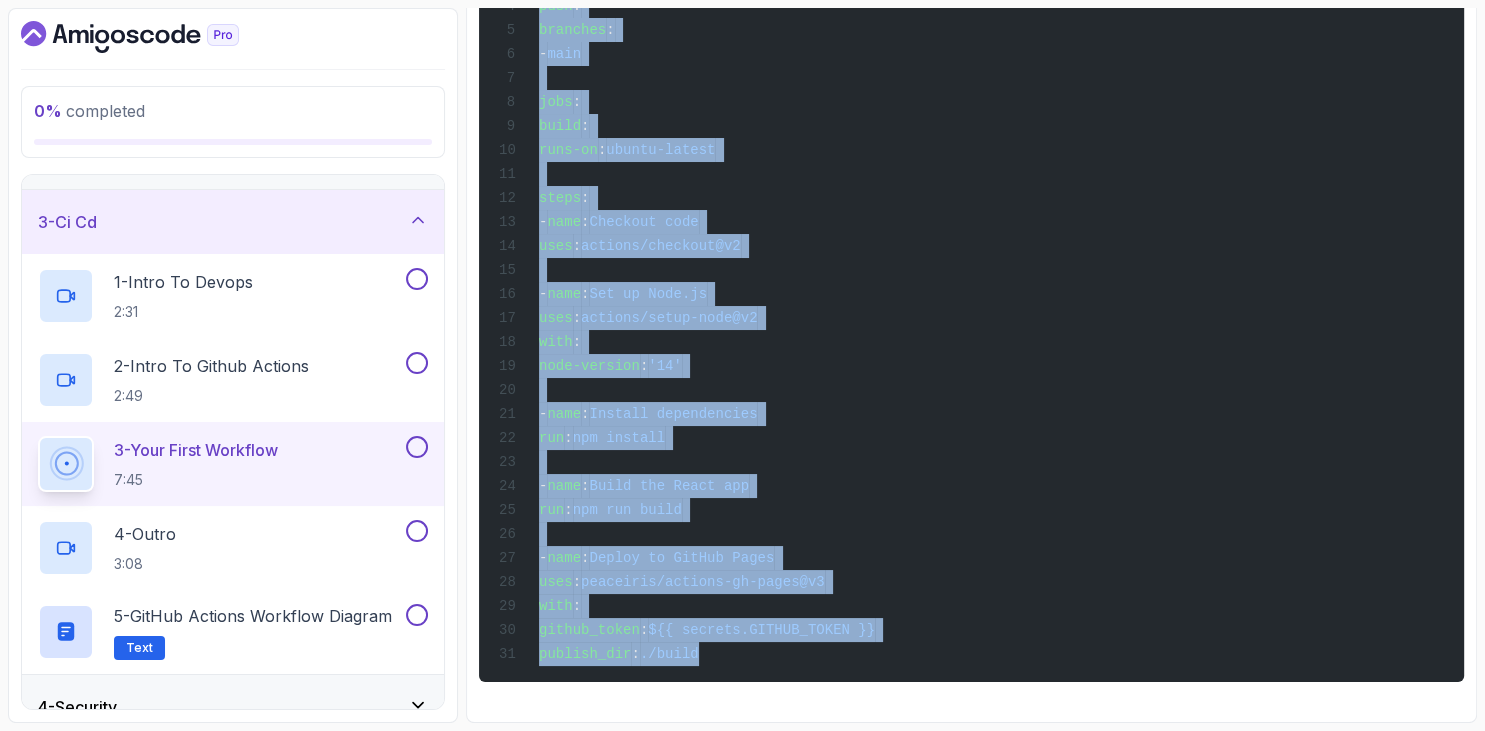 click on "~1 min read Example of a GitHub Actions Workflow
Another Example Deploying a React App
name :  Deploy React App
on :
push :
branches :
-  main
jobs :
build :
runs-on :  ubuntu-latest
steps :
-  name :  Checkout code
uses :  actions/checkout@v2
-  name :  Set up Node.js
uses :  actions/setup-node@v2
with :
node-version :  '14'
-  name :  Install dependencies
run :  npm install
-  name :  Build the React app
run :  npm run build
-  name :  Deploy to GitHub Pages
uses :  peaceiris/actions-gh-pages@v3
with :
github_token :  ${{ secrets.GITHUB_TOKEN }}
publish_dir :  ./build" at bounding box center (971, -452) 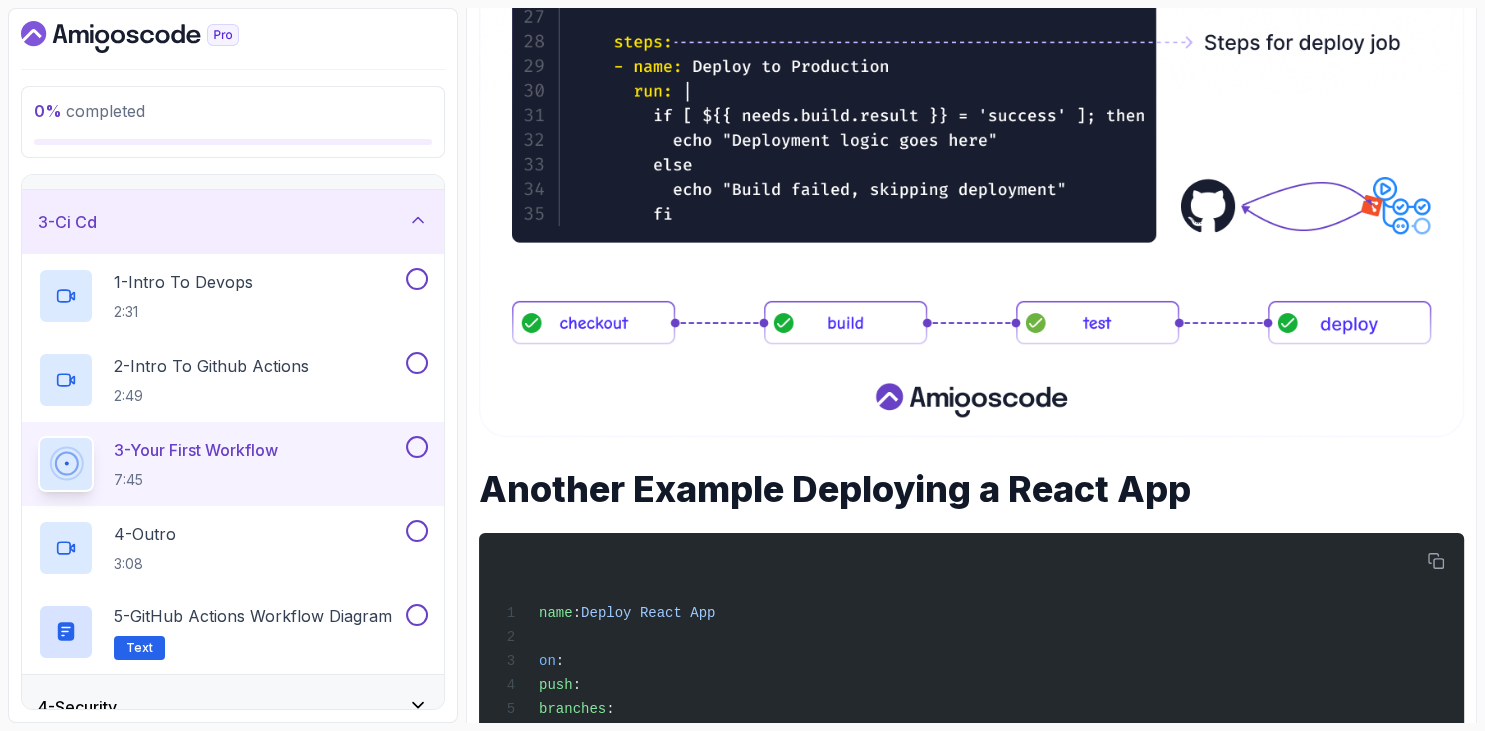 scroll, scrollTop: 1637, scrollLeft: 0, axis: vertical 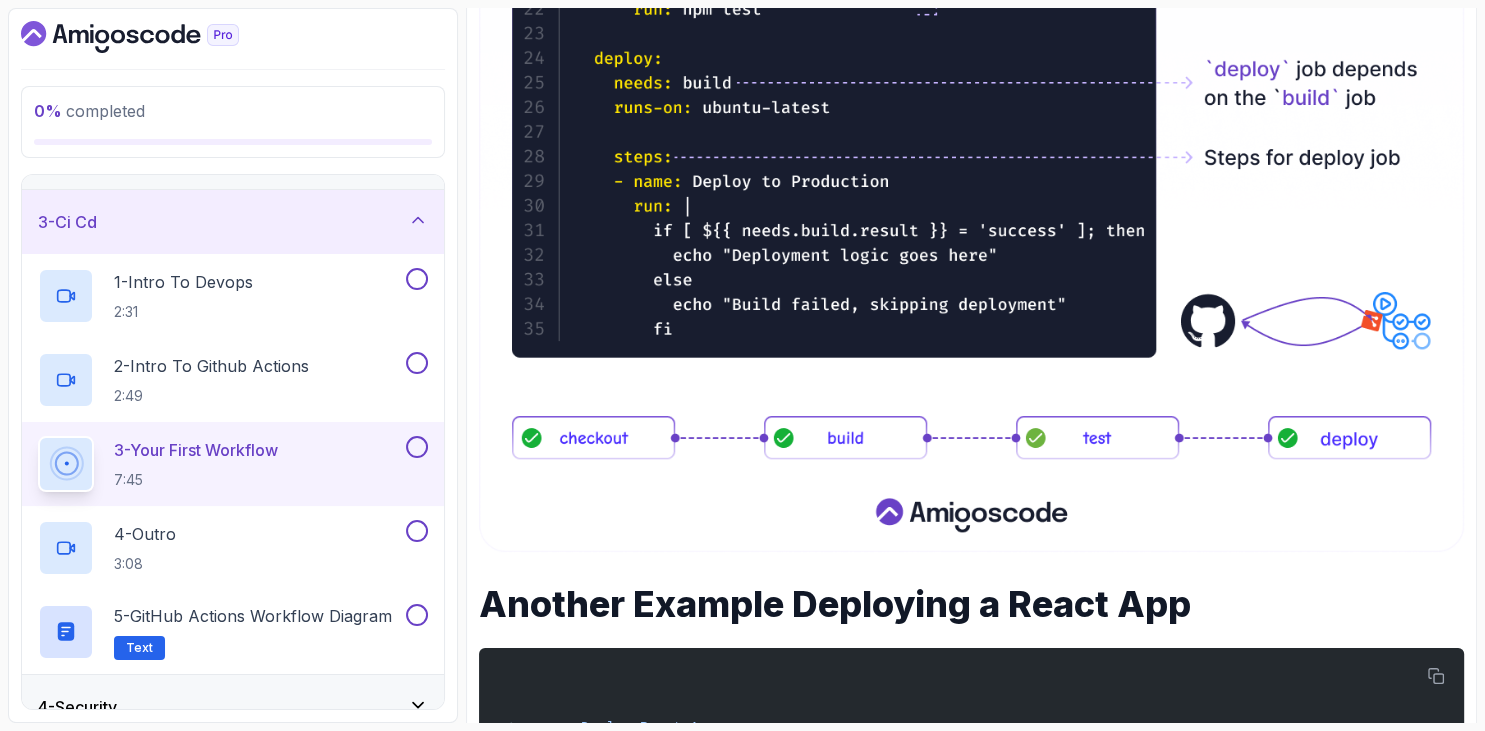 click at bounding box center [233, 37] 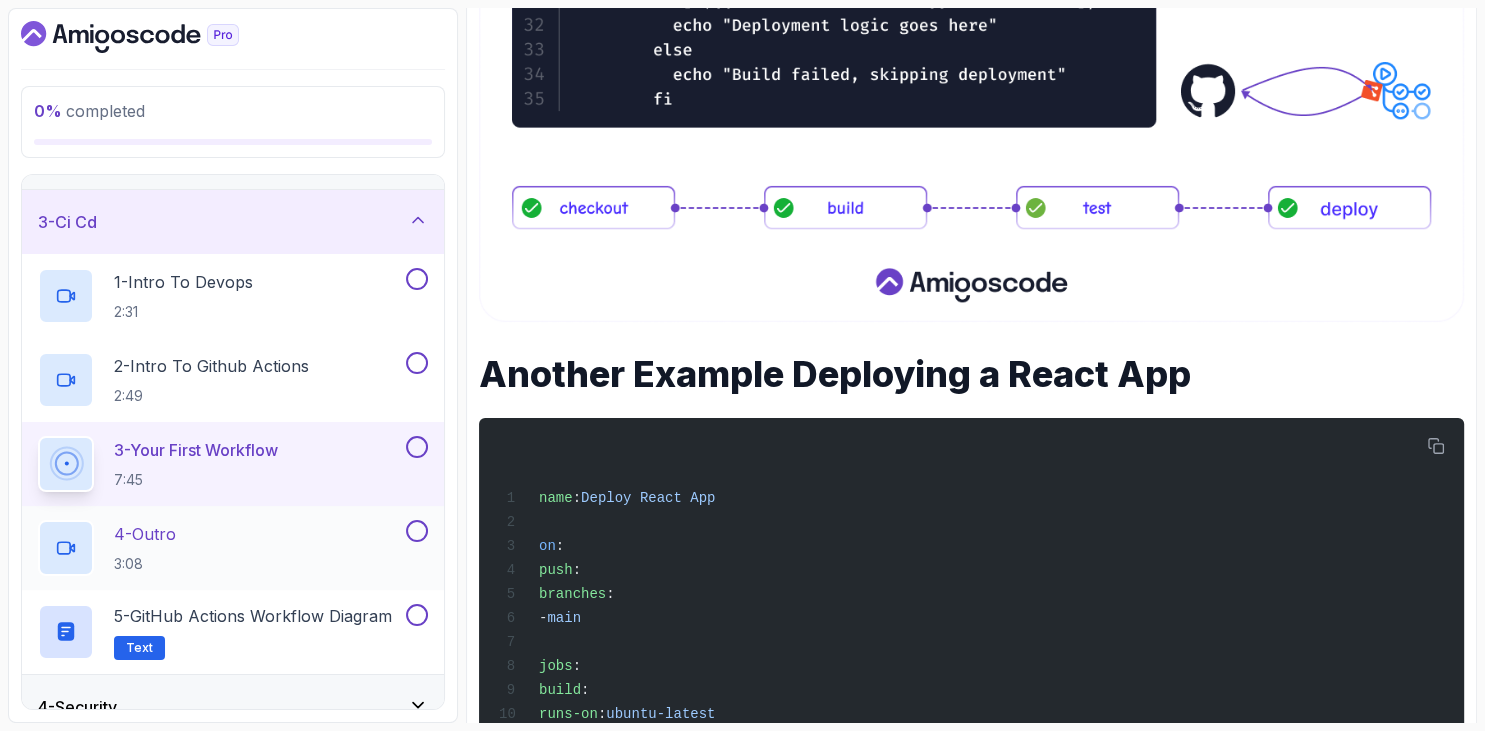 click on "4  -  Outro 3:08" at bounding box center [220, 548] 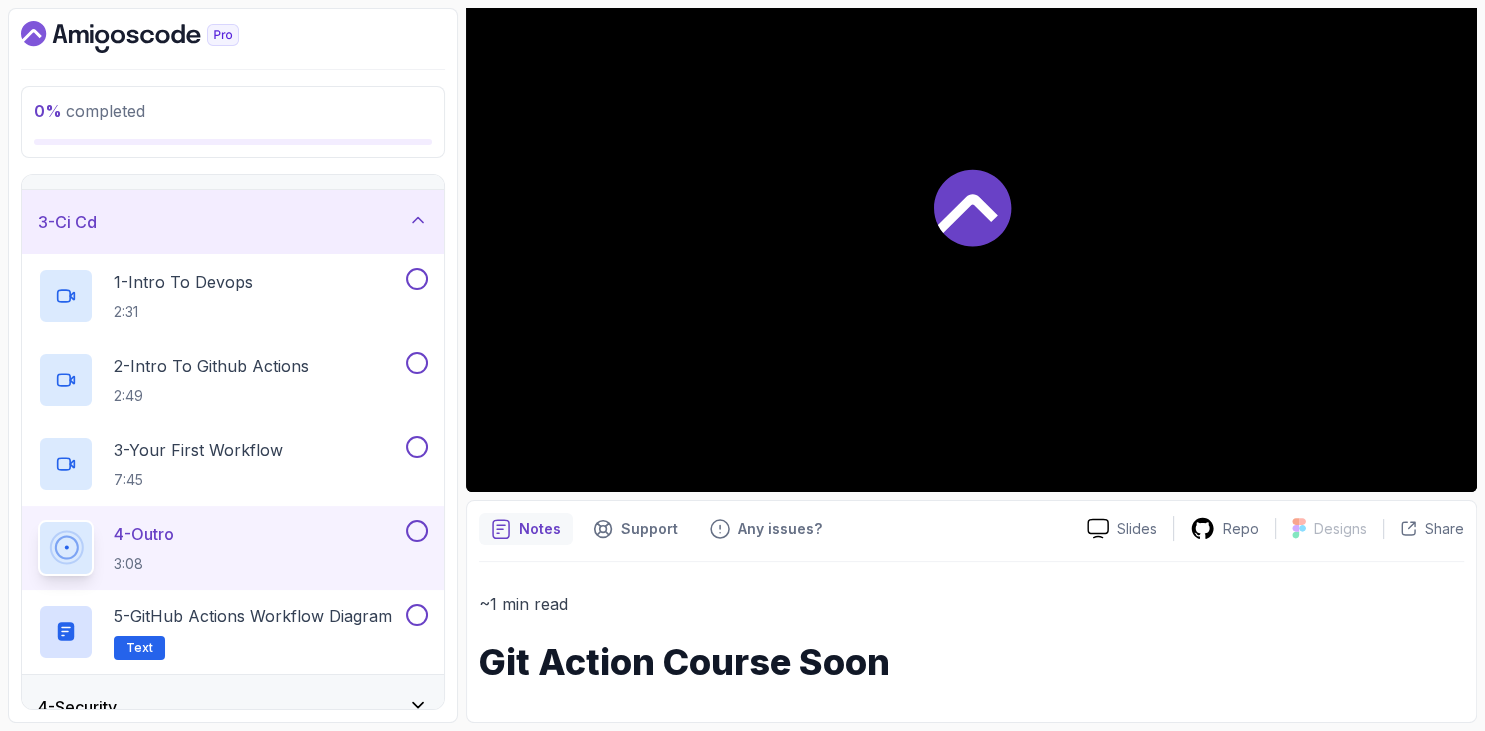 scroll, scrollTop: 254, scrollLeft: 0, axis: vertical 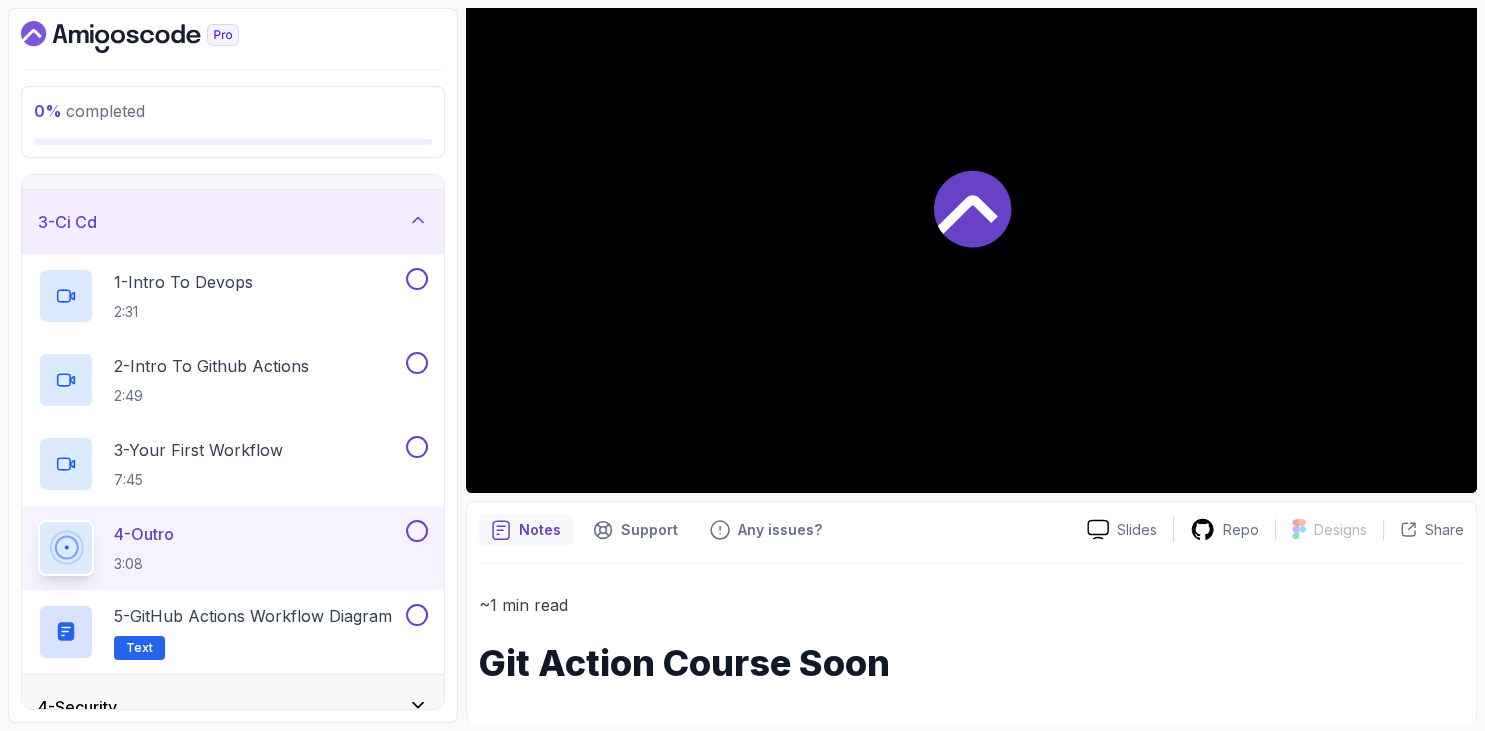 click on "0 % completed 1  -  Intro 2  -  Codespaces 3  -  Ci Cd 1  -  Intro To Devops 2:31 2  -  Intro To Github Actions 2:49 3  -  Your First Workflow 7:45 4  -  Outro 3:08 5  -  GitHub Actions Workflow Diagram Text 4  -  Security 5  -  Agile And Planning 6  -  Github Copilot 7  -  Outro" at bounding box center [233, 365] 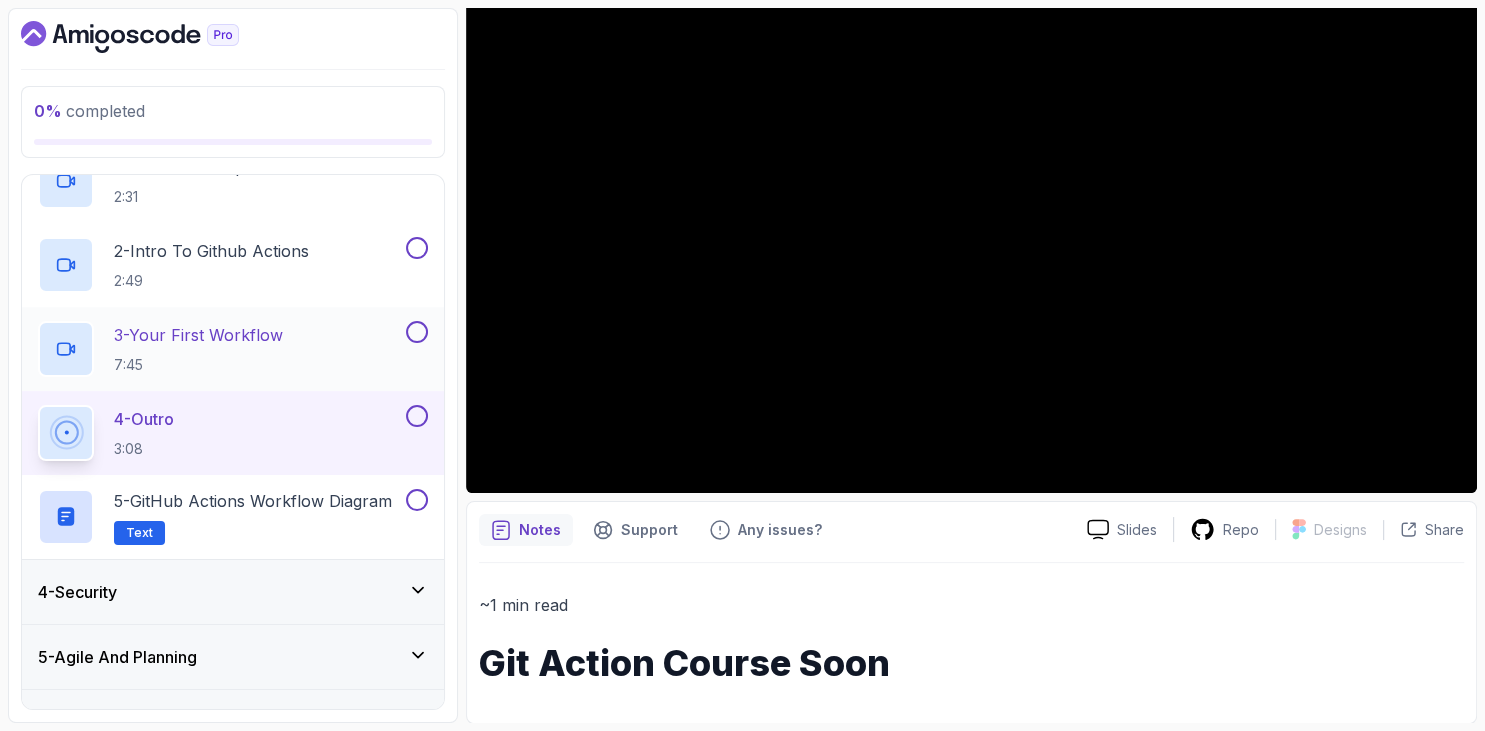 scroll, scrollTop: 337, scrollLeft: 0, axis: vertical 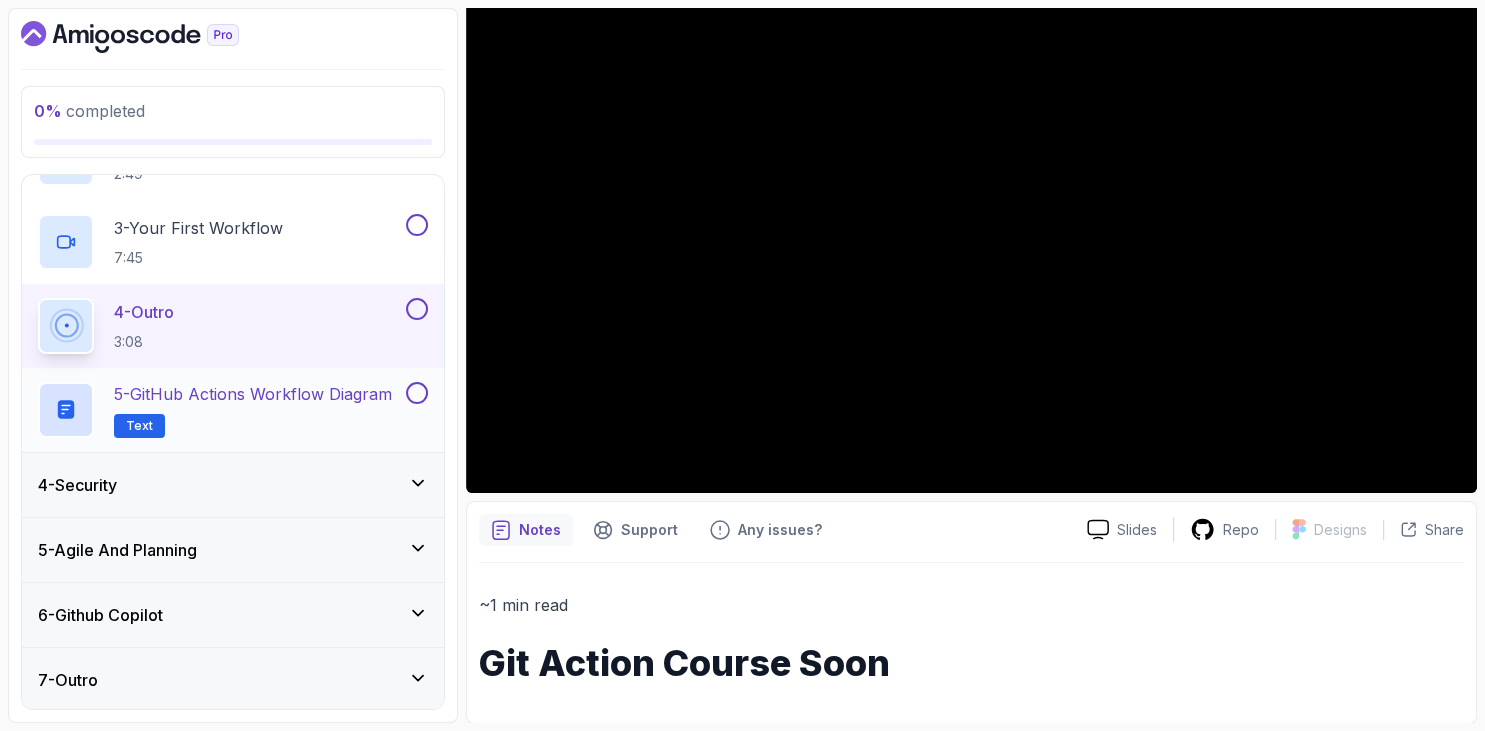 click on "5  -  GitHub Actions Workflow Diagram Text" at bounding box center [253, 410] 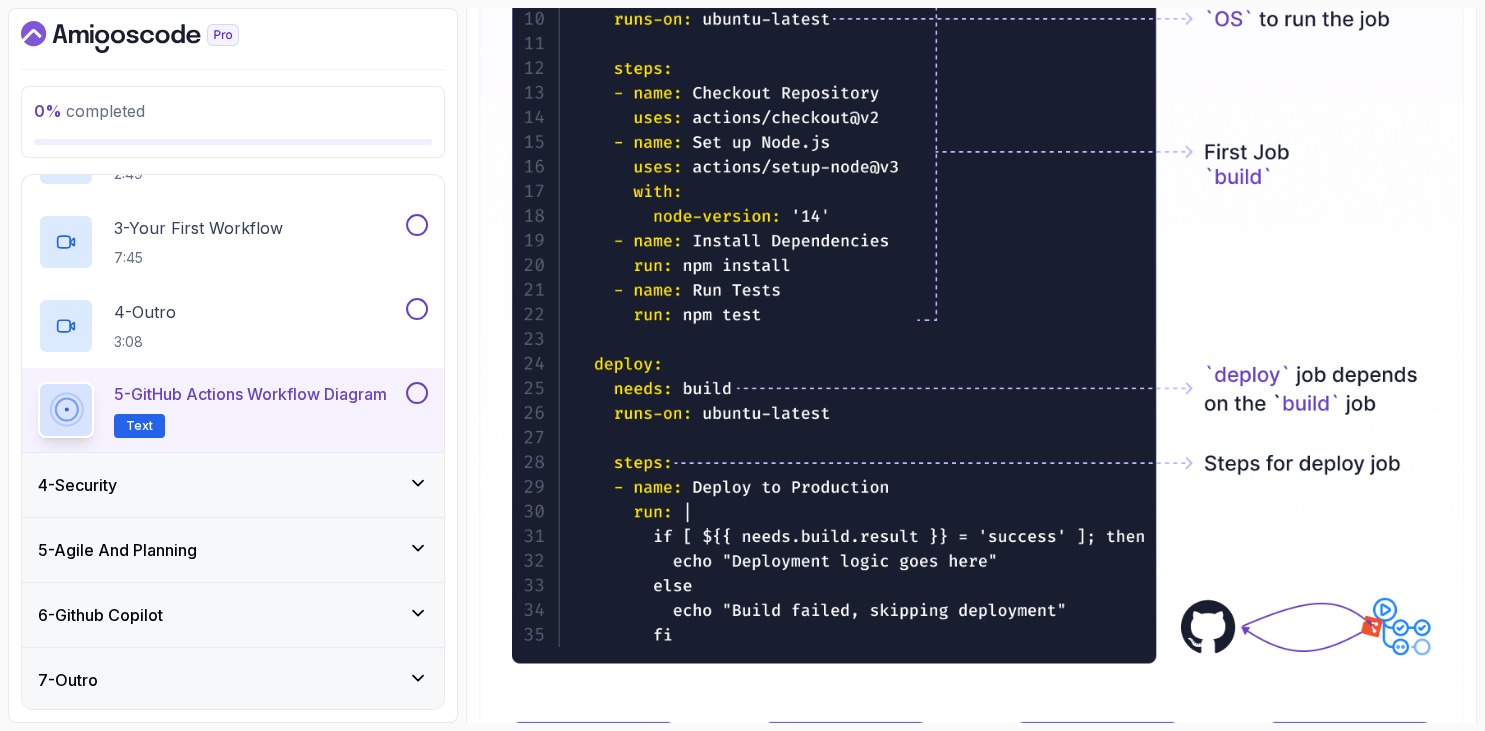 scroll, scrollTop: 898, scrollLeft: 0, axis: vertical 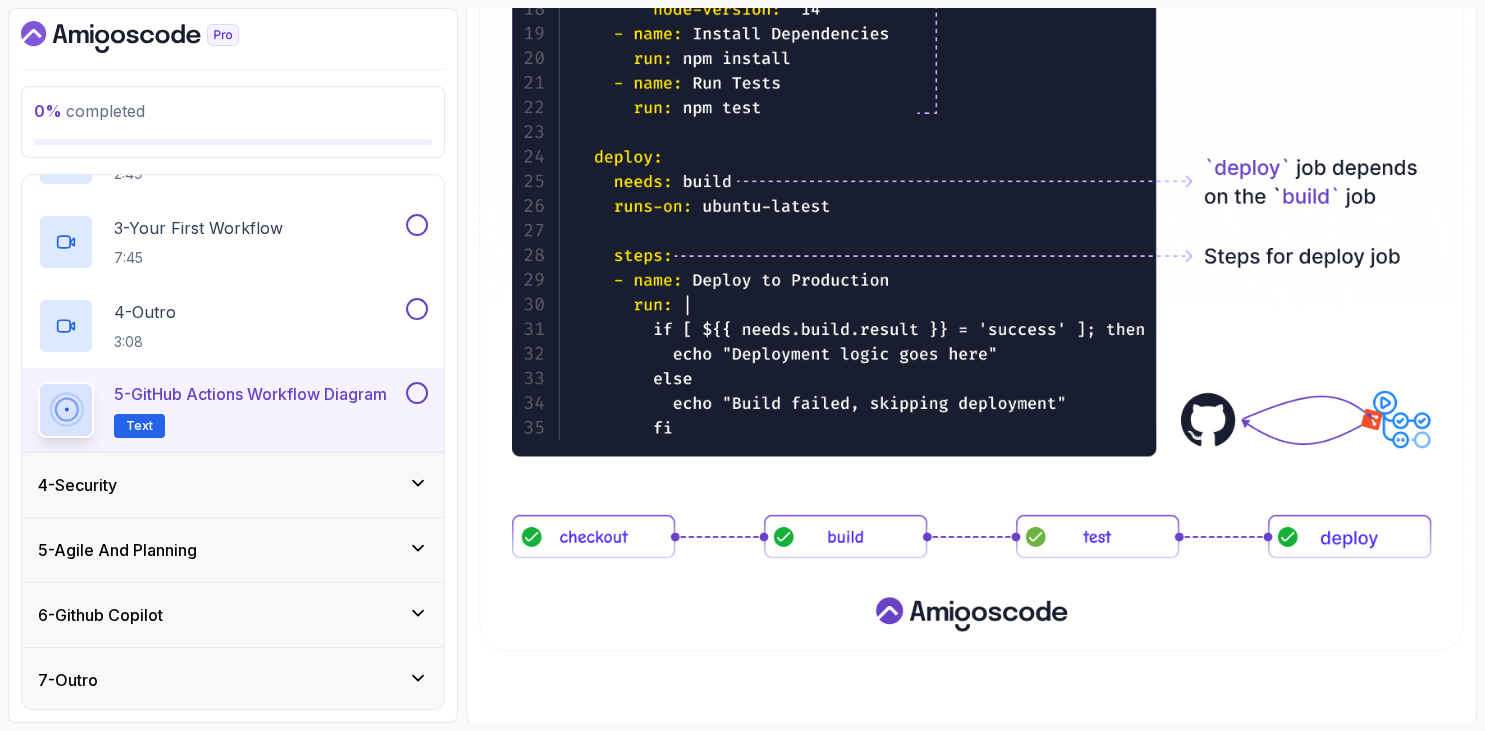 click on "4  -  Security" at bounding box center [233, 485] 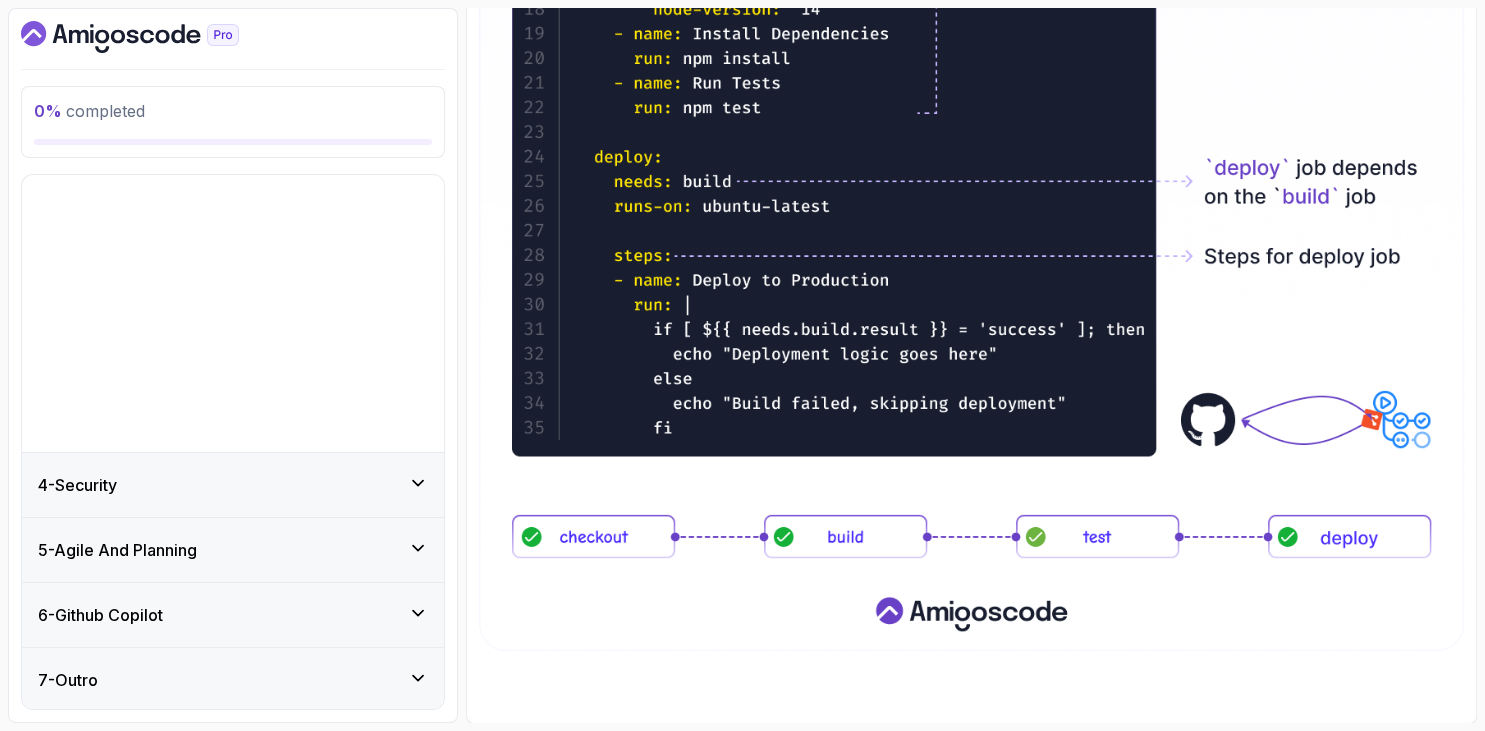 scroll, scrollTop: 0, scrollLeft: 0, axis: both 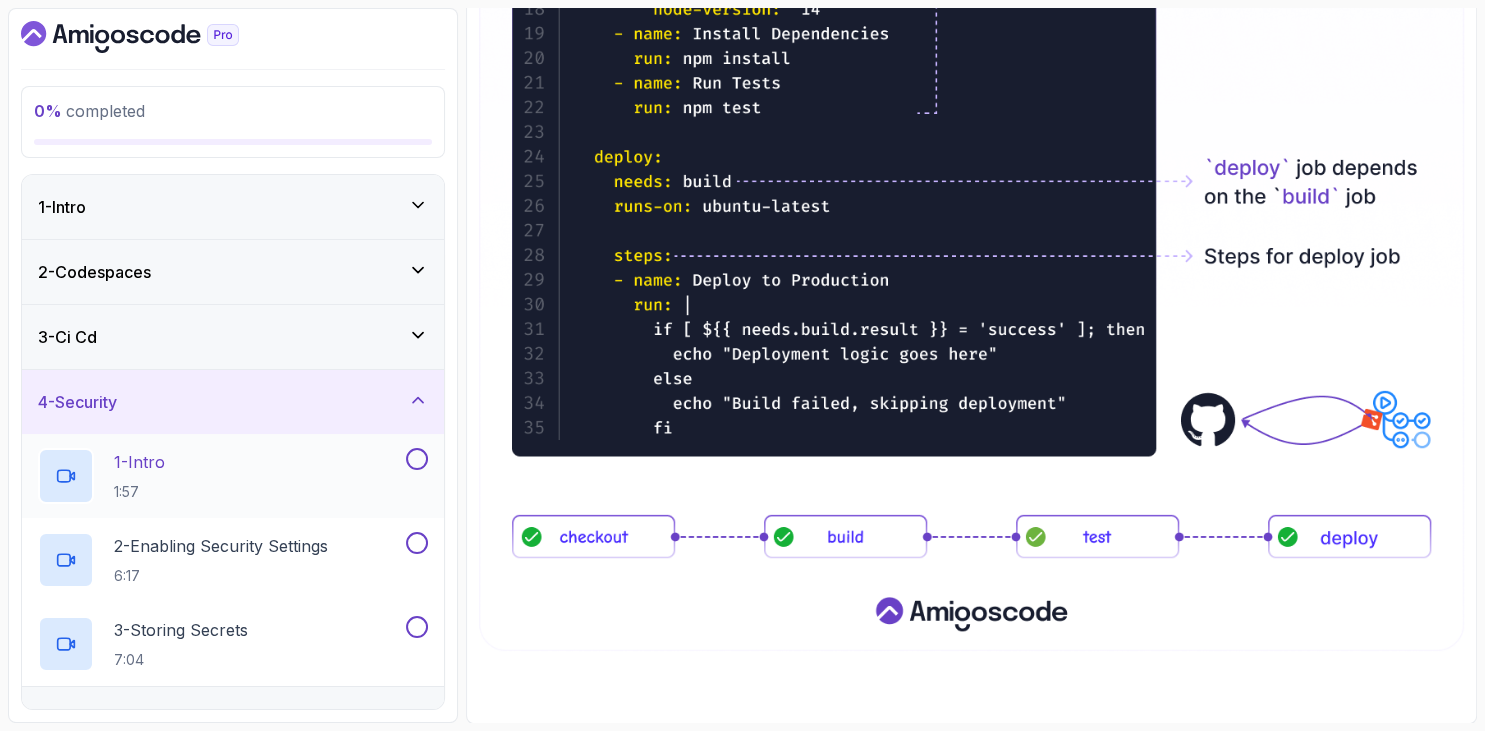 click on "1  -  Intro" at bounding box center [139, 462] 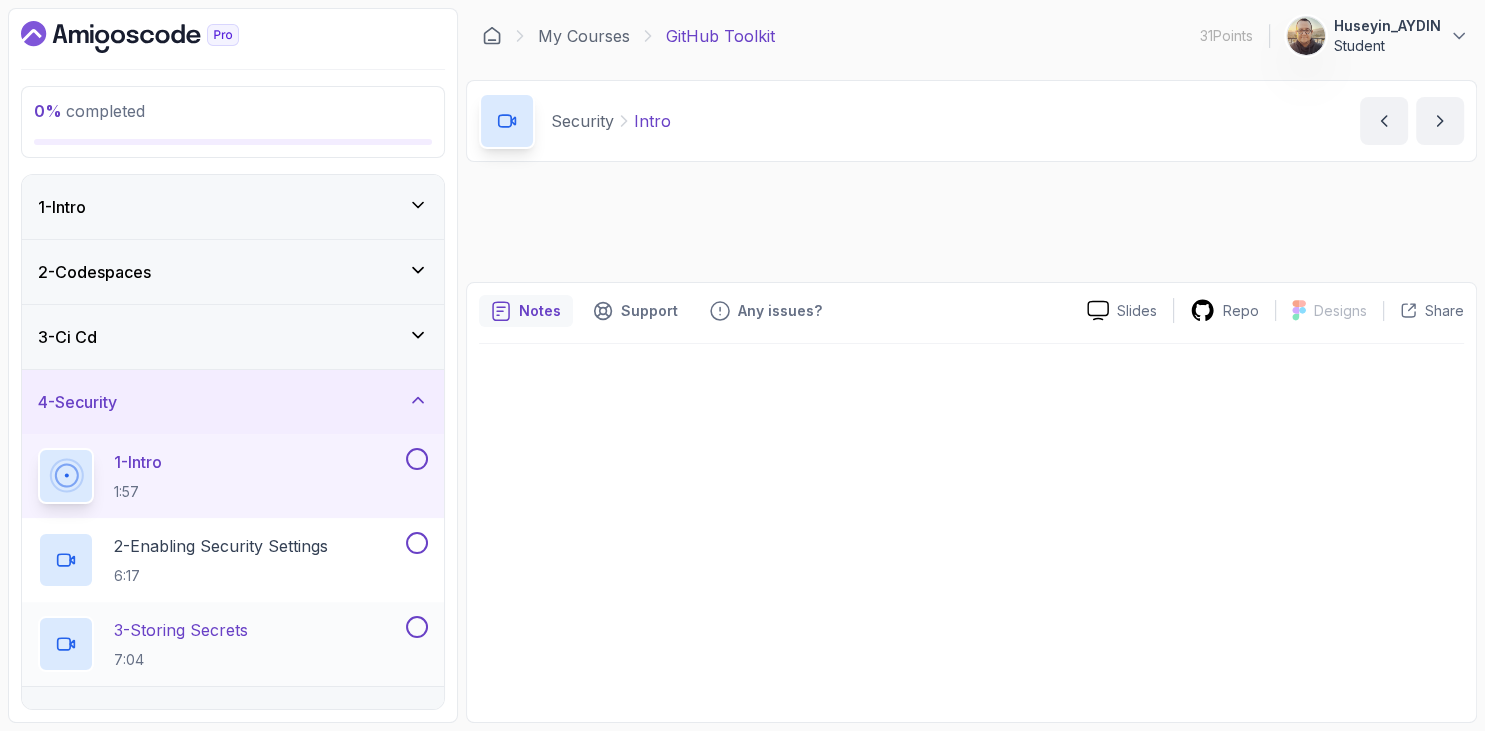 scroll, scrollTop: 0, scrollLeft: 0, axis: both 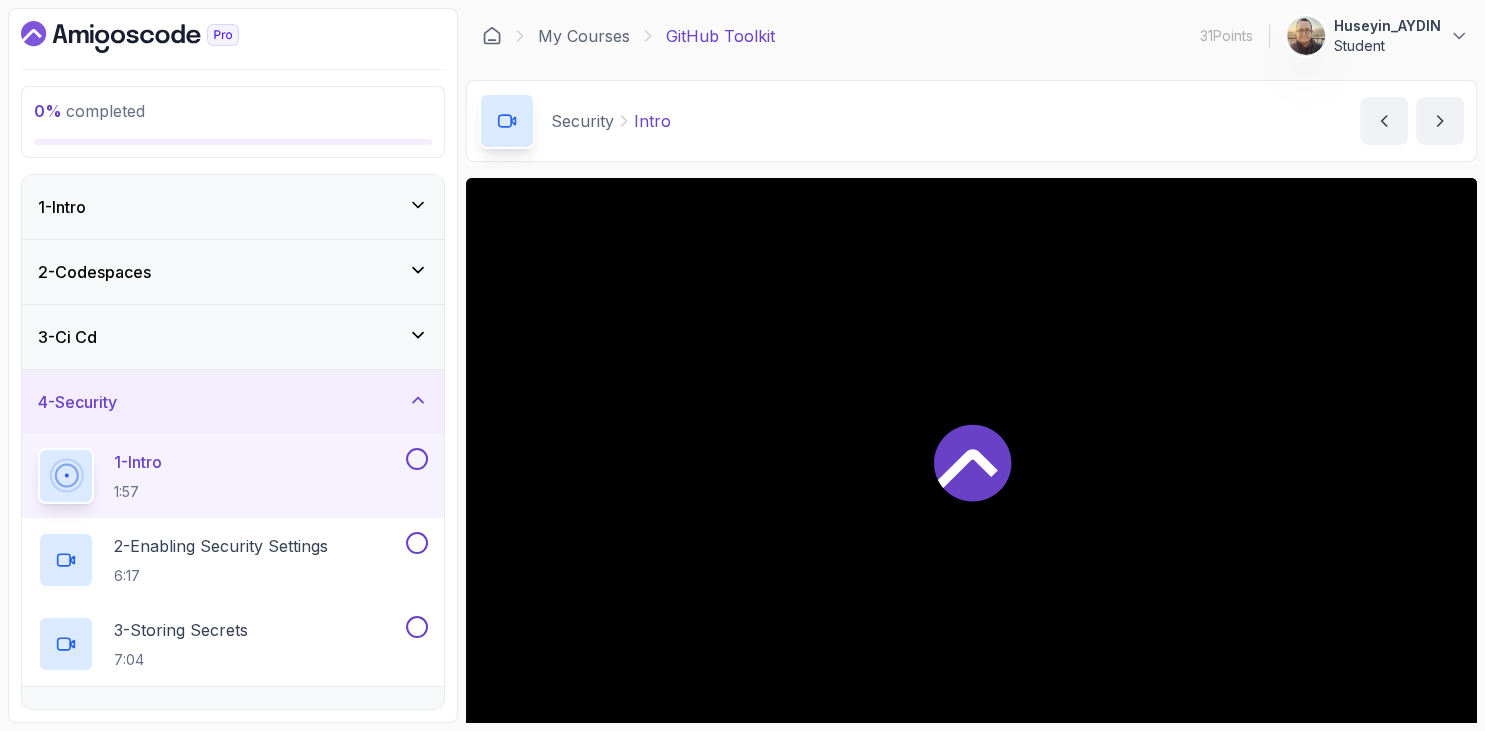drag, startPoint x: 381, startPoint y: 32, endPoint x: 654, endPoint y: 11, distance: 273.8065 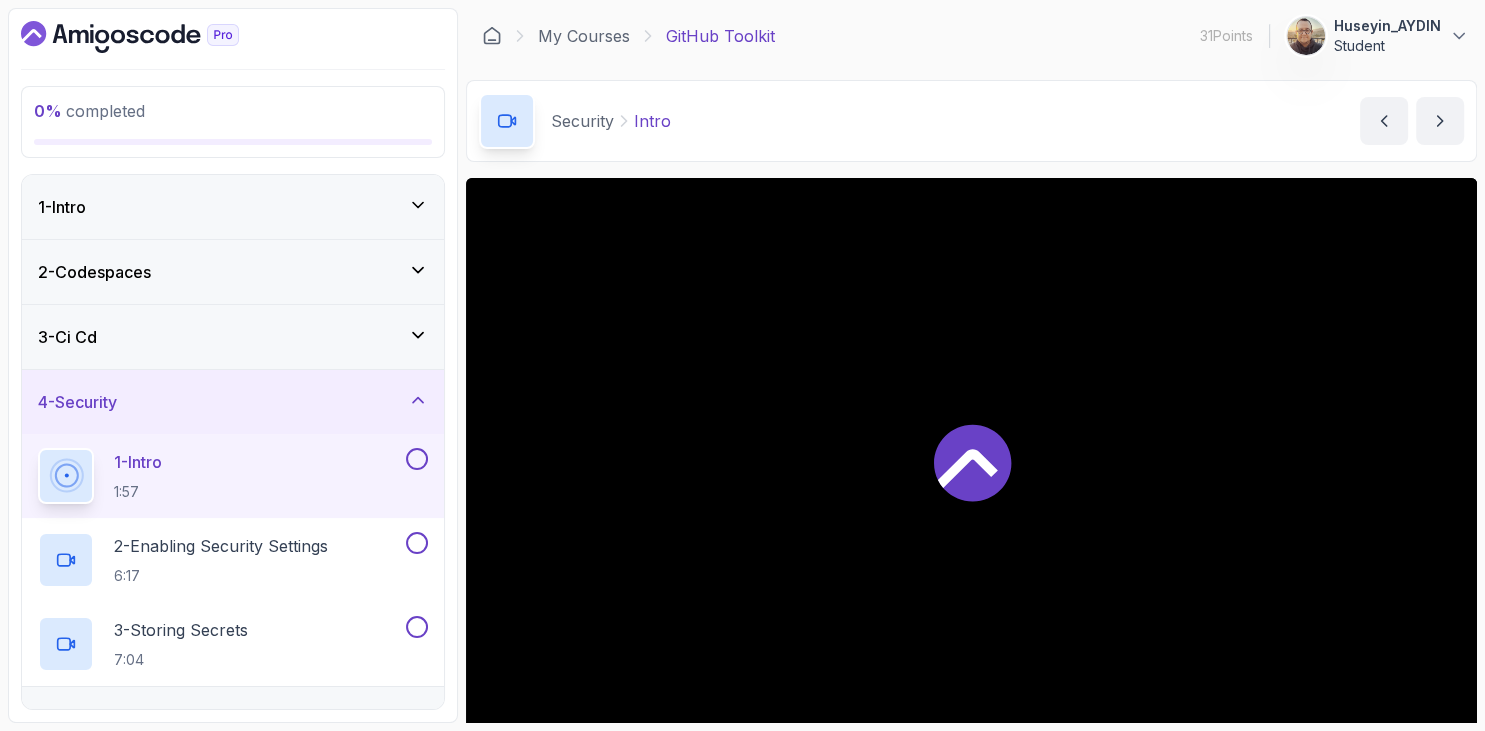 click at bounding box center [233, 37] 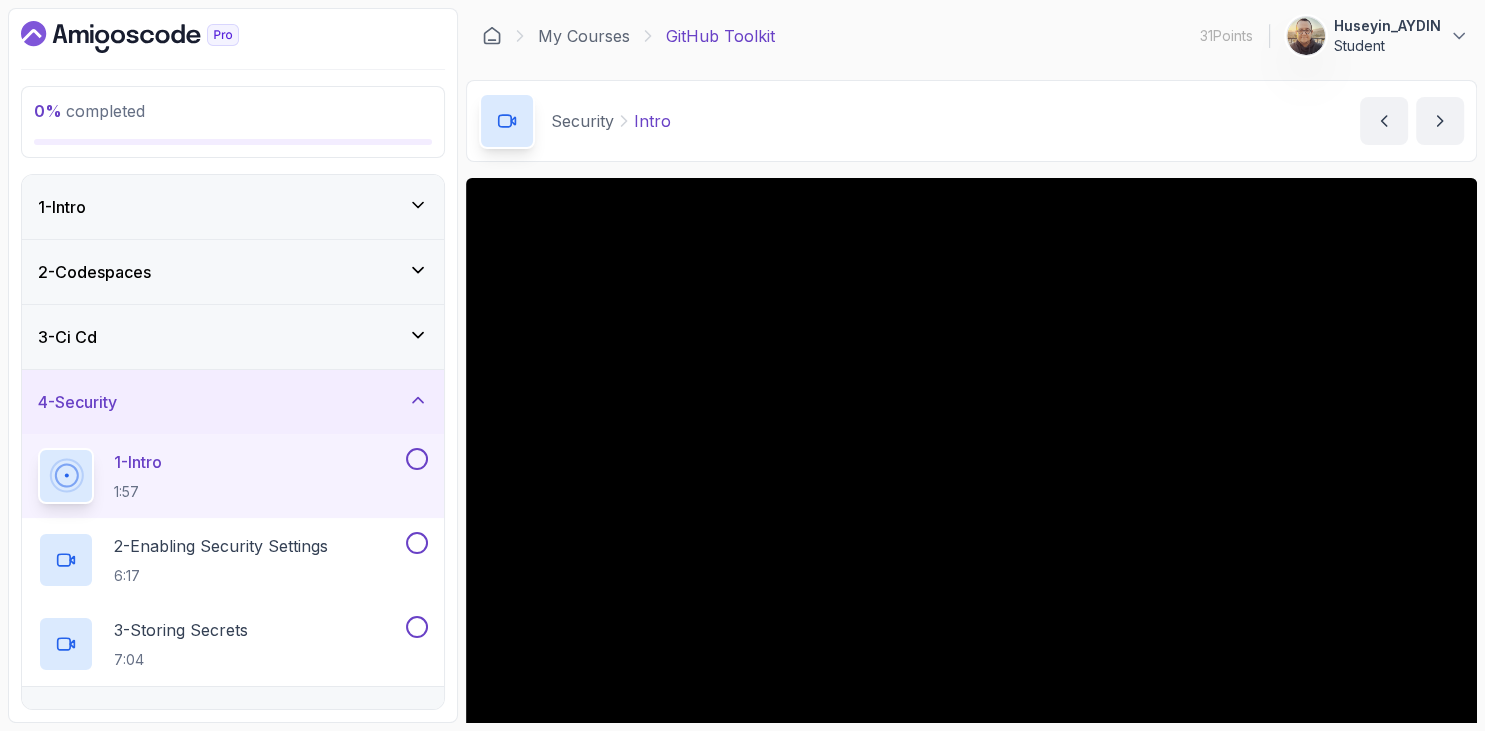 scroll, scrollTop: 162, scrollLeft: 0, axis: vertical 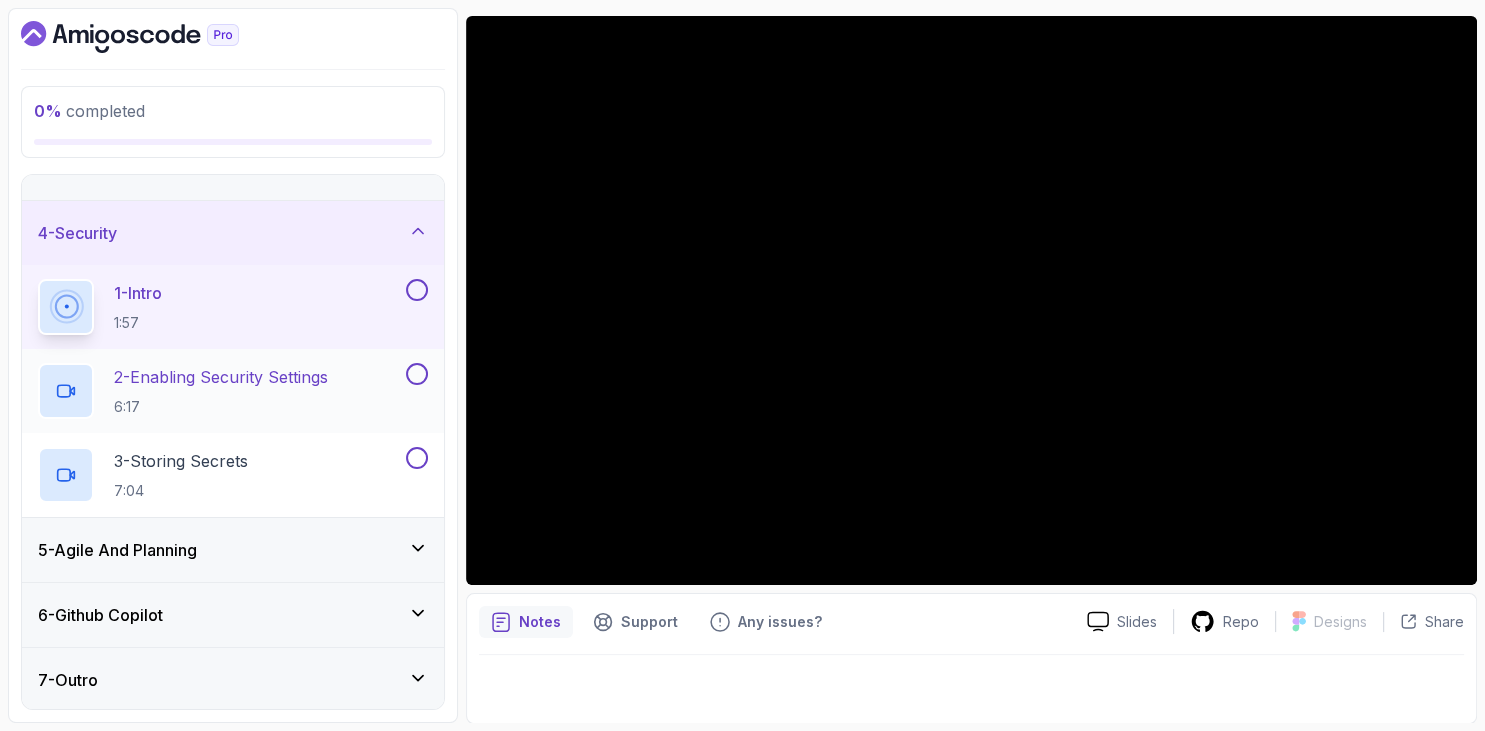 click on "2  -  Enabling Security Settings 6:17" at bounding box center (220, 391) 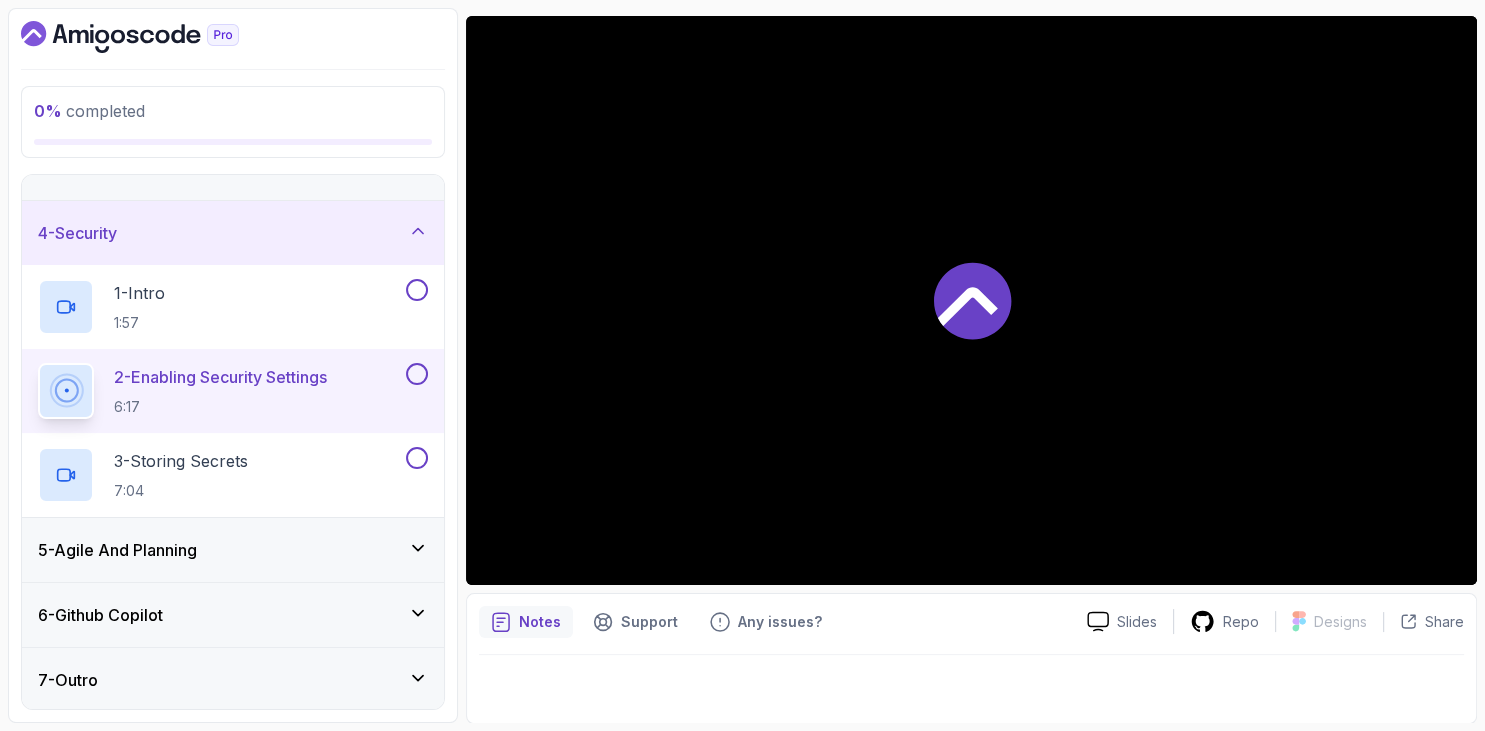 click at bounding box center (233, 37) 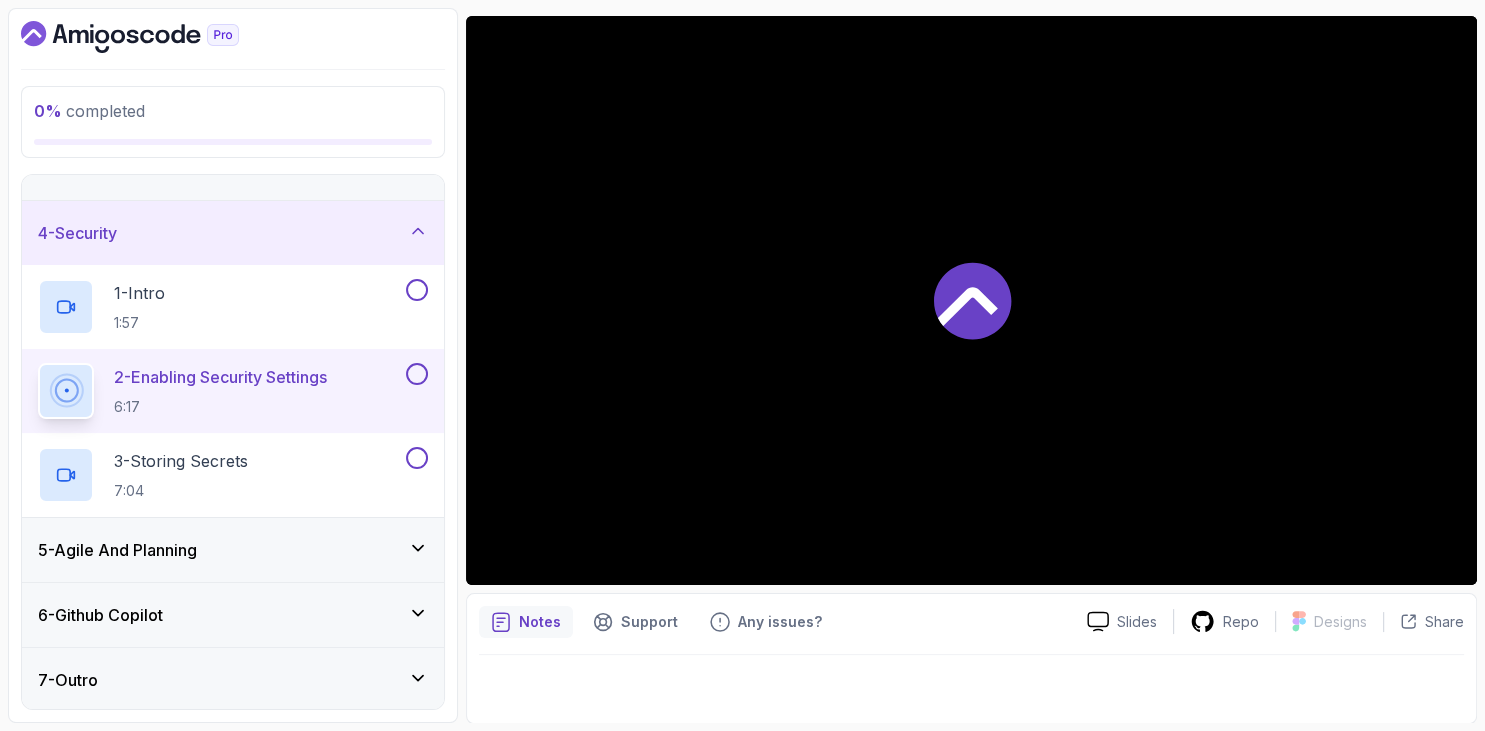 click at bounding box center (233, 37) 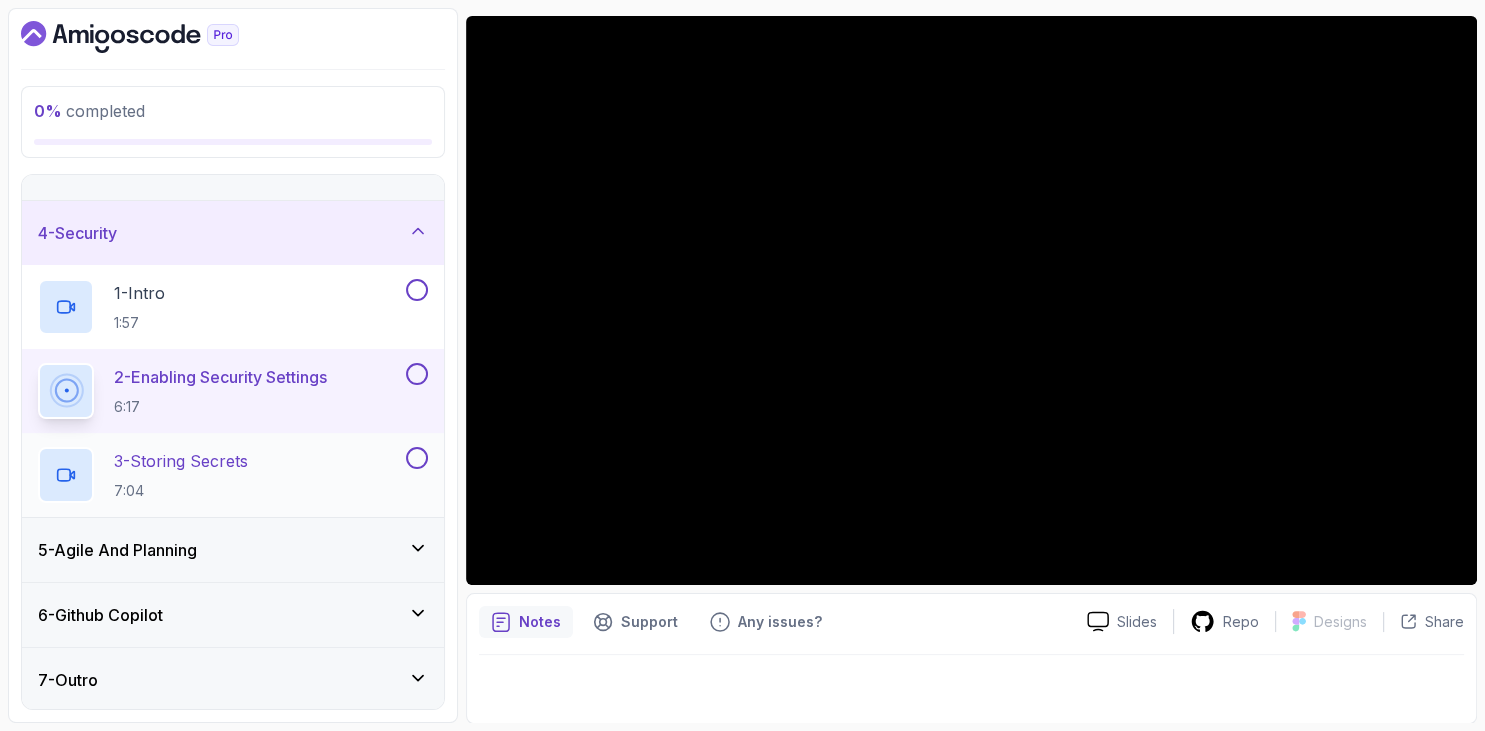 click on "3  -  Storing Secrets" at bounding box center (181, 461) 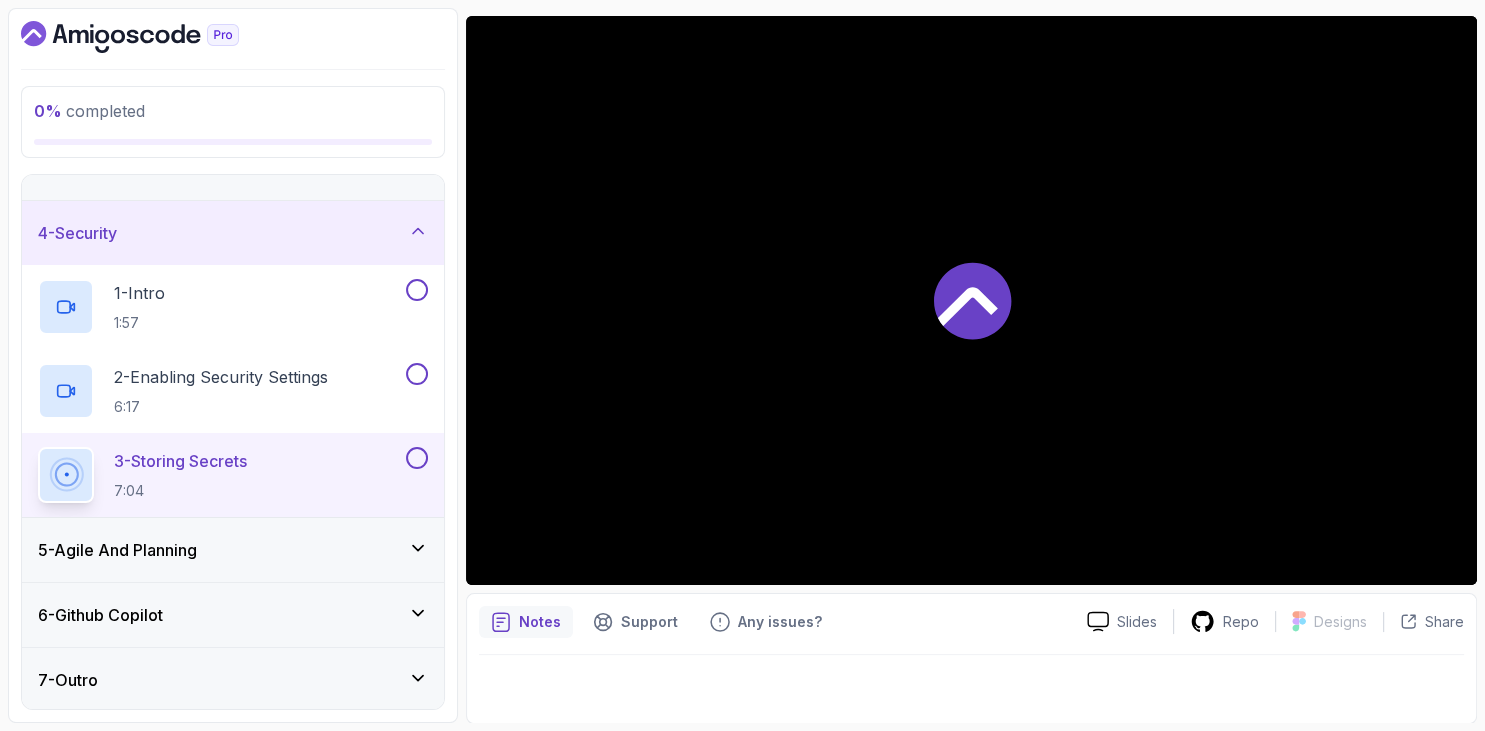 click on "0 % completed 1  -  Intro 2  -  Codespaces 3  -  Ci Cd 4  -  Security 1  -  Intro 1:57 2  -  Enabling Security Settings 6:17 3  -  Storing Secrets 7:04 5  -  Agile And Planning 6  -  Github Copilot 7  -  Outro" at bounding box center (233, 365) 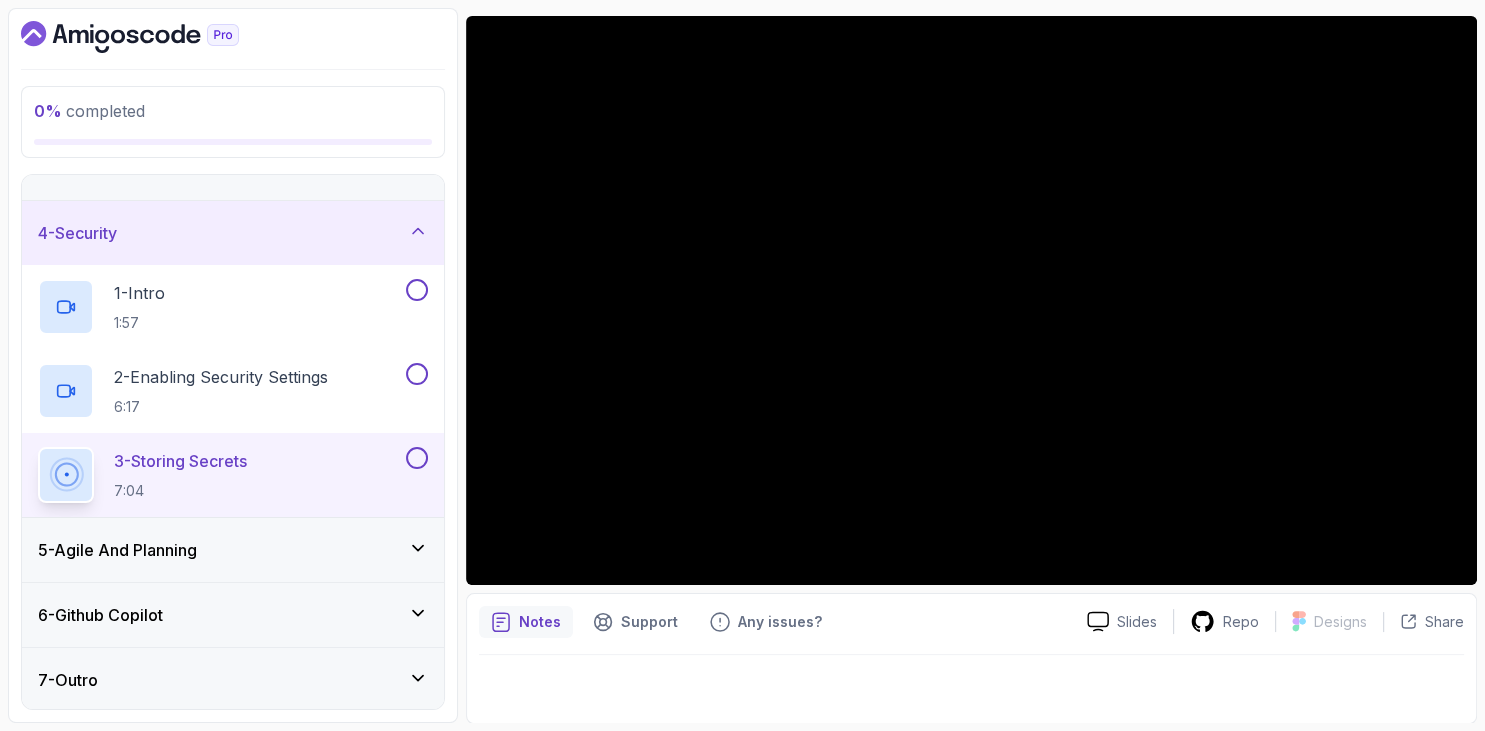 click on "5  -  Agile And Planning" at bounding box center [117, 550] 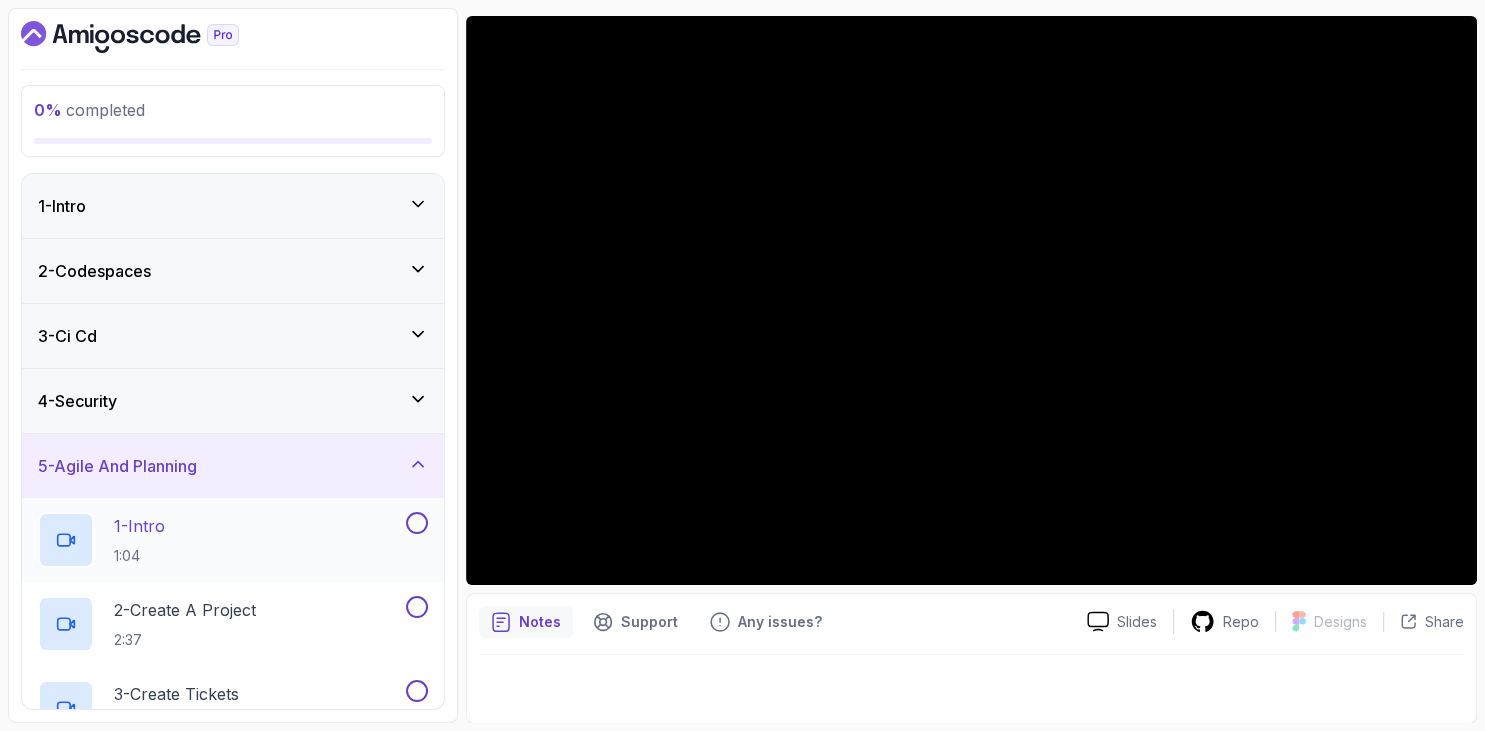 scroll, scrollTop: 230, scrollLeft: 0, axis: vertical 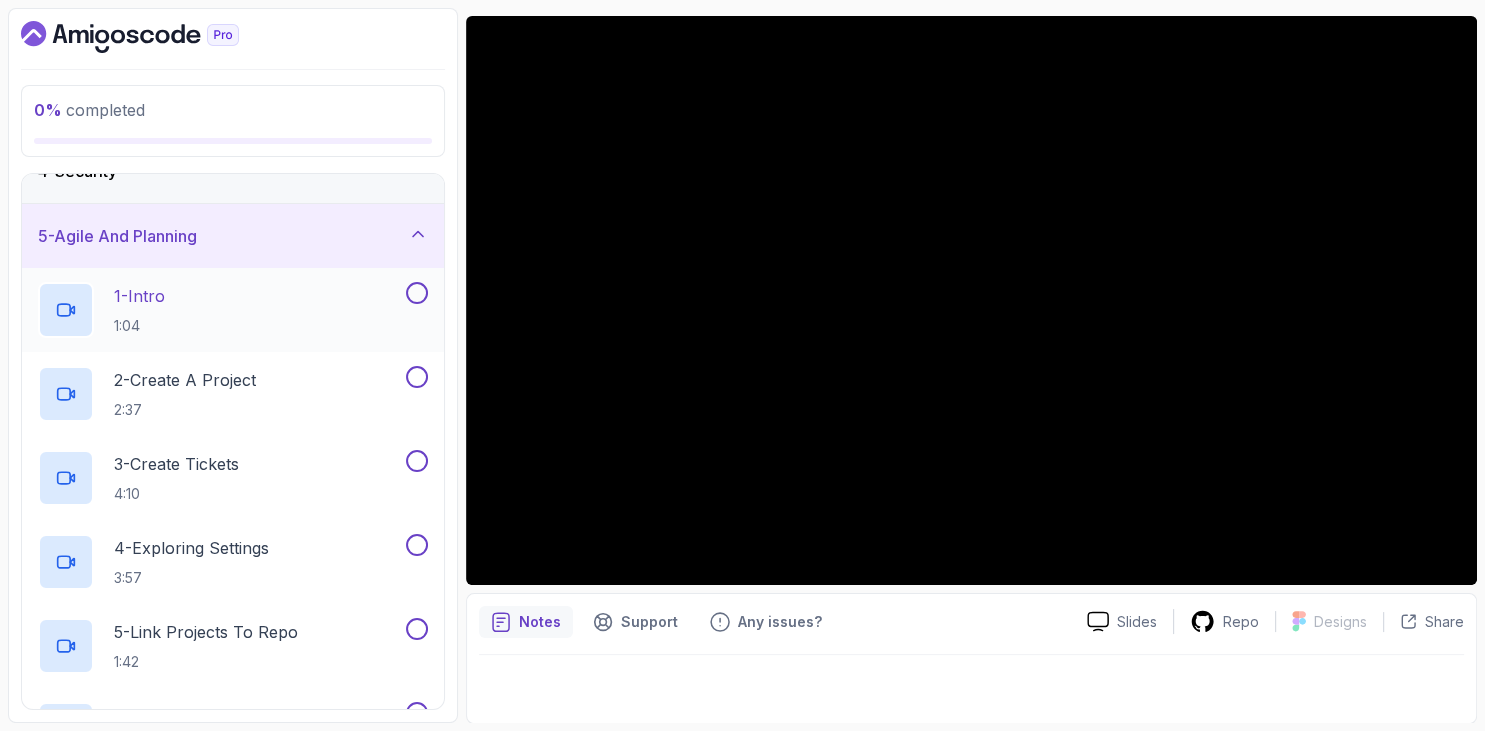 click on "1  -  Intro" at bounding box center [139, 296] 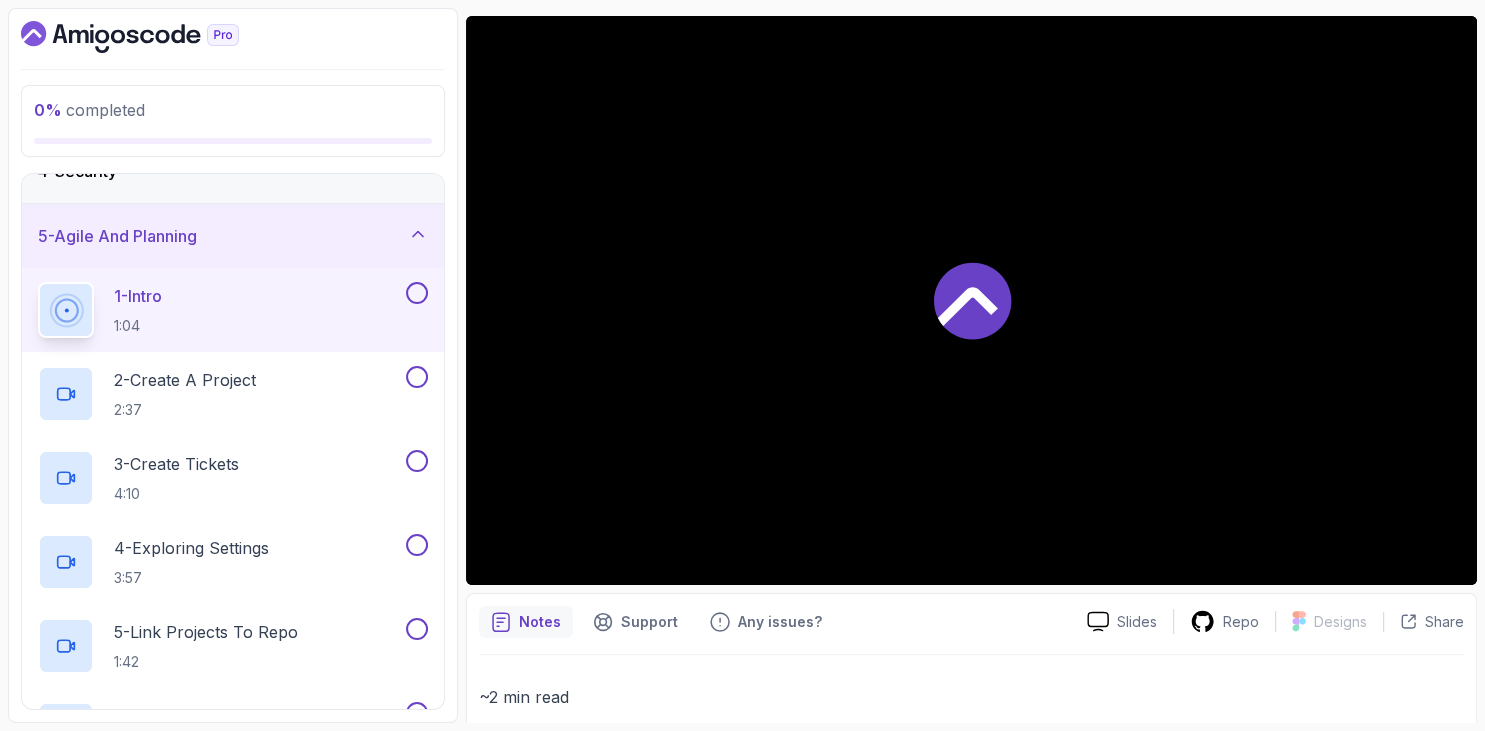 scroll, scrollTop: 507, scrollLeft: 0, axis: vertical 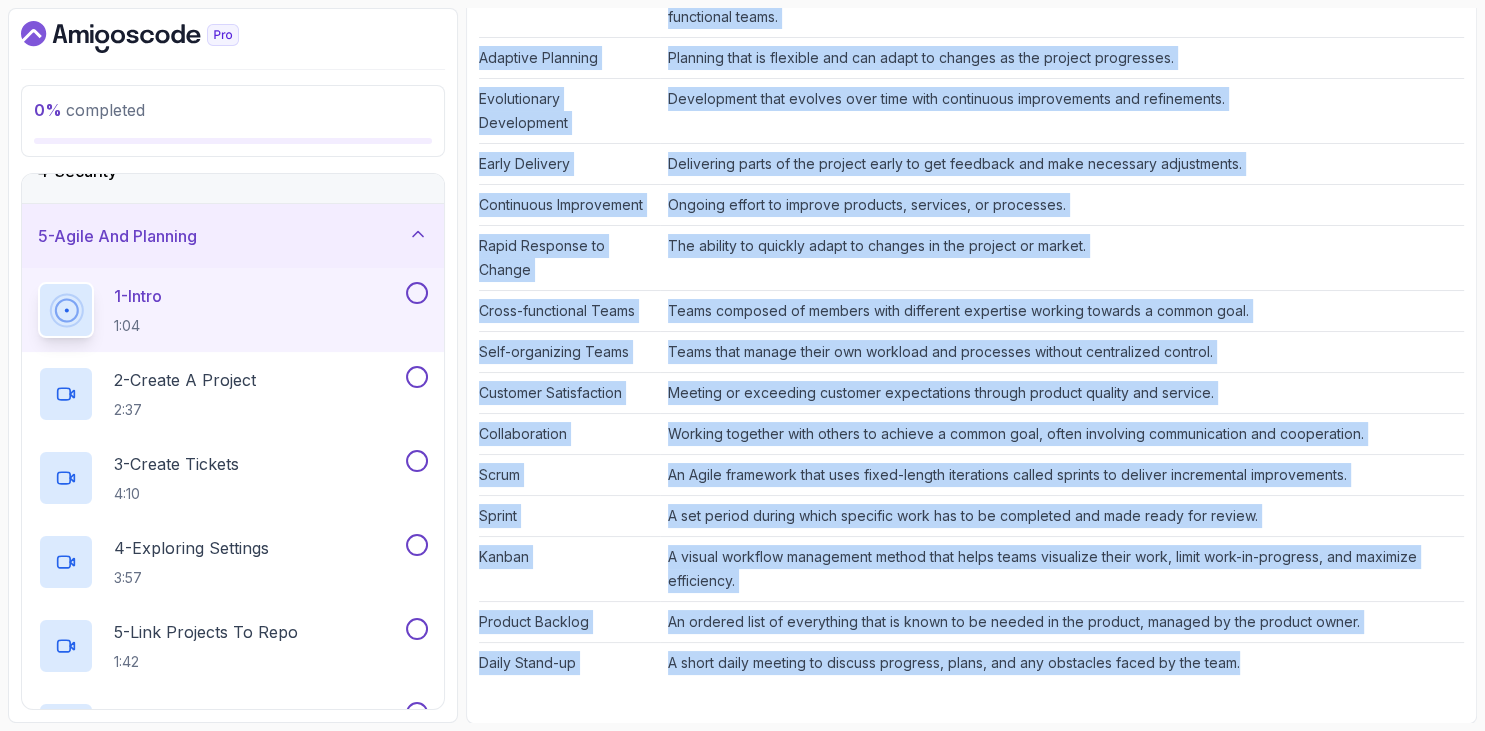 drag, startPoint x: 481, startPoint y: 410, endPoint x: 1375, endPoint y: 687, distance: 935.93 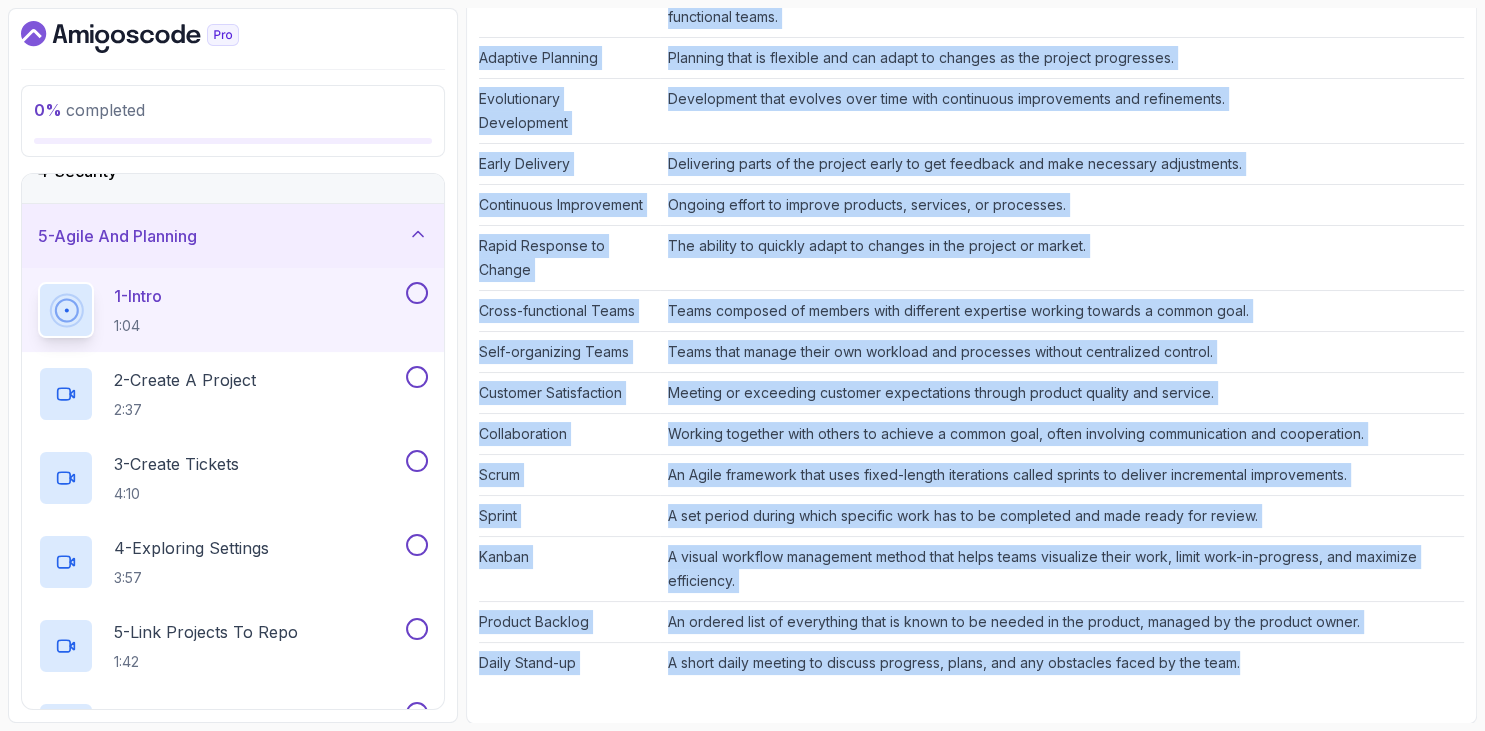 click on "~2 min read Links
GitHub Projects
GitHub Projects Documentation
GitHub Projects?
GitHub Projects is a project management tool that allows you to create, manage, and track projects using GitHub's powerful collaboration features. It provides a visual interface for managing tasks, assigning responsibilities, and monitoring progress.
GitHub Projects Features
Visual interface for managing tasks, assigning responsibilities, and monitoring progress.
Integration with GitHub repositories and issues.
Customizable workflows and statuses.
Project boards for visualizing and tracking progress.
Milestones for setting deadlines and tracking progress.
Gantt charts for visualizing project timelines.
Reporting and analytics for tracking project performance.
Agile?
Agile Terminology
Term Explanation Agile A project management and software development methodology that emphasizes flexibility, collaboration, and customer satisfaction. Iterative Development Adaptive Planning Early Delivery" at bounding box center (971, -186) 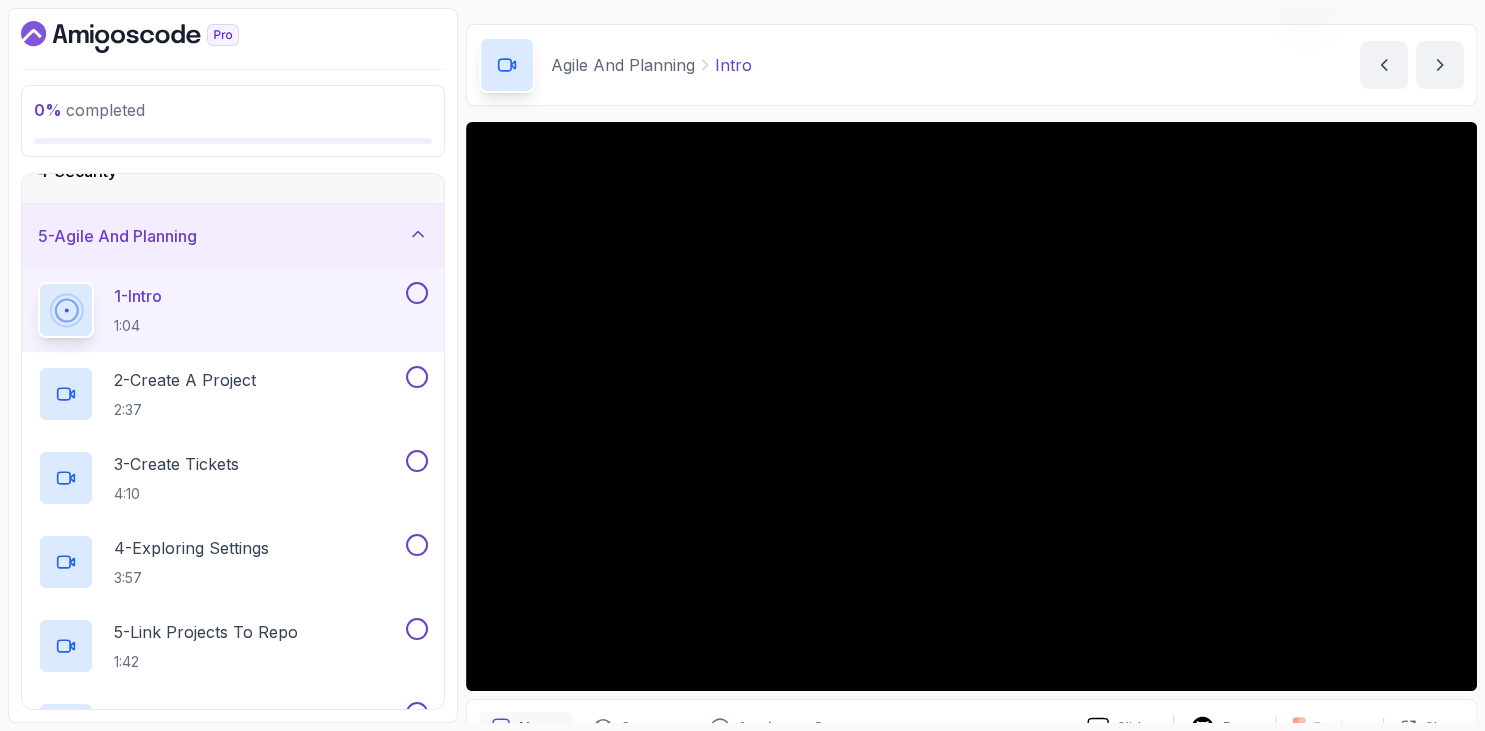 scroll, scrollTop: 171, scrollLeft: 0, axis: vertical 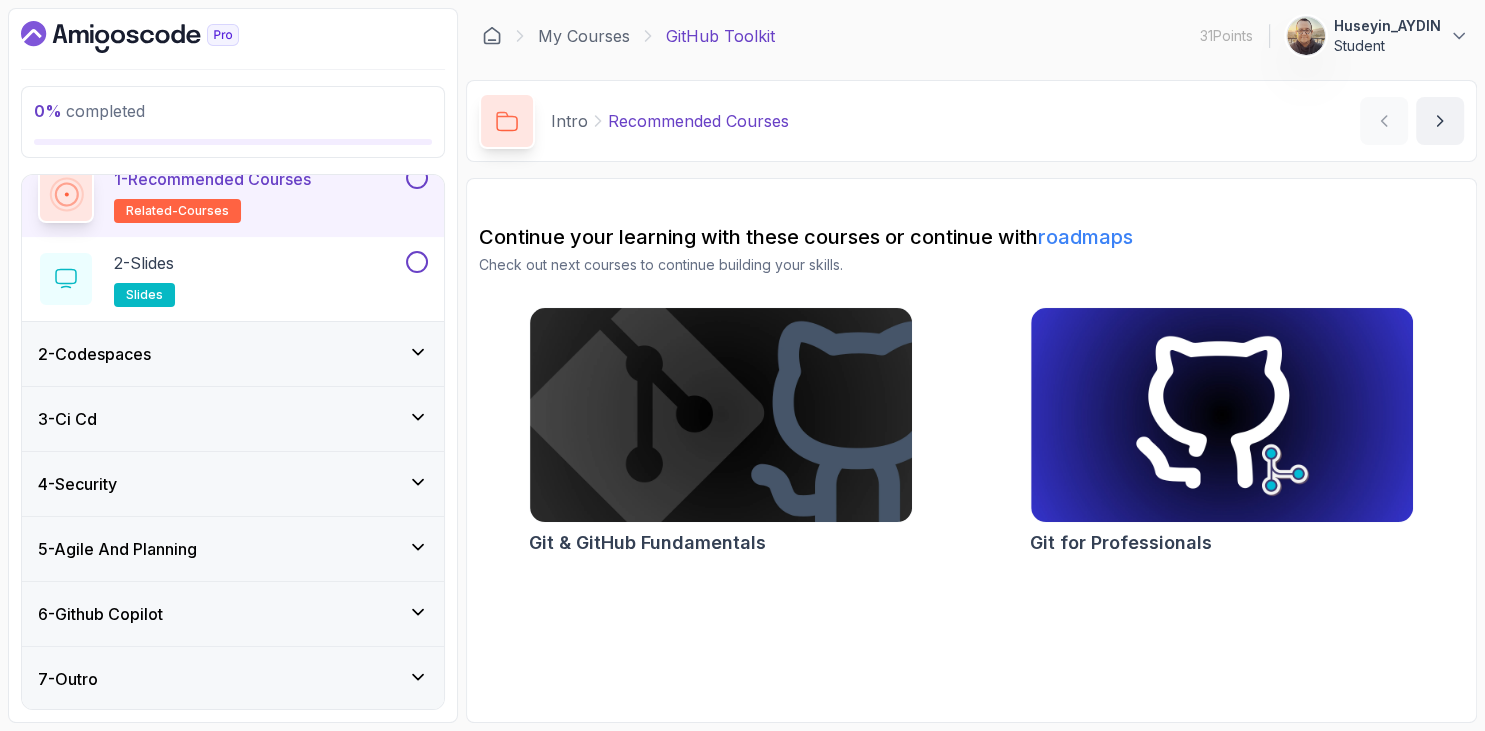 click on "5  -  Agile And Planning" at bounding box center [233, 549] 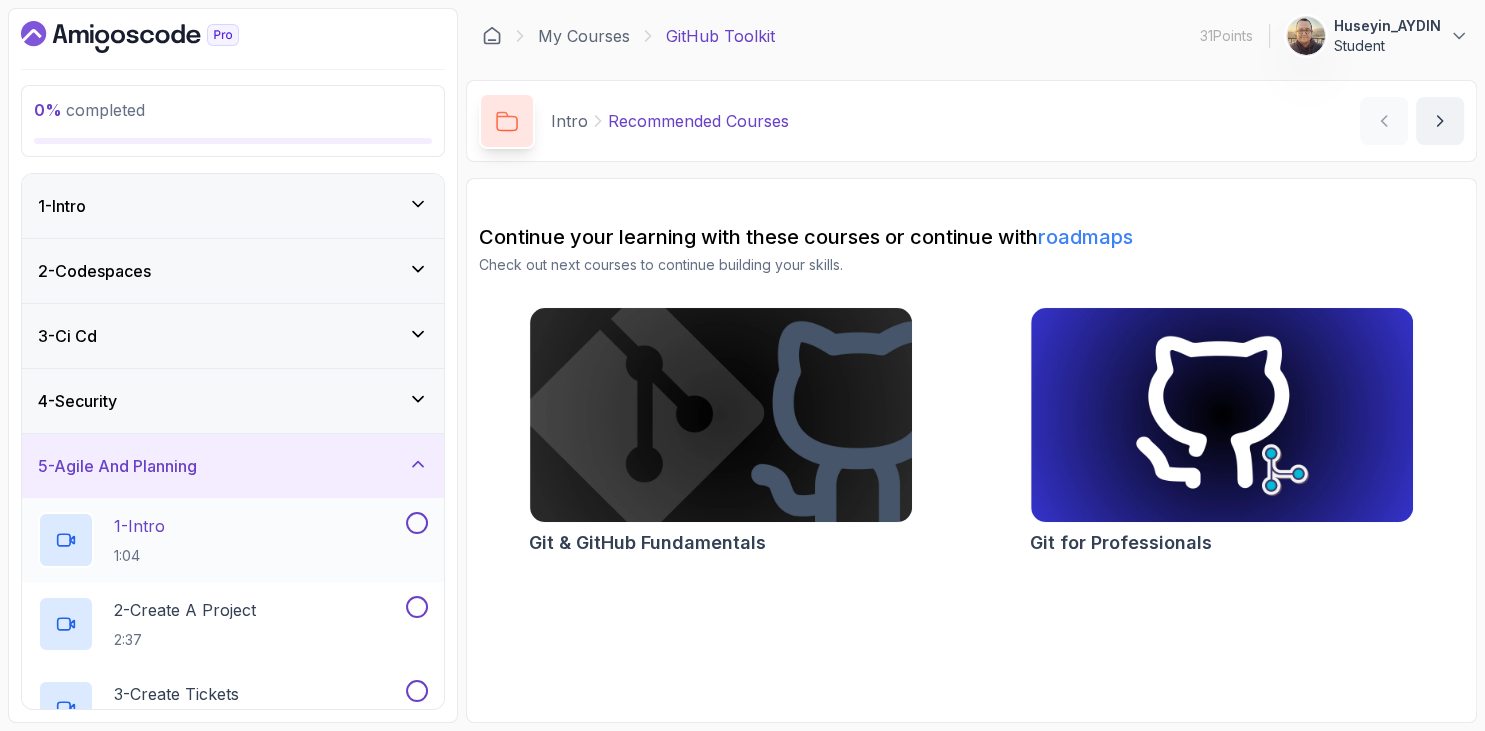 scroll, scrollTop: 115, scrollLeft: 0, axis: vertical 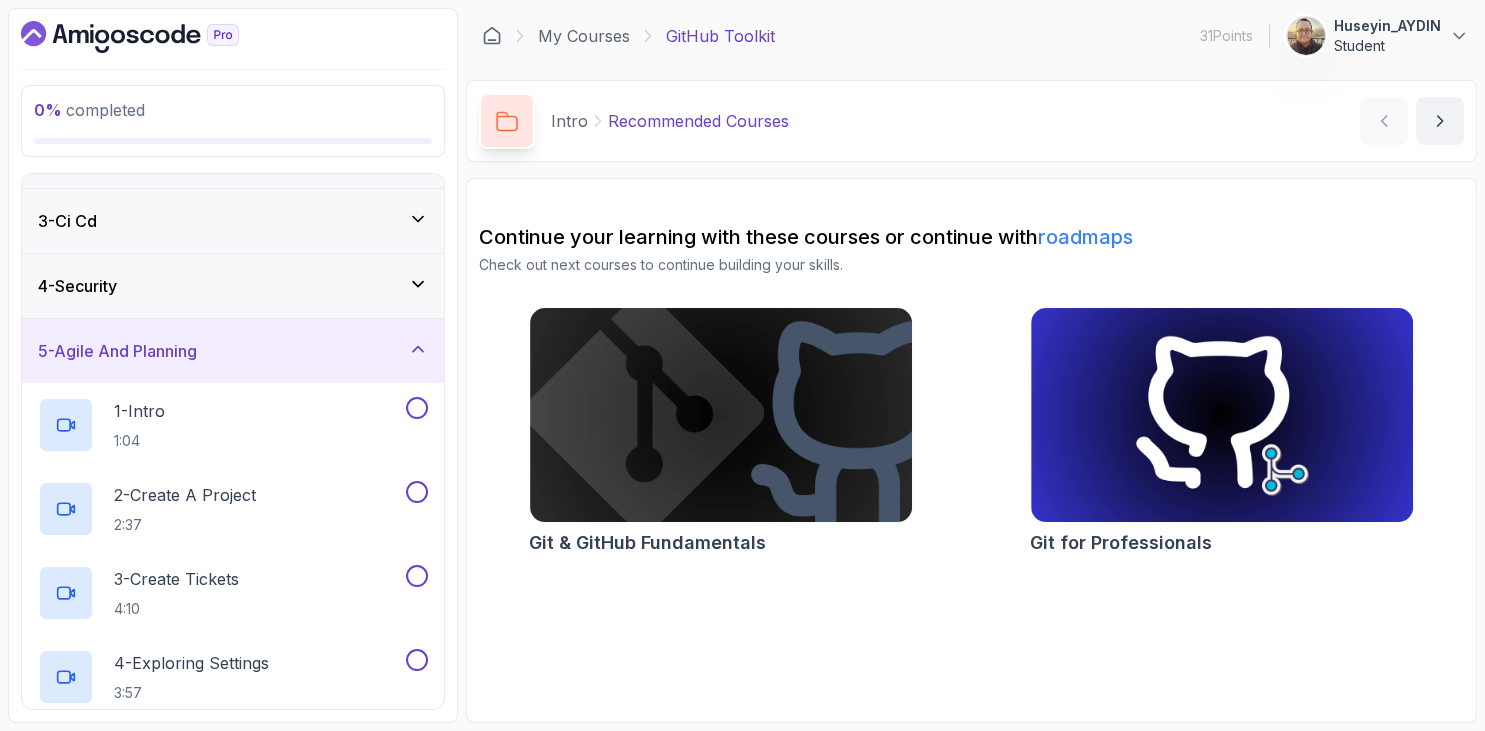 click on "4  -  Security" at bounding box center (233, 286) 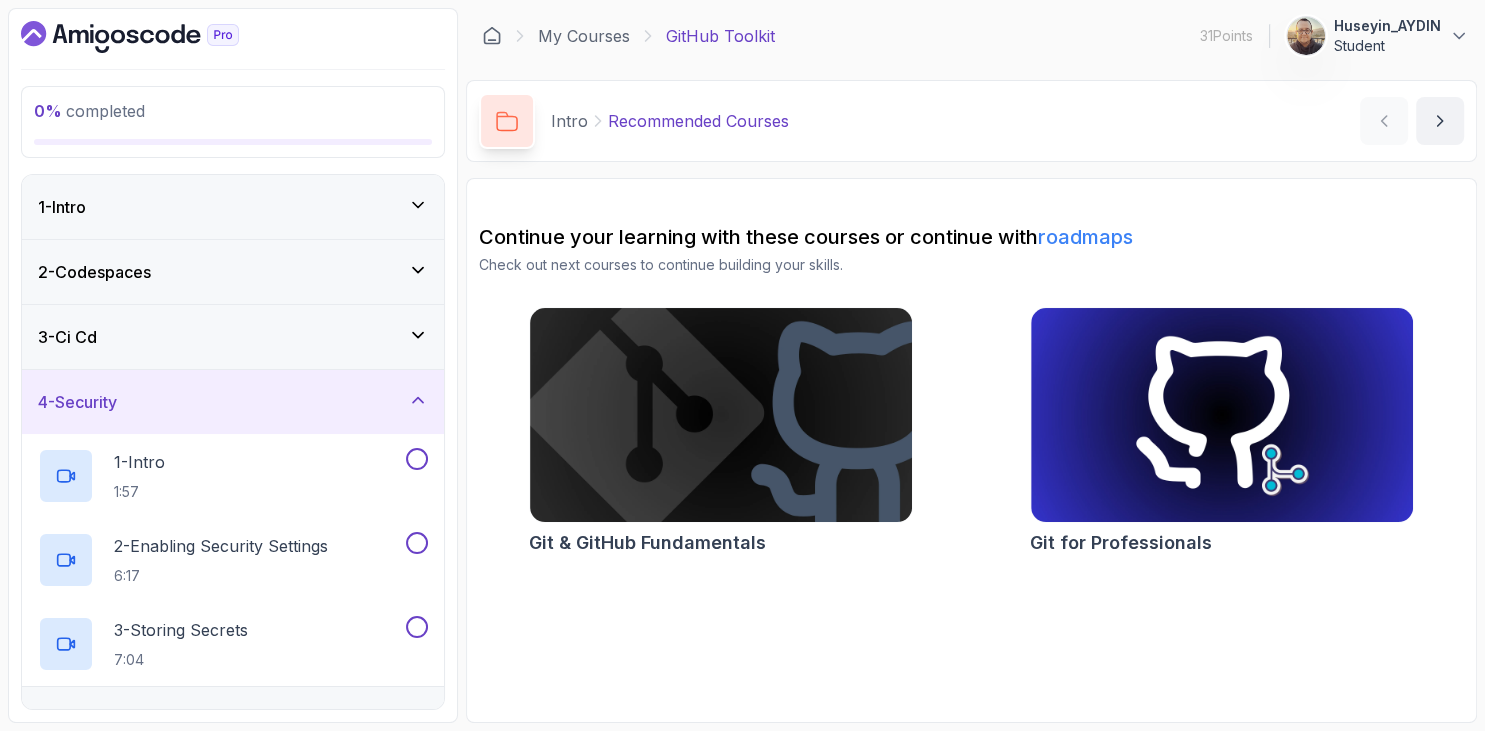 scroll, scrollTop: 115, scrollLeft: 0, axis: vertical 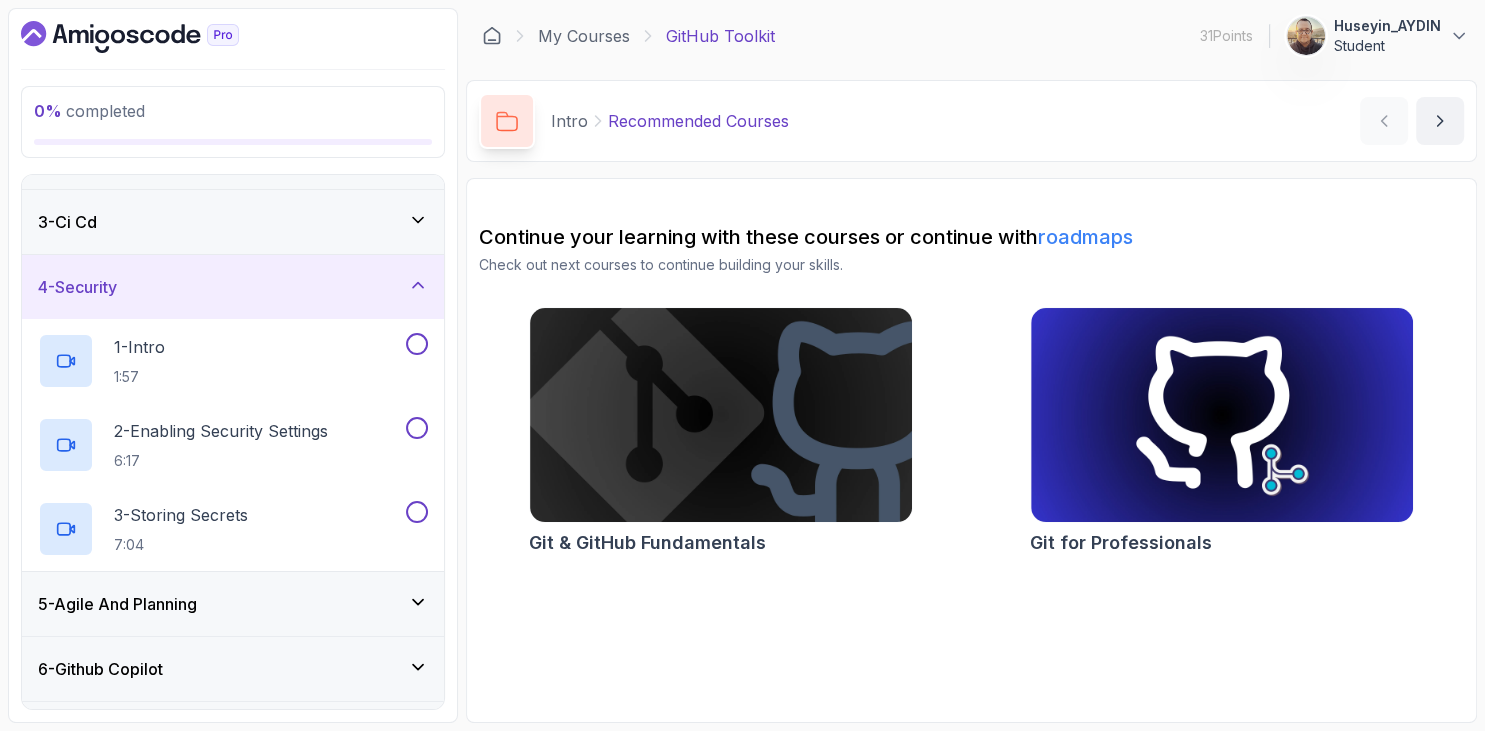 click on "5  -  Agile And Planning" at bounding box center [117, 604] 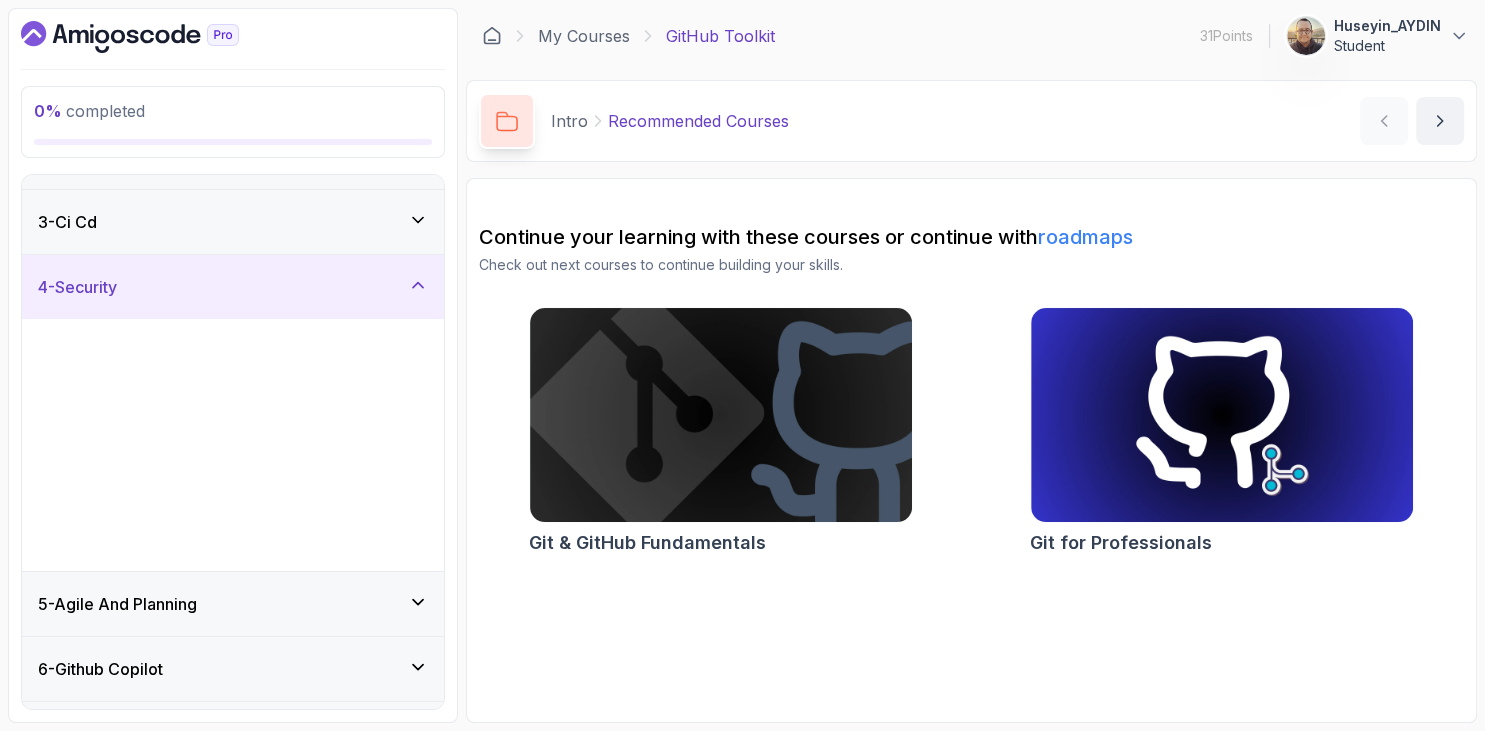 scroll, scrollTop: 0, scrollLeft: 0, axis: both 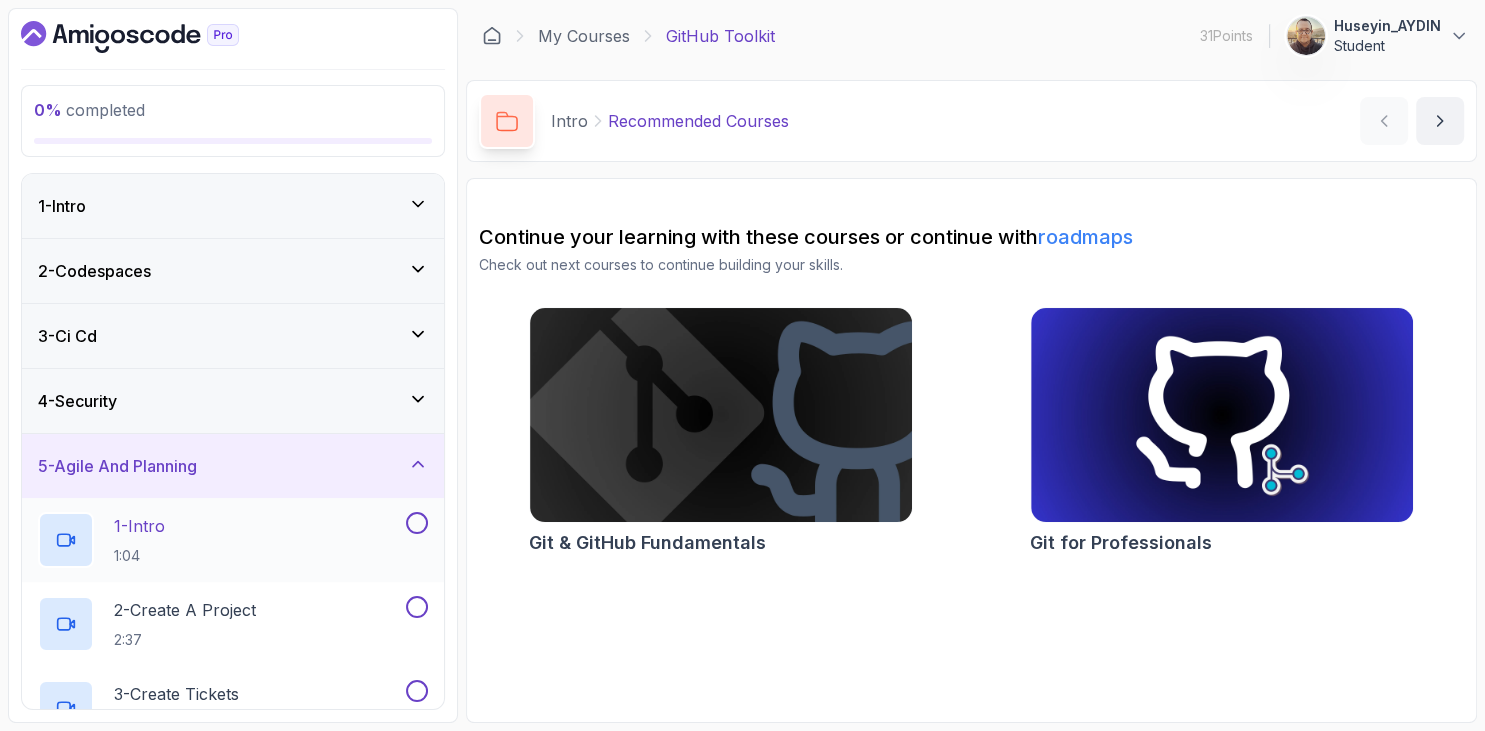 click on "1  -  Intro" at bounding box center (139, 526) 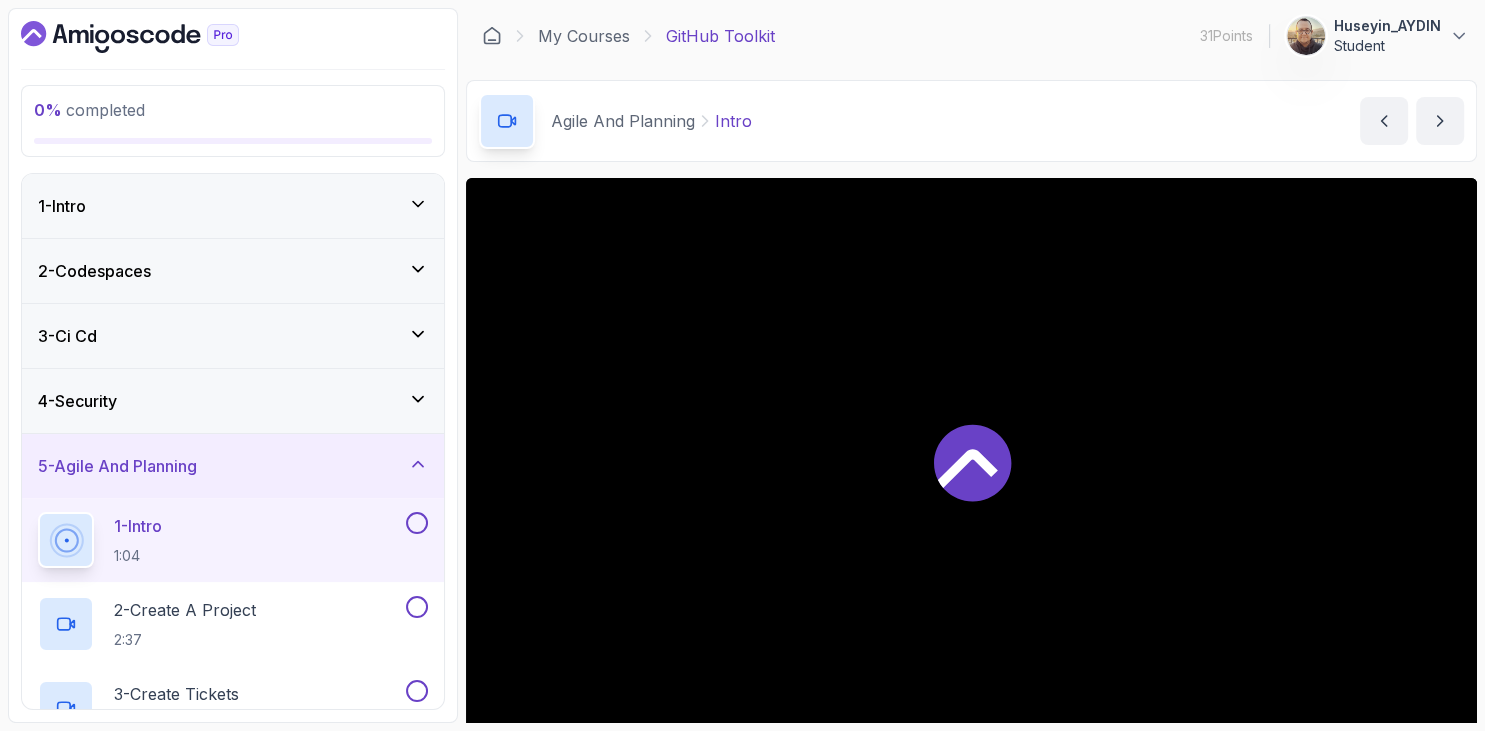 click at bounding box center (233, 37) 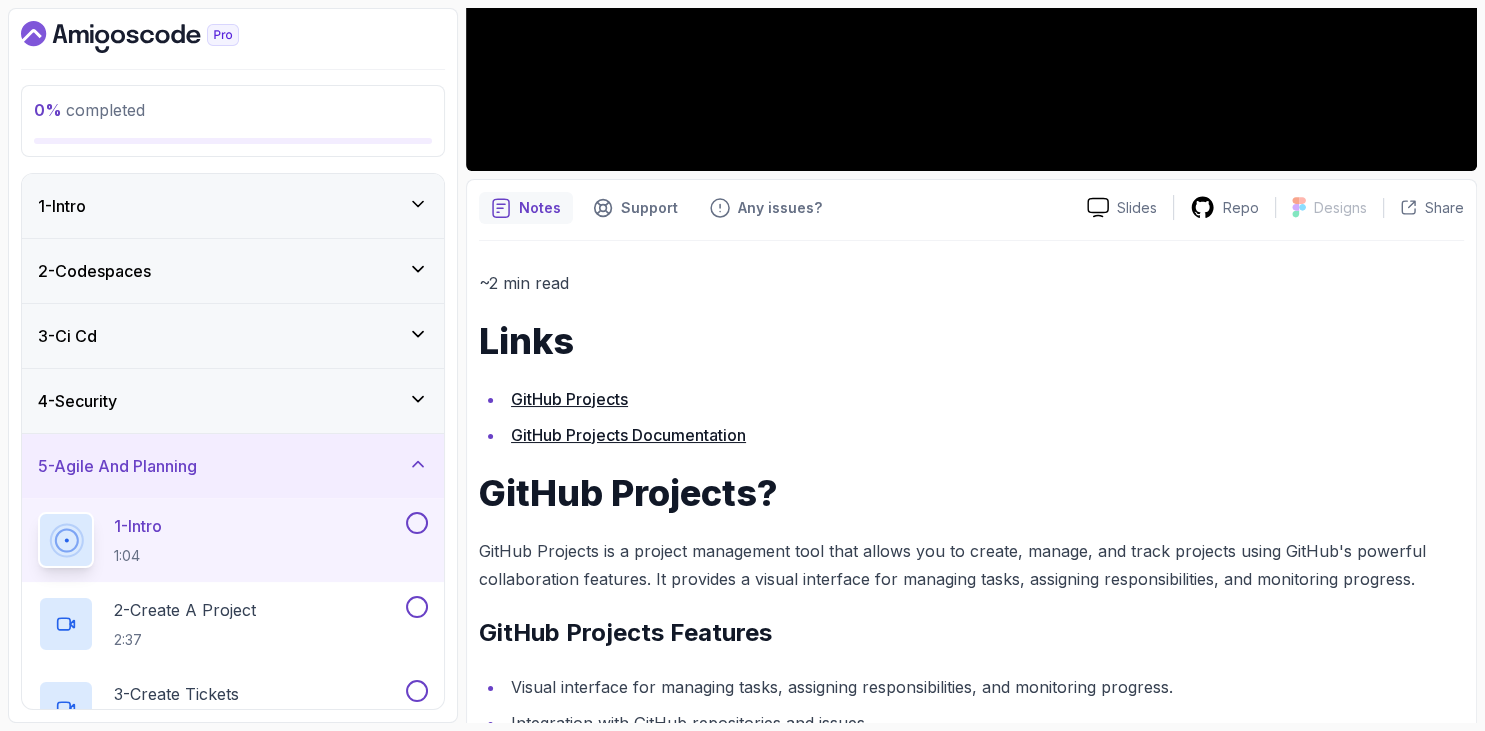 scroll, scrollTop: 691, scrollLeft: 0, axis: vertical 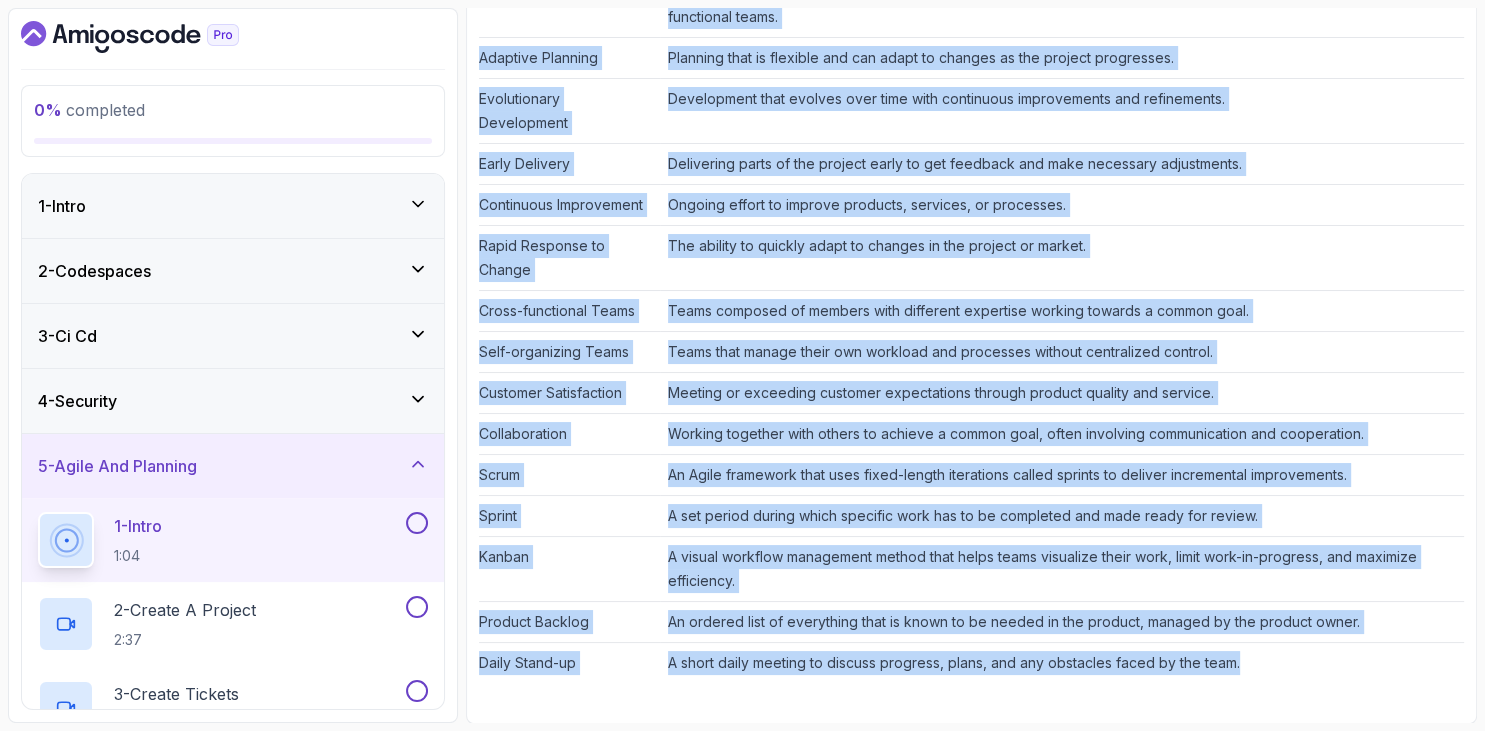 drag, startPoint x: 484, startPoint y: 220, endPoint x: 1334, endPoint y: 674, distance: 963.6472 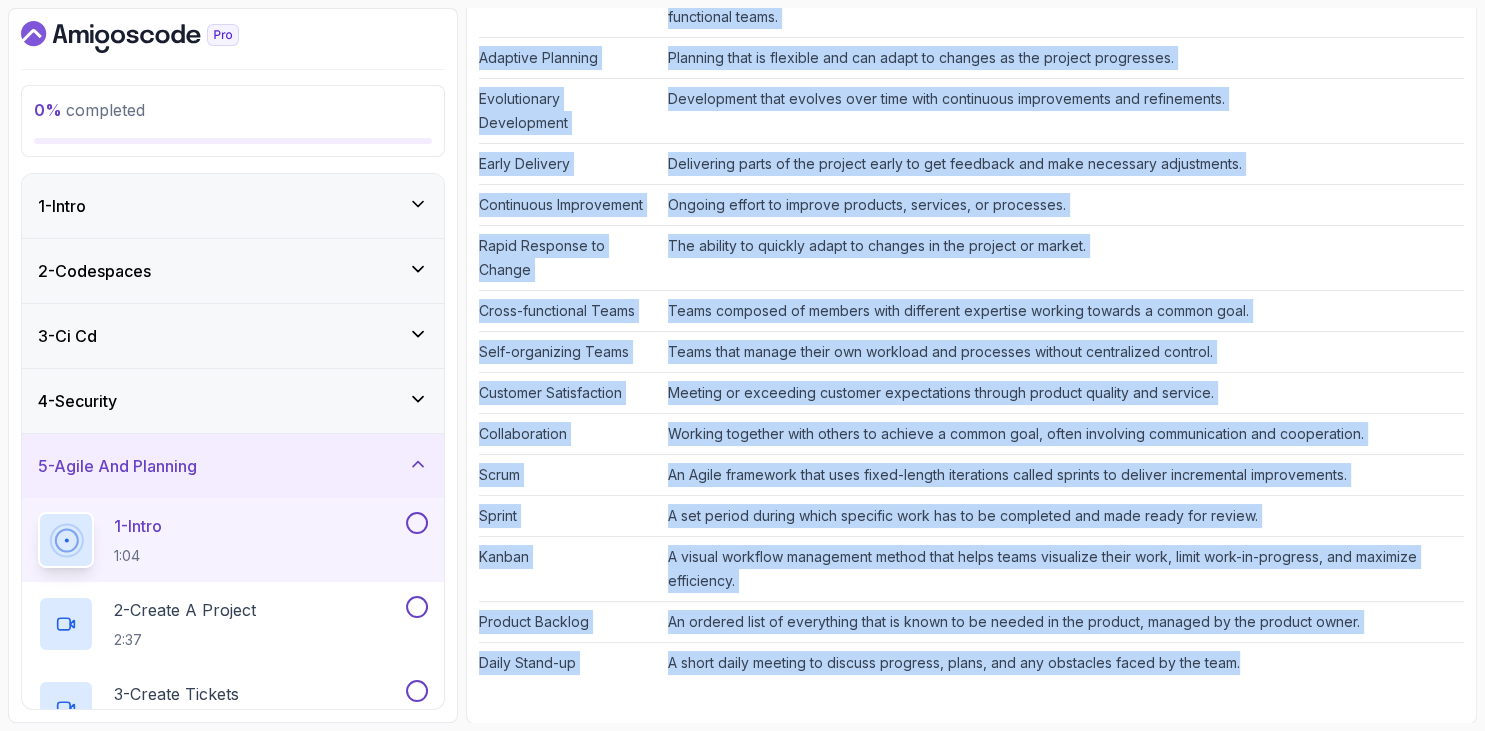 click on "~2 min read Links
GitHub Projects
GitHub Projects Documentation
GitHub Projects?
GitHub Projects is a project management tool that allows you to create, manage, and track projects using GitHub's powerful collaboration features. It provides a visual interface for managing tasks, assigning responsibilities, and monitoring progress.
GitHub Projects Features
Visual interface for managing tasks, assigning responsibilities, and monitoring progress.
Integration with GitHub repositories and issues.
Customizable workflows and statuses.
Project boards for visualizing and tracking progress.
Milestones for setting deadlines and tracking progress.
Gantt charts for visualizing project timelines.
Reporting and analytics for tracking project performance.
Agile?
Agile Terminology
Term Explanation Agile A project management and software development methodology that emphasizes flexibility, collaboration, and customer satisfaction. Iterative Development Adaptive Planning Early Delivery" at bounding box center [971, -186] 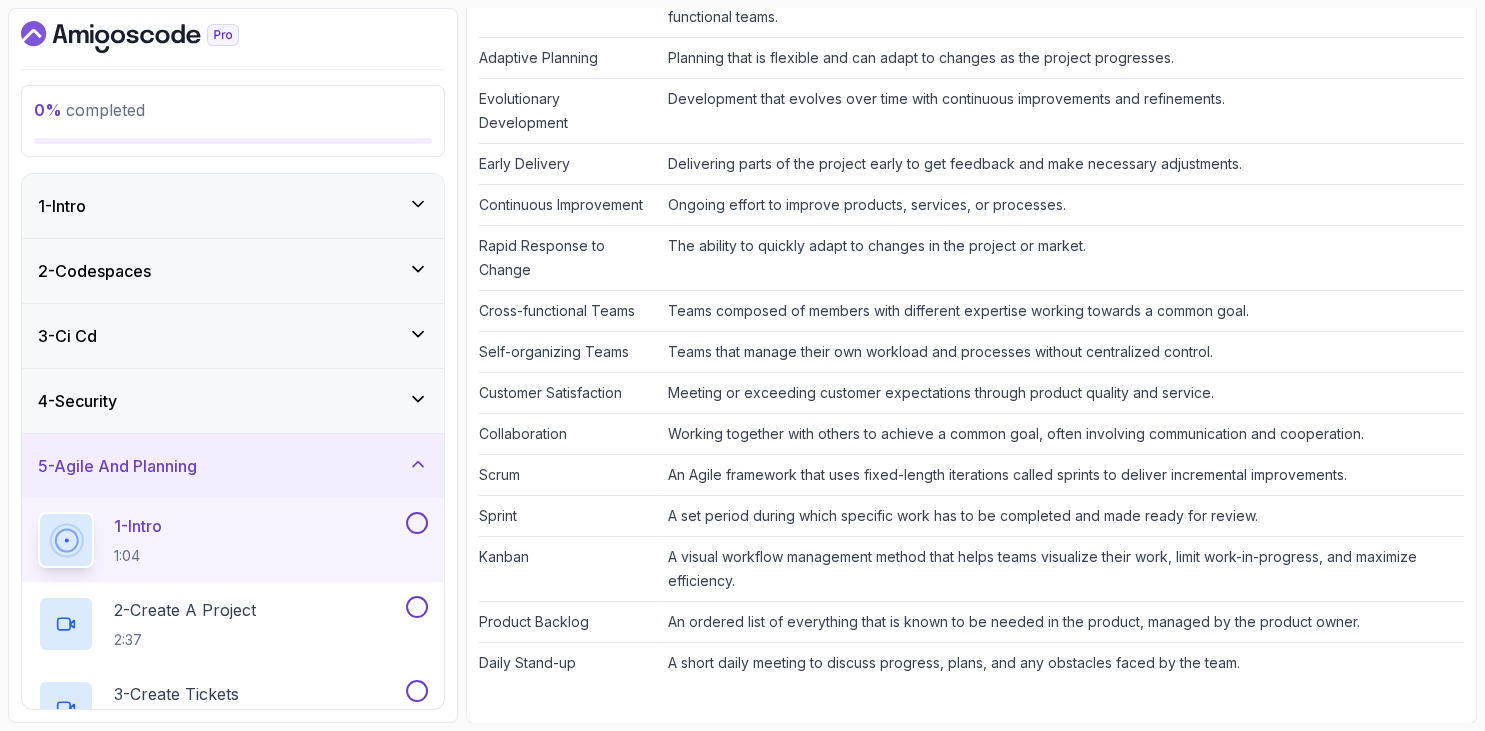 click on "Working together with others to achieve a common goal, often involving communication and cooperation." at bounding box center (1062, 433) 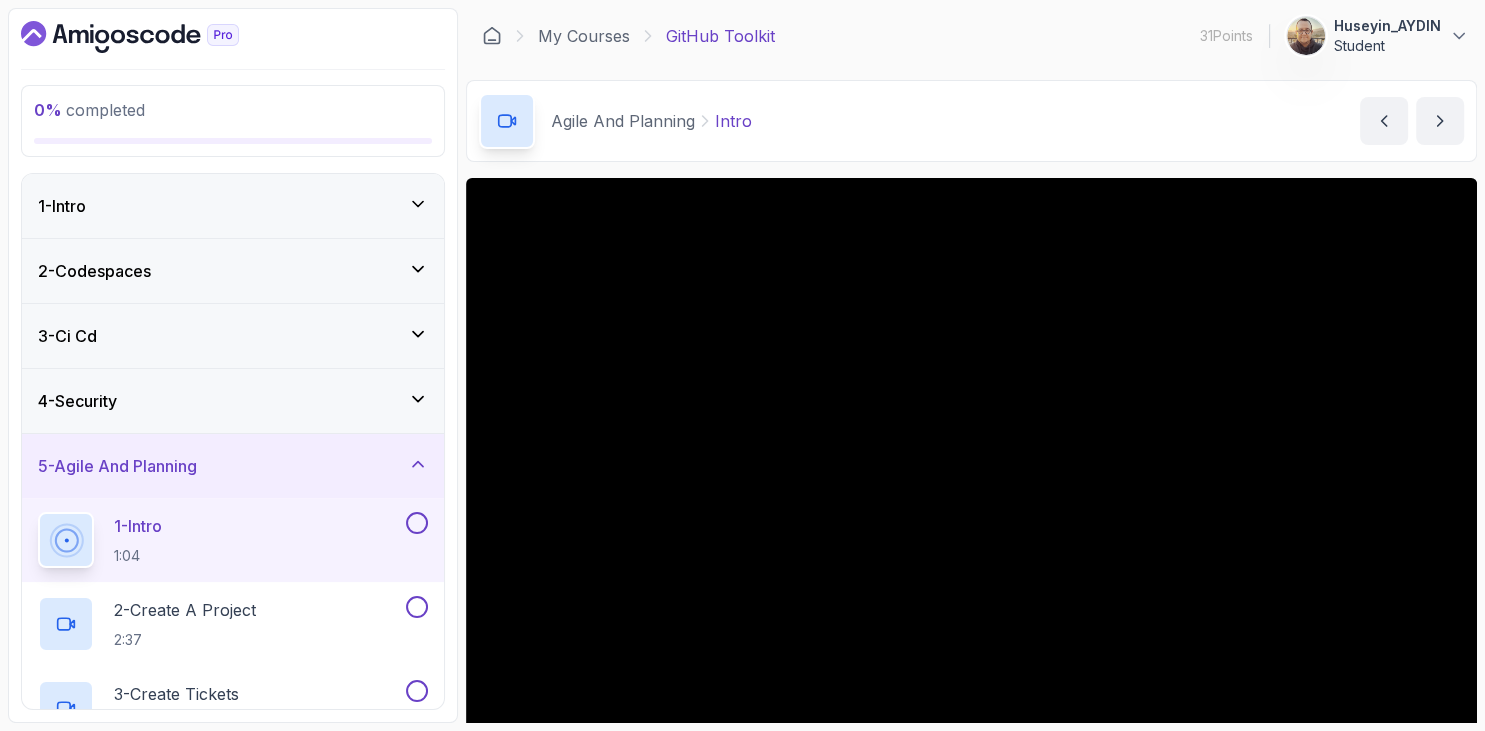 scroll, scrollTop: 115, scrollLeft: 0, axis: vertical 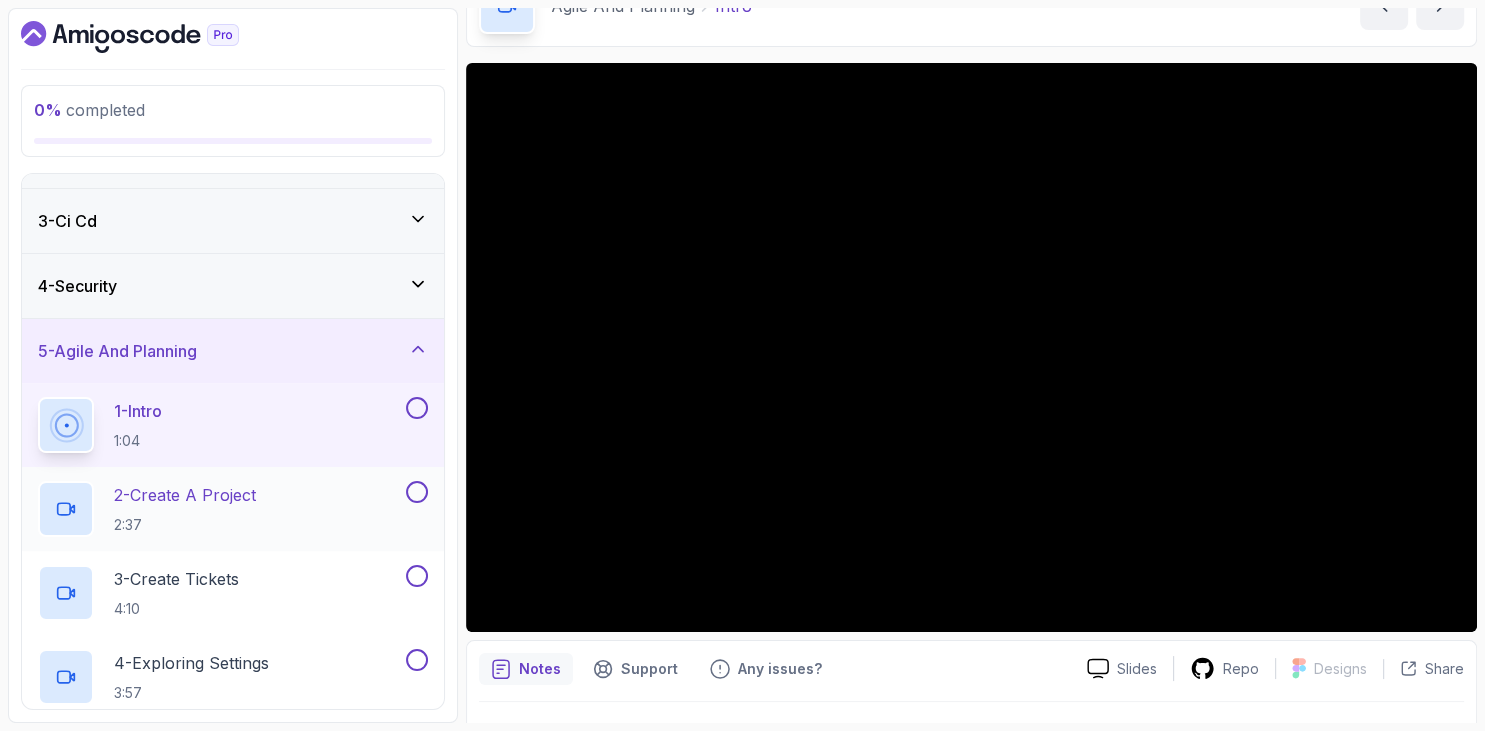 click on "2  -  Create A Project" at bounding box center (185, 495) 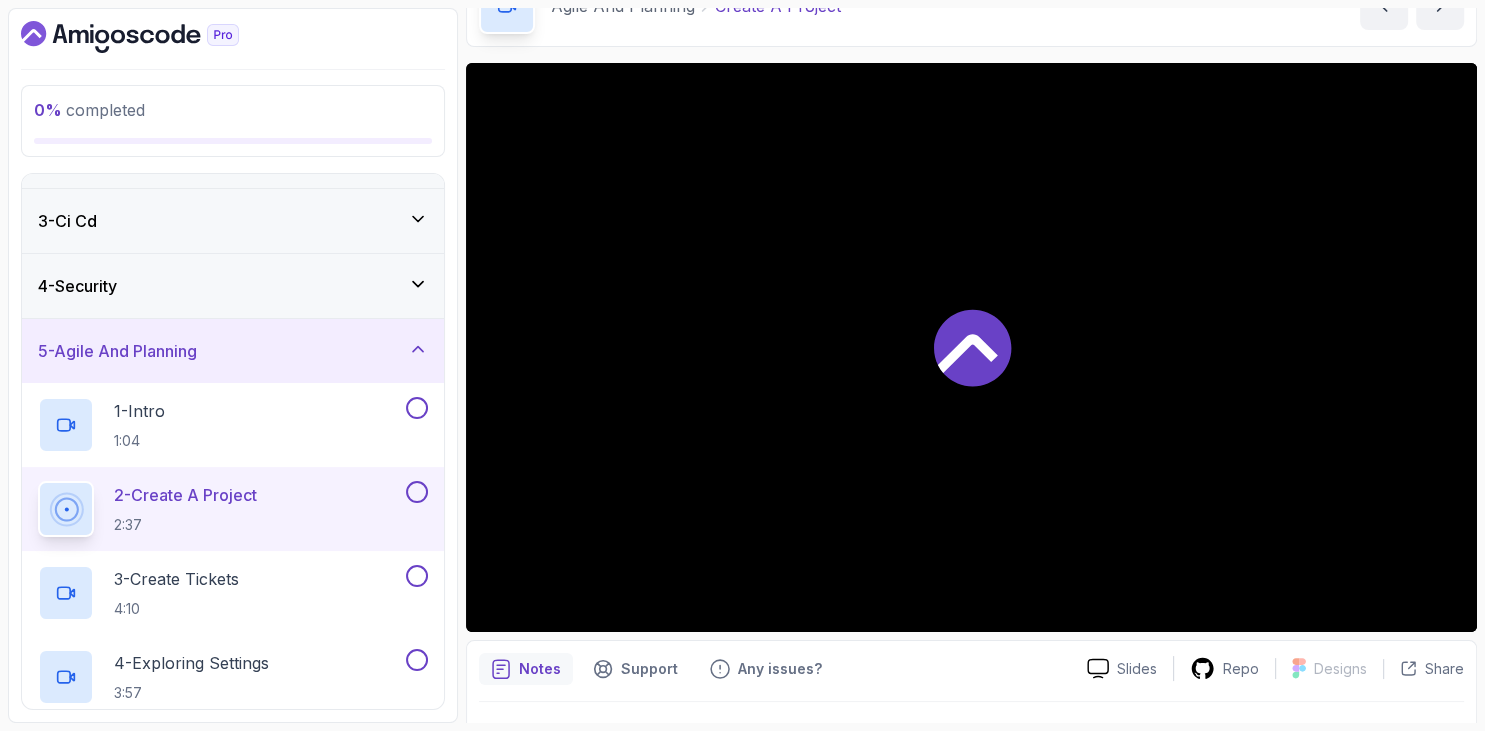 click at bounding box center [233, 37] 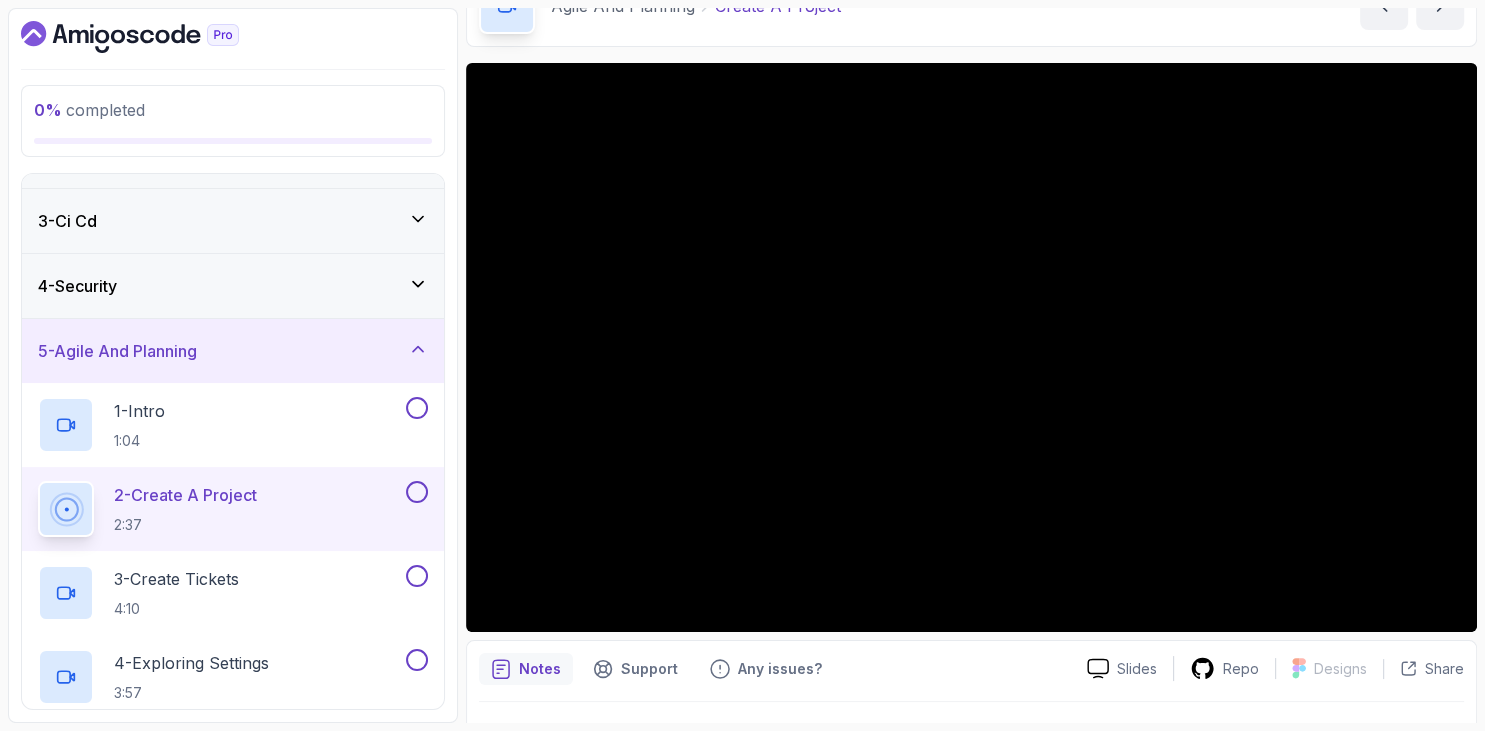 click at bounding box center [233, 37] 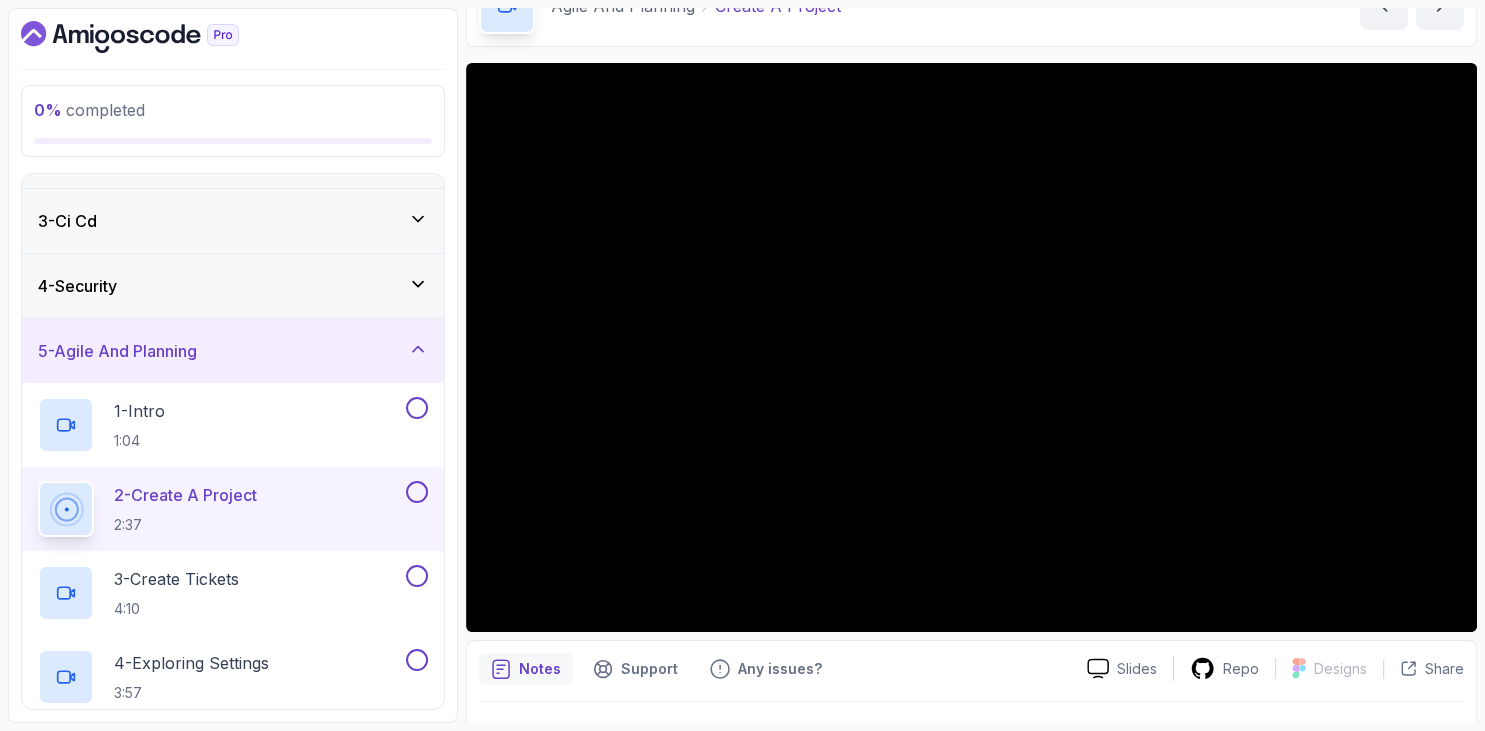 scroll, scrollTop: 162, scrollLeft: 0, axis: vertical 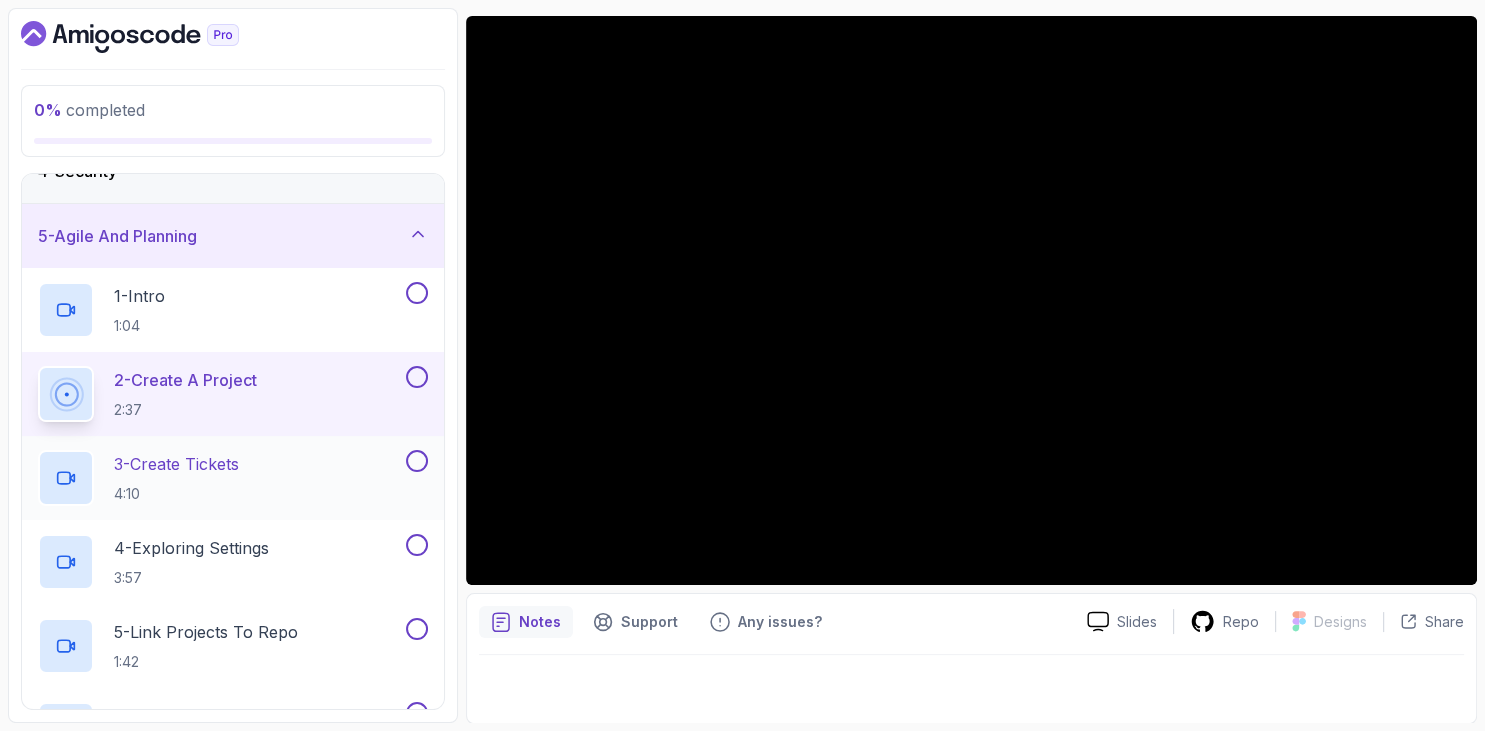 click on "3  -  Create Tickets 4:10" at bounding box center [220, 478] 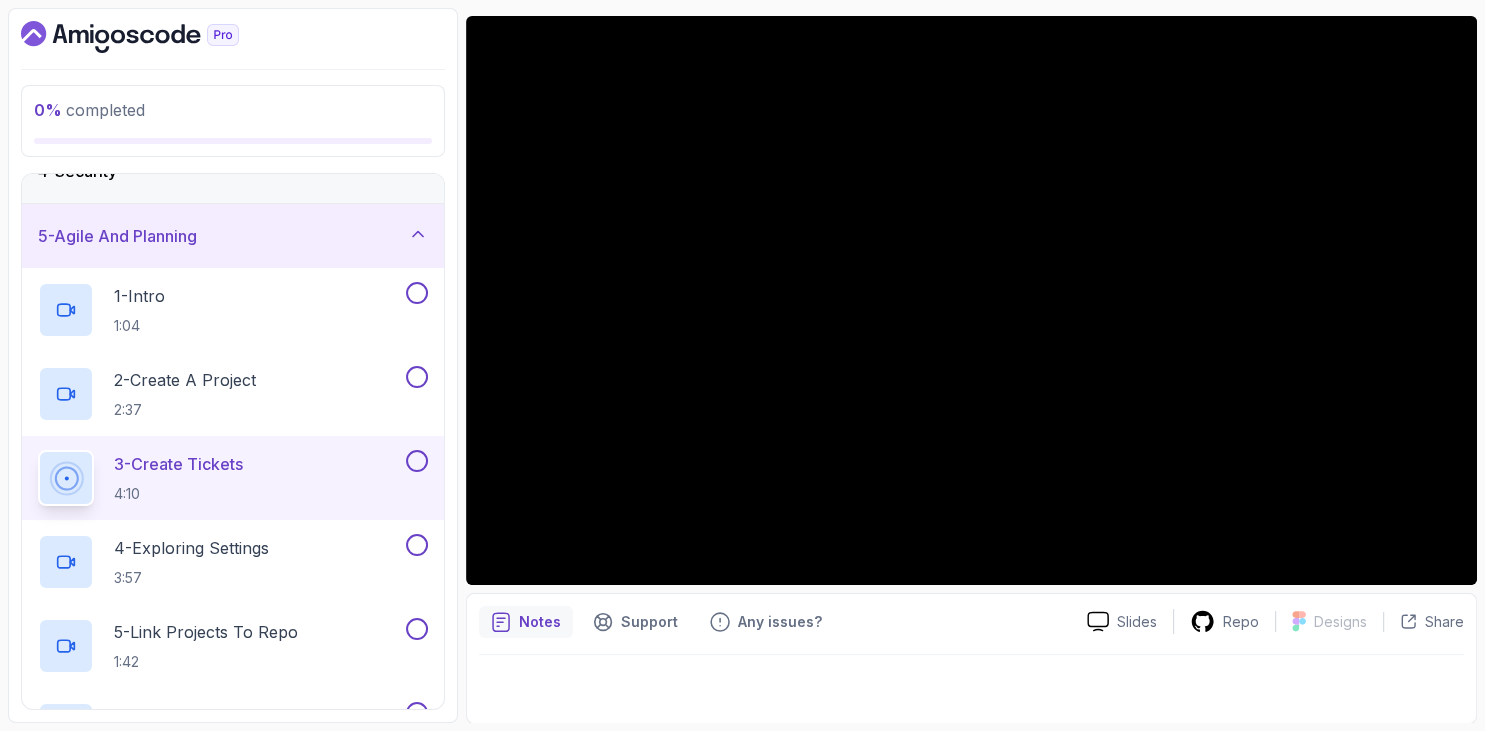 click on "0 % completed 1  -  Intro 2  -  Codespaces 3  -  Ci Cd 4  -  Security 5  -  Agile And Planning 1  -  Intro 1:04 2  -  Create A Project 2:37 3  -  Create Tickets 4:10 4  -  Exploring Settings 3:57 5  -  Link Projects To Repo 1:42 6  -  Linking Pr To Projects 3:58 7  -  Issues Vs Tickets 4:19 8  -  Example 1:52 9  -  Linking Issues To Pr 3:03 10  -  Wiki 3:24 6  -  Github Copilot 7  -  Outro" at bounding box center [233, 365] 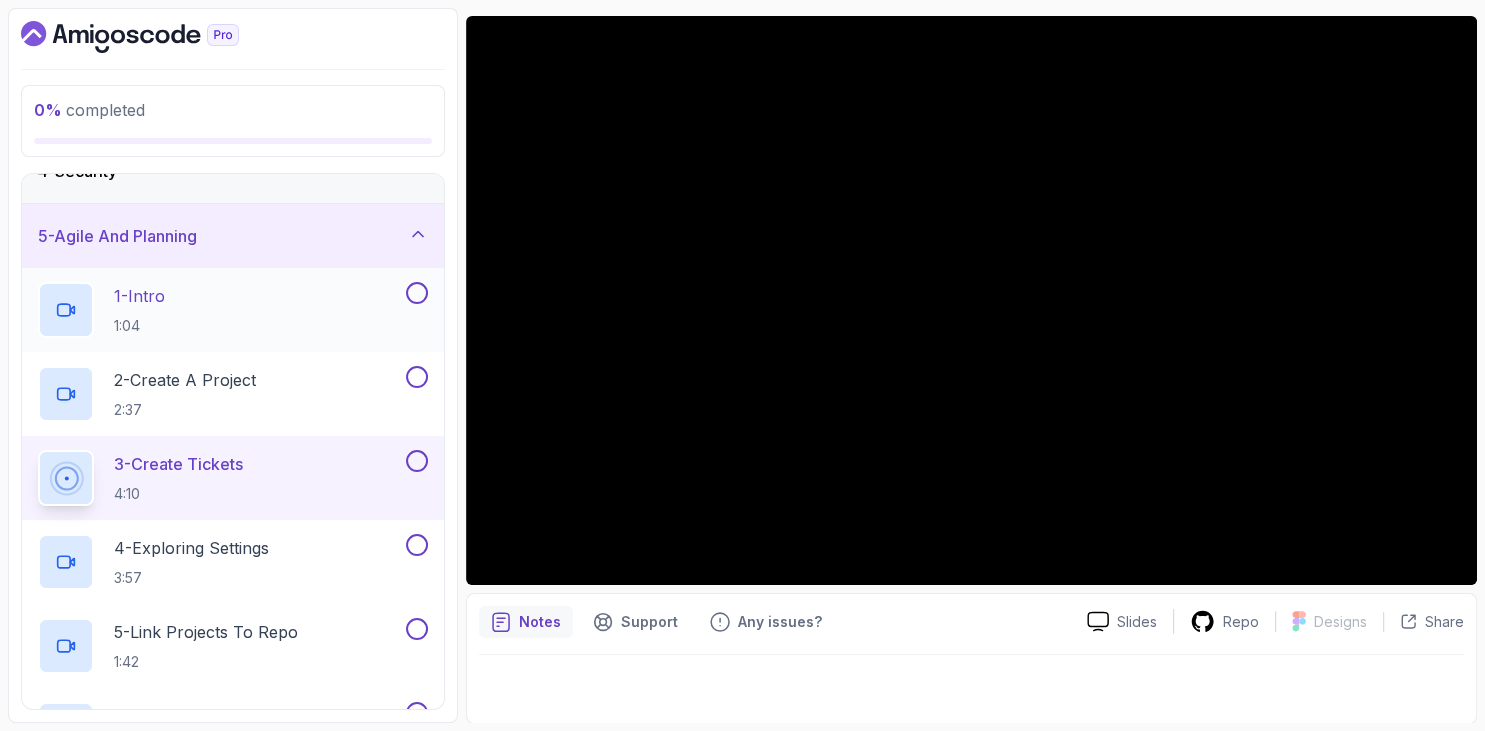 scroll, scrollTop: 346, scrollLeft: 0, axis: vertical 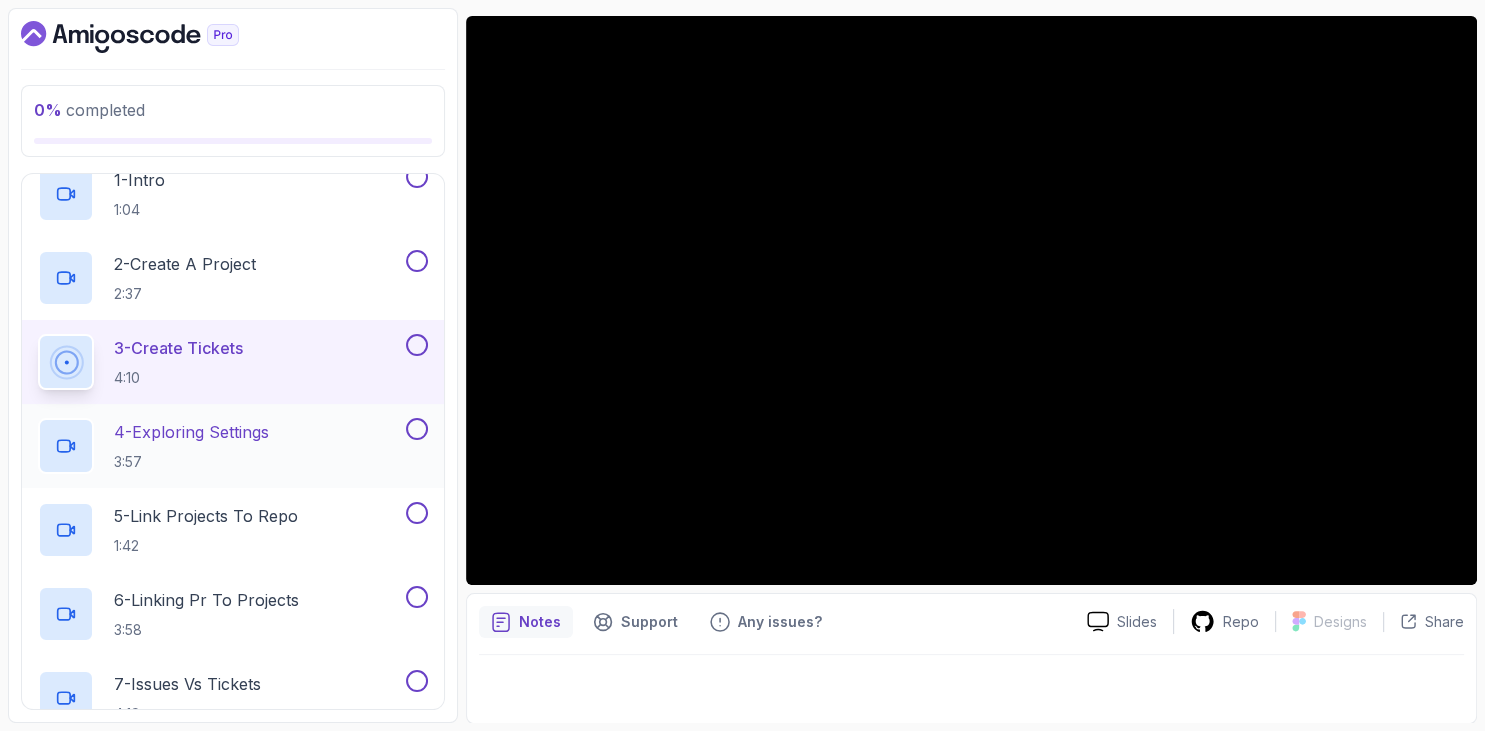 click on "4  -  Exploring Settings" at bounding box center (191, 432) 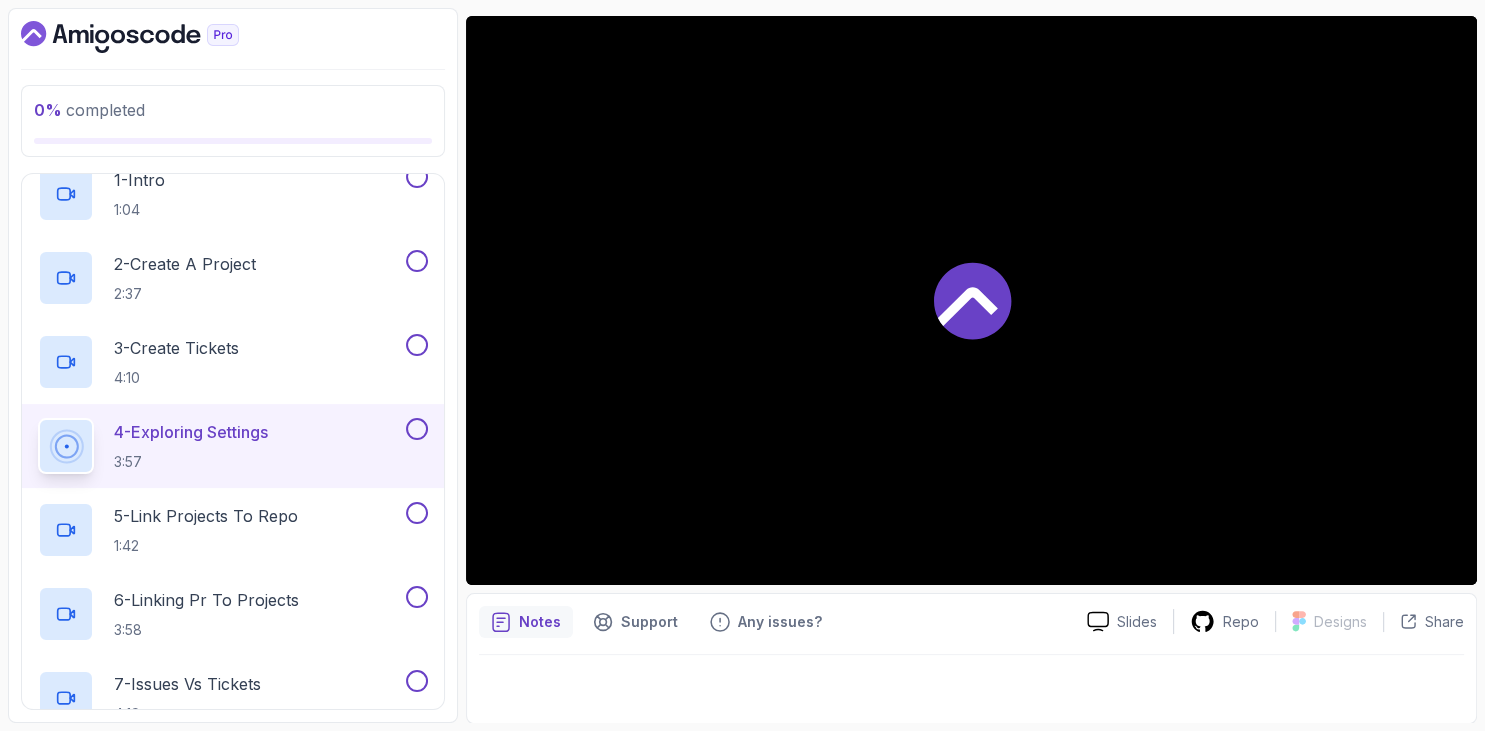 click on "0 % completed 1  -  Intro 2  -  Codespaces 3  -  Ci Cd 4  -  Security 5  -  Agile And Planning 1  -  Intro 1:04 2  -  Create A Project 2:37 3  -  Create Tickets 4:10 4  -  Exploring Settings 3:57 5  -  Link Projects To Repo 1:42 6  -  Linking Pr To Projects 3:58 7  -  Issues Vs Tickets 4:19 8  -  Example 1:52 9  -  Linking Issues To Pr 3:03 10  -  Wiki 3:24 6  -  Github Copilot 7  -  Outro" at bounding box center [233, 365] 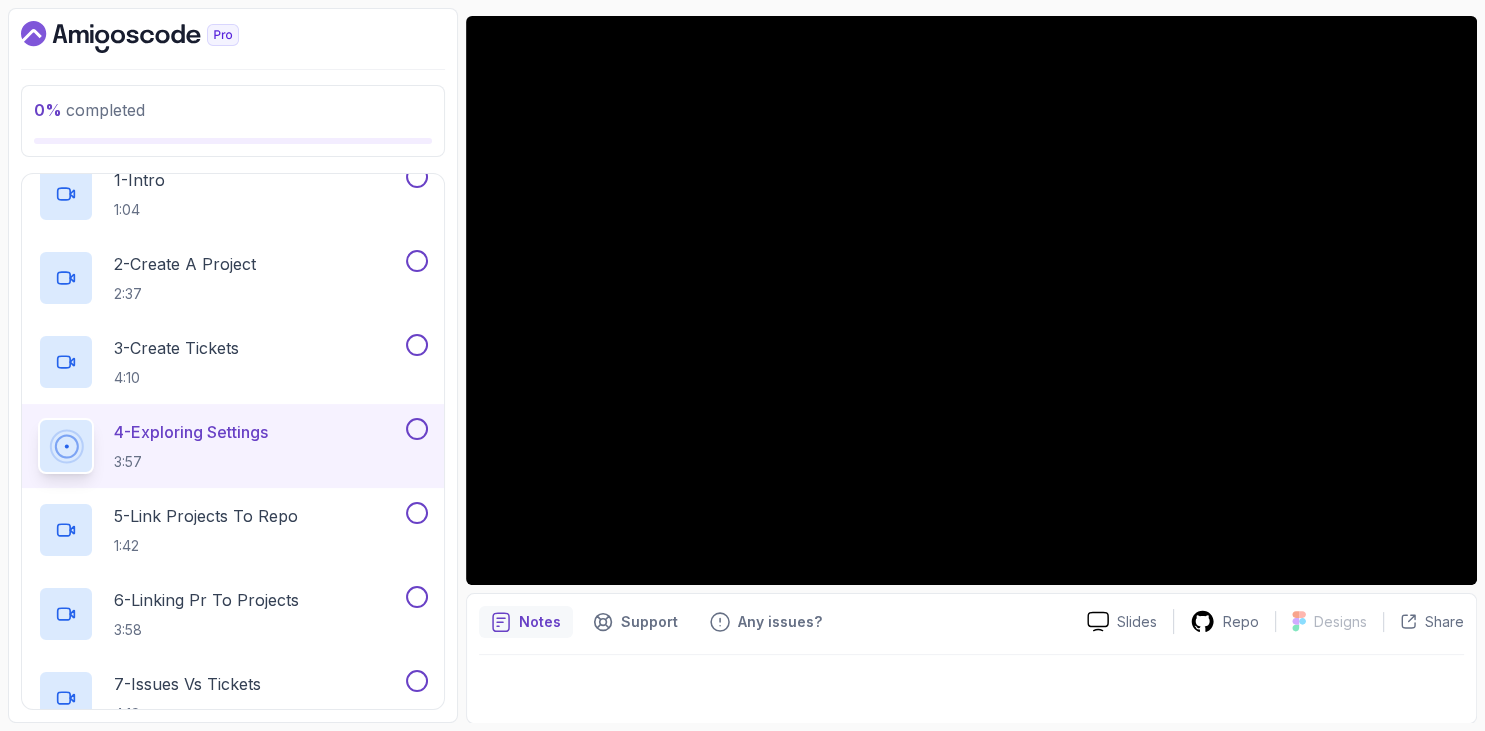 scroll, scrollTop: 461, scrollLeft: 0, axis: vertical 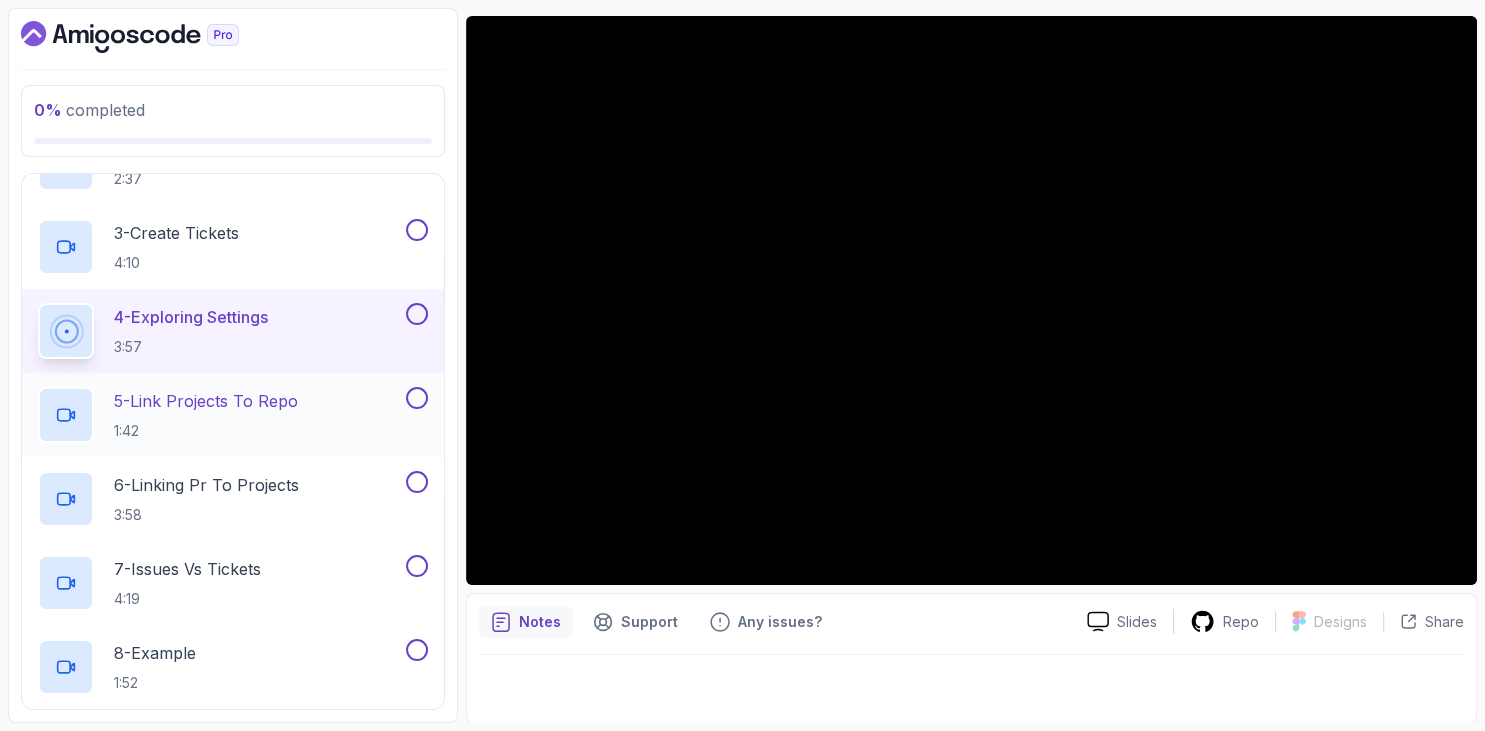click on "5  -  Link Projects To Repo 1:42" at bounding box center (206, 415) 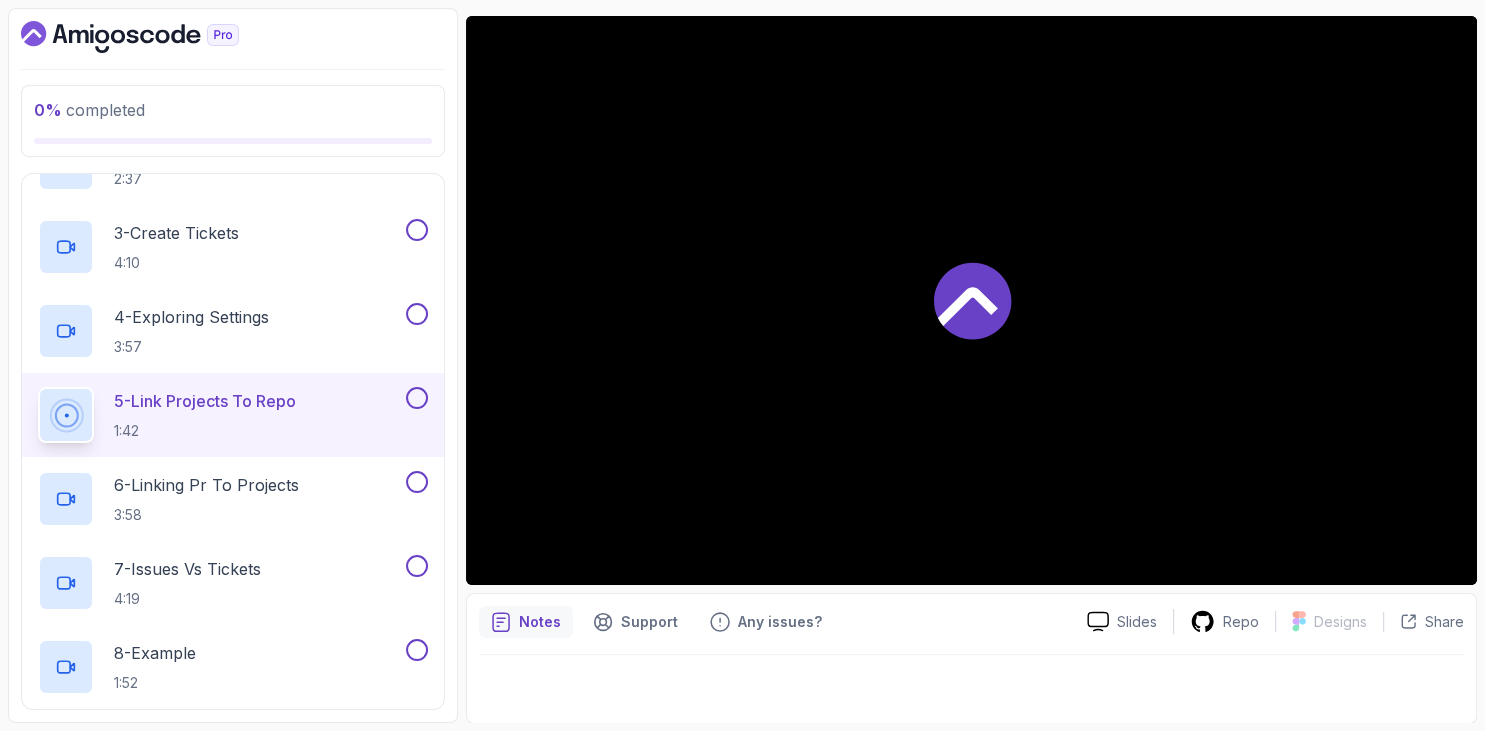 click on "0 % completed 1  -  Intro 2  -  Codespaces 3  -  Ci Cd 4  -  Security 5  -  Agile And Planning 1  -  Intro 1:04 2  -  Create A Project 2:37 3  -  Create Tickets 4:10 4  -  Exploring Settings 3:57 5  -  Link Projects To Repo 1:42 6  -  Linking Pr To Projects 3:58 7  -  Issues Vs Tickets 4:19 8  -  Example 1:52 9  -  Linking Issues To Pr 3:03 10  -  Wiki 3:24 6  -  Github Copilot 7  -  Outro" at bounding box center (233, 365) 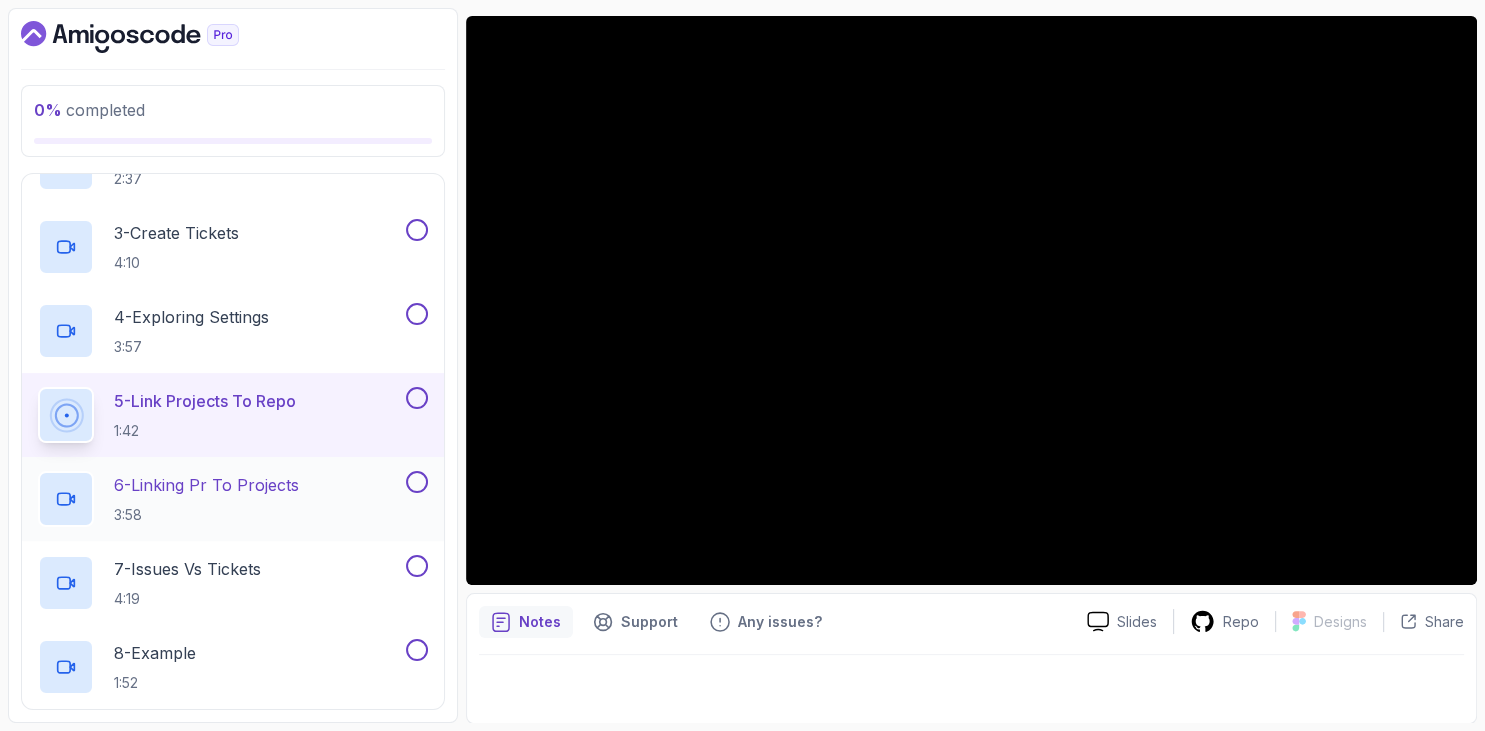 click on "6  -  Linking Pr To Projects 3:58" at bounding box center [206, 499] 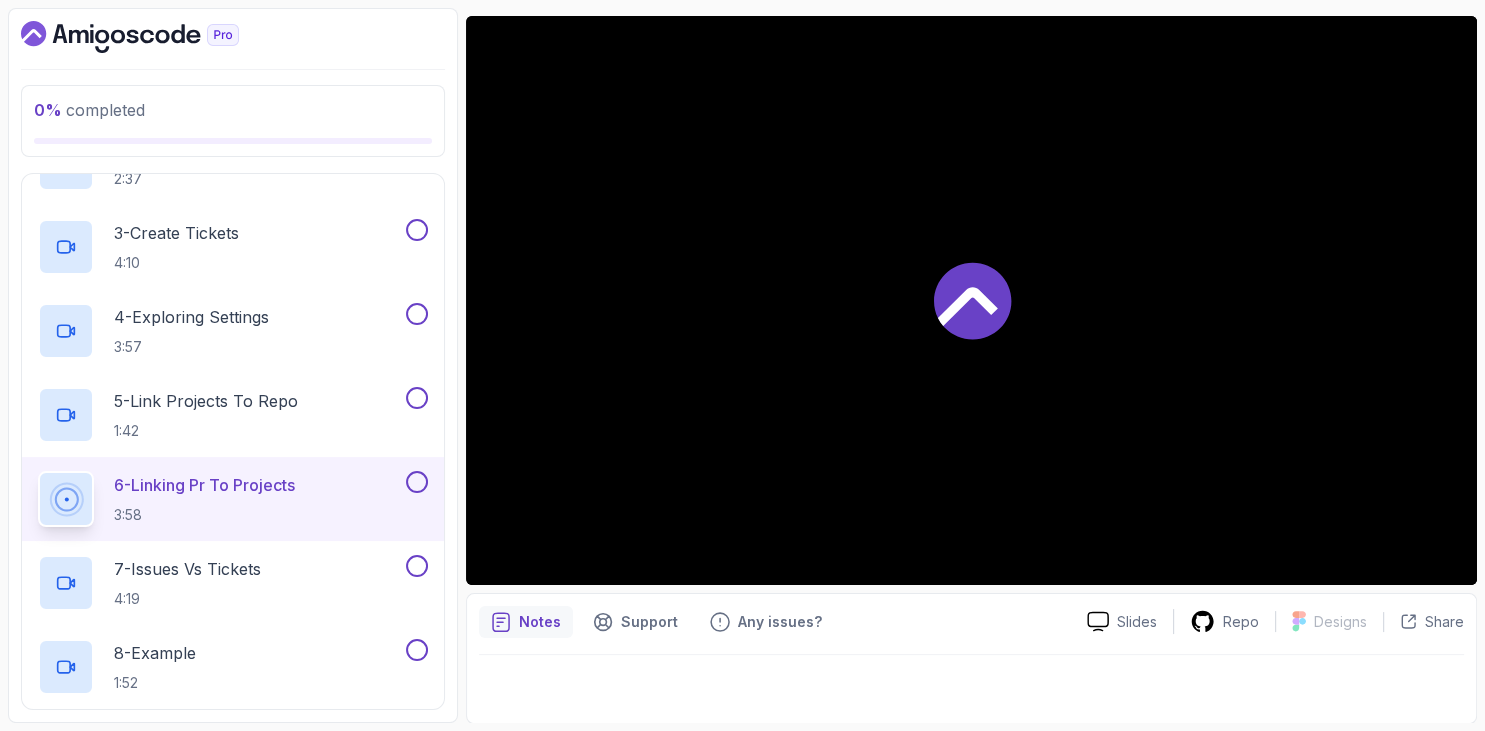 click on "0 % completed" at bounding box center [233, 121] 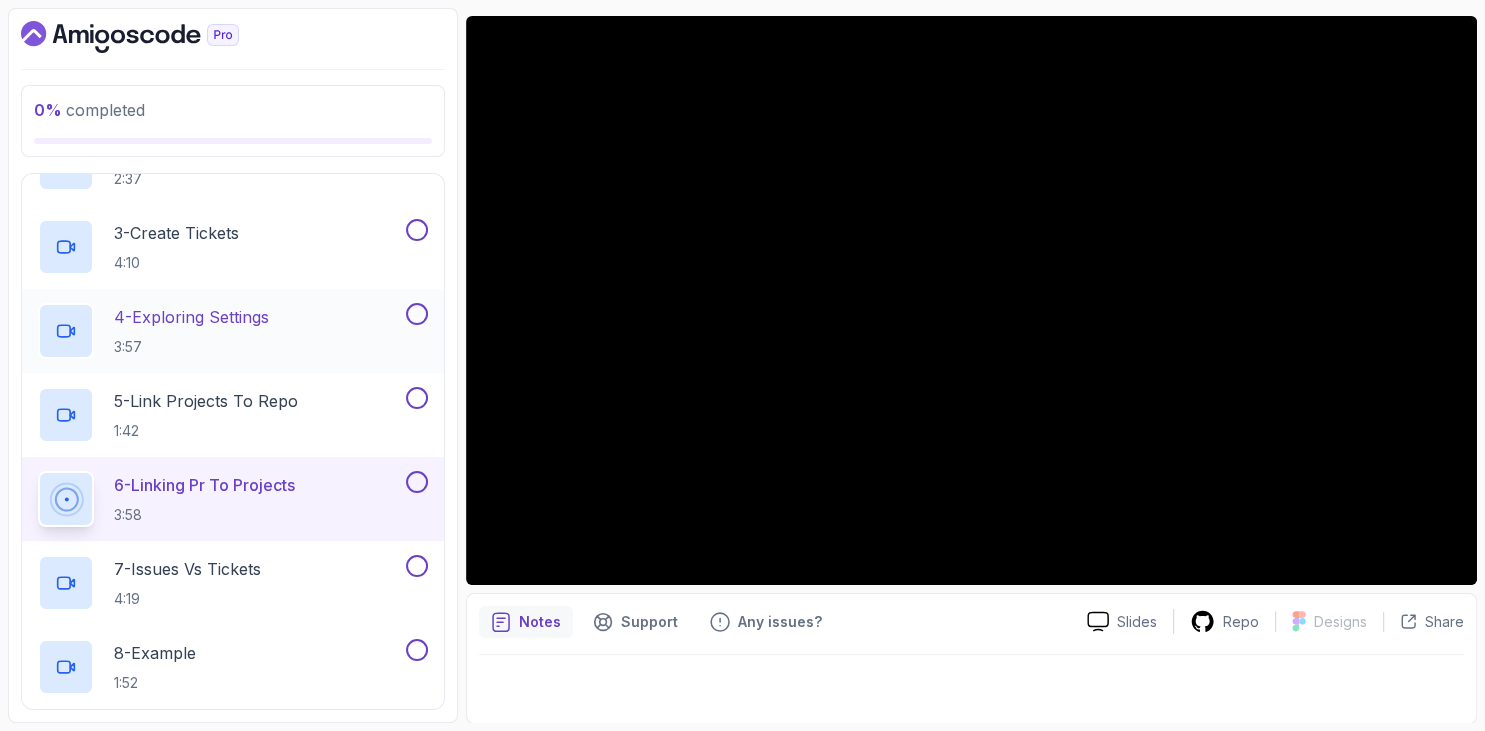 scroll, scrollTop: 576, scrollLeft: 0, axis: vertical 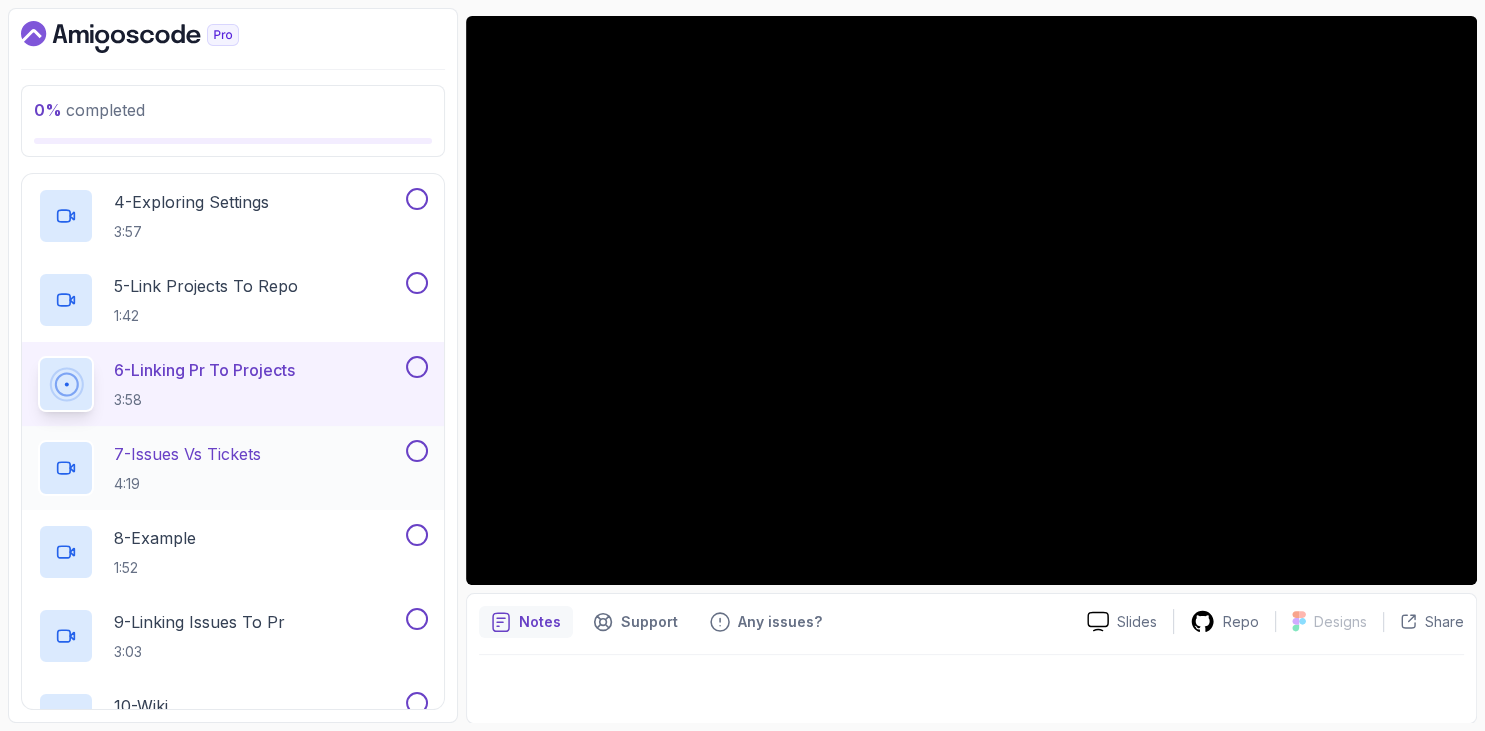 click on "7  -  Issues Vs Tickets" at bounding box center (187, 454) 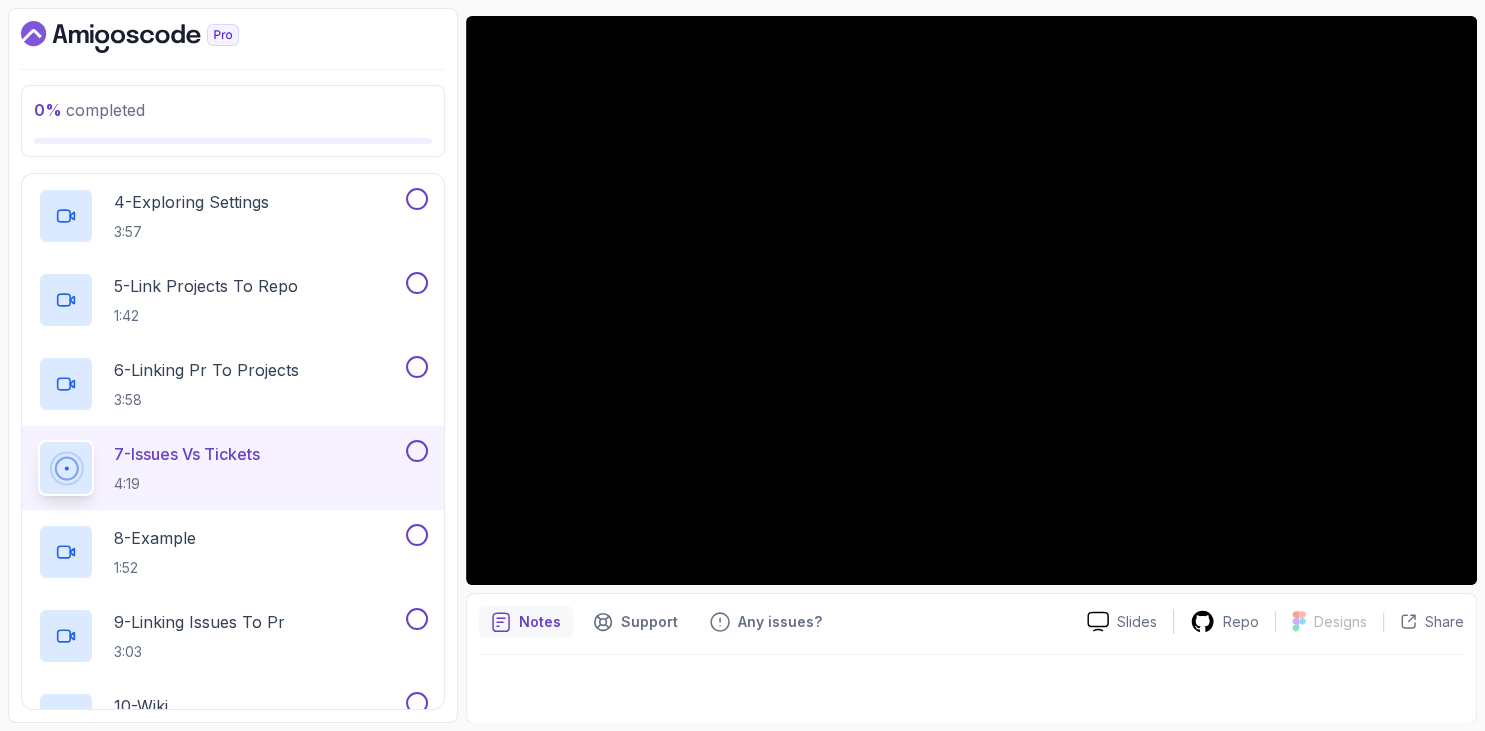 scroll, scrollTop: 691, scrollLeft: 0, axis: vertical 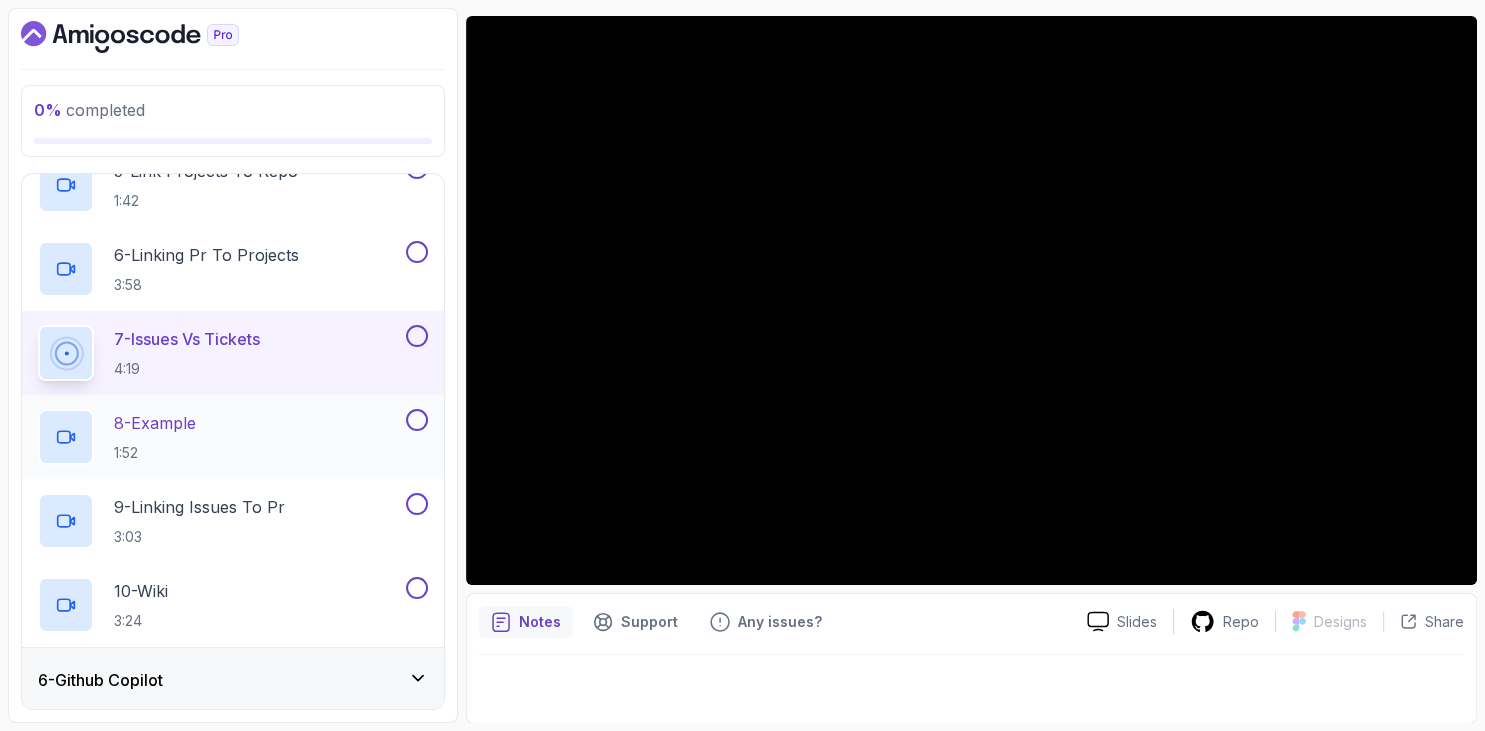click on "8  -  Example 1:52" at bounding box center [220, 437] 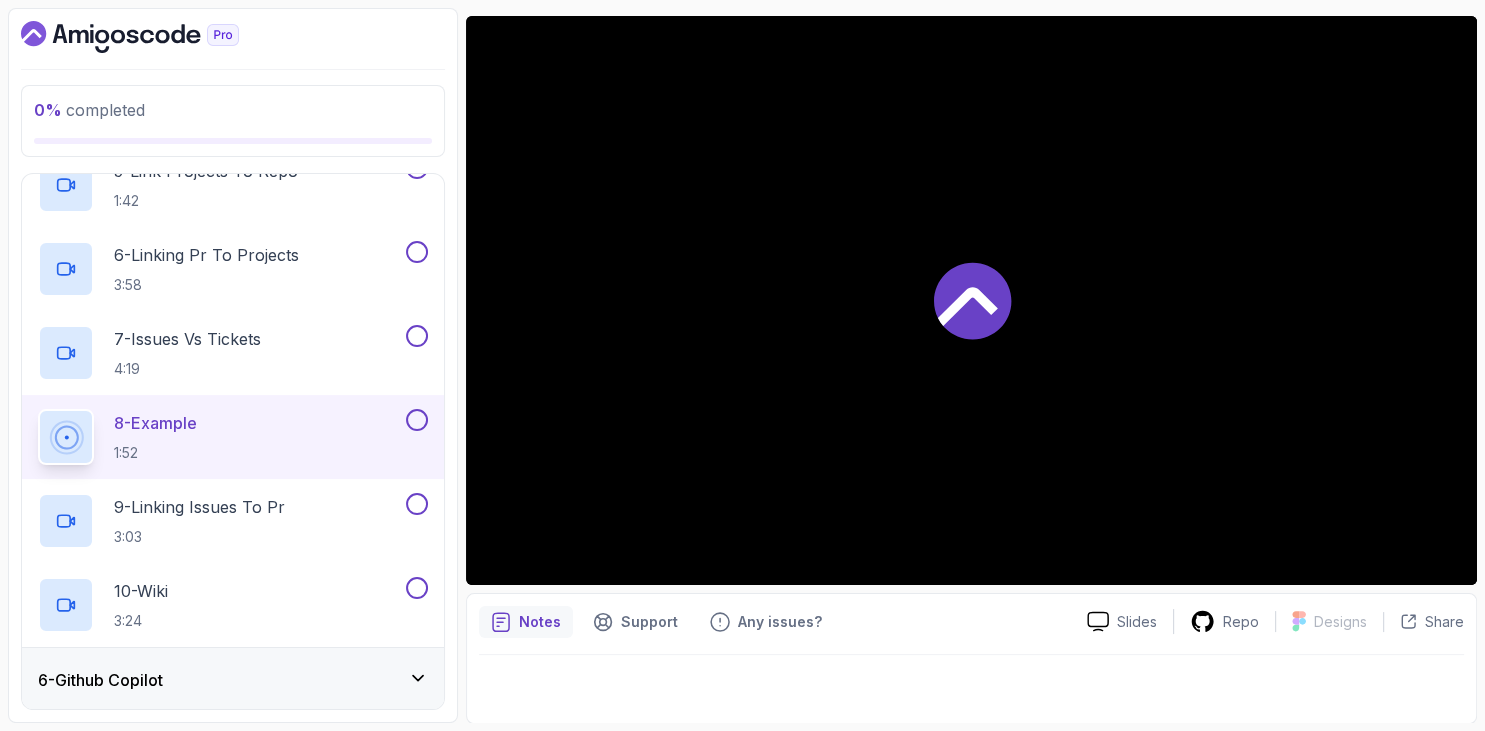 click on "0 % completed 1  -  Intro 2  -  Codespaces 3  -  Ci Cd 4  -  Security 5  -  Agile And Planning 1  -  Intro 1:04 2  -  Create A Project 2:37 3  -  Create Tickets 4:10 4  -  Exploring Settings 3:57 5  -  Link Projects To Repo 1:42 6  -  Linking Pr To Projects 3:58 7  -  Issues Vs Tickets 4:19 8  -  Example 1:52 9  -  Linking Issues To Pr 3:03 10  -  Wiki 3:24 6  -  Github Copilot 7  -  Outro" at bounding box center [233, 365] 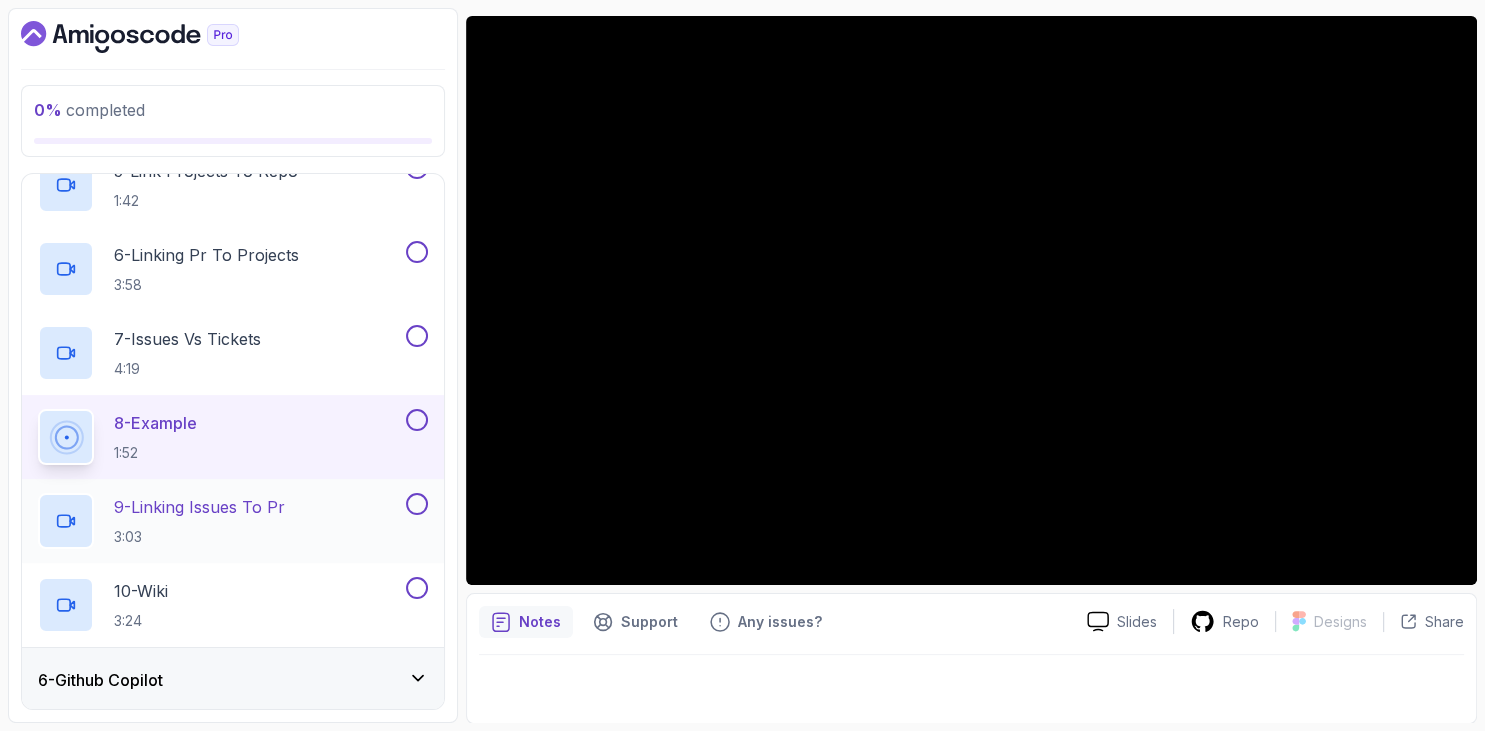click on "9  -  Linking Issues To Pr 3:03" at bounding box center (199, 521) 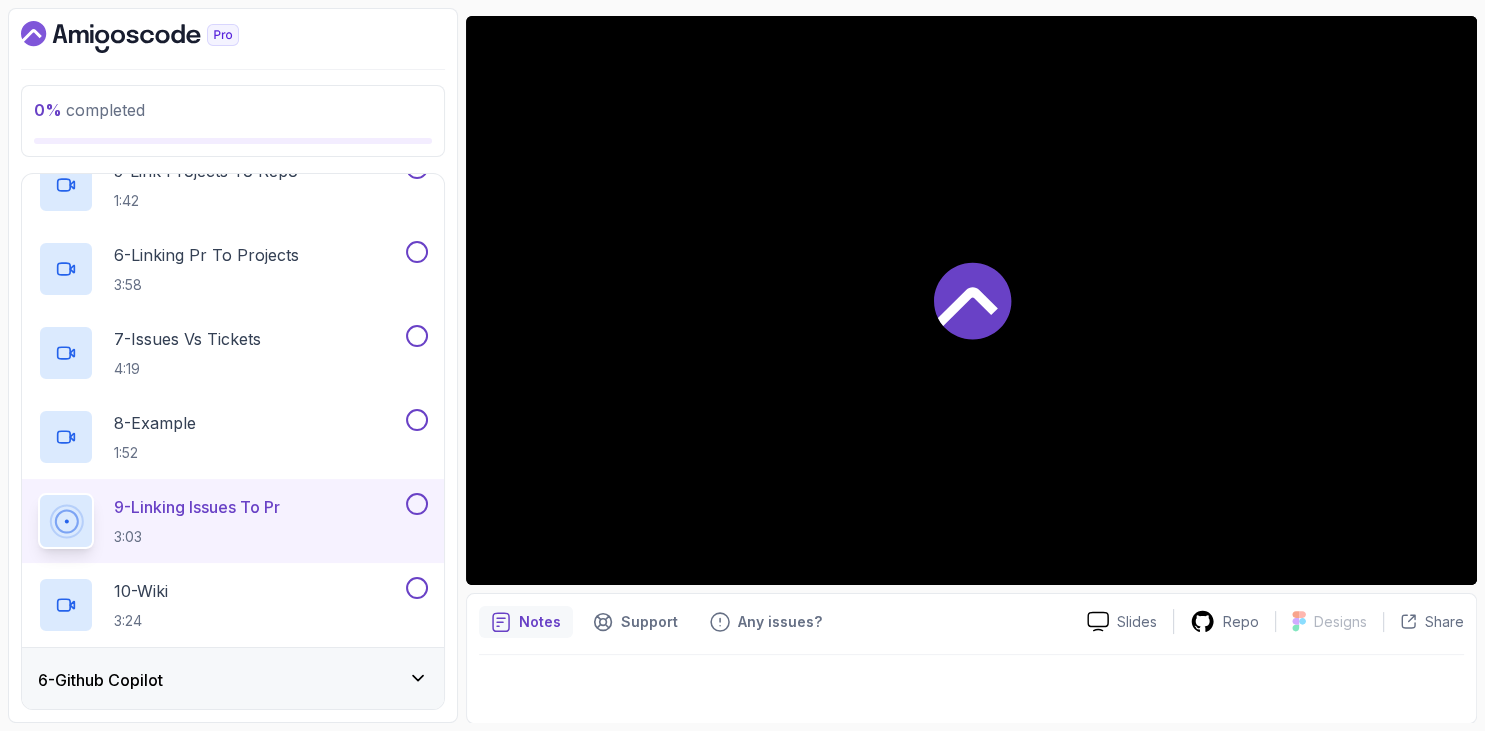 click on "0 % completed 1  -  Intro 2  -  Codespaces 3  -  Ci Cd 4  -  Security 5  -  Agile And Planning 1  -  Intro 1:04 2  -  Create A Project 2:37 3  -  Create Tickets 4:10 4  -  Exploring Settings 3:57 5  -  Link Projects To Repo 1:42 6  -  Linking Pr To Projects 3:58 7  -  Issues Vs Tickets 4:19 8  -  Example 1:52 9  -  Linking Issues To Pr 3:03 10  -  Wiki 3:24 6  -  Github Copilot 7  -  Outro" at bounding box center (233, 365) 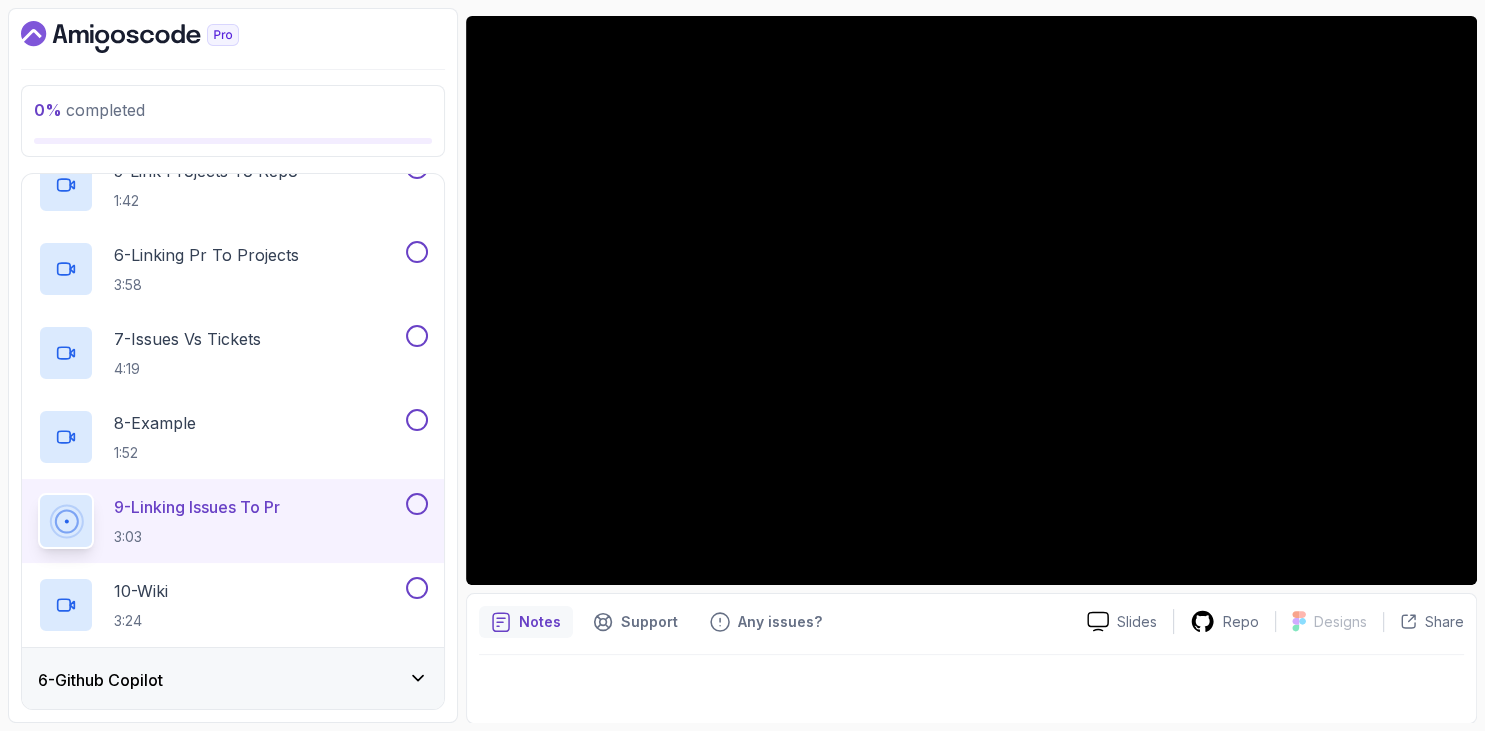 drag, startPoint x: 350, startPoint y: 55, endPoint x: 459, endPoint y: 140, distance: 138.22446 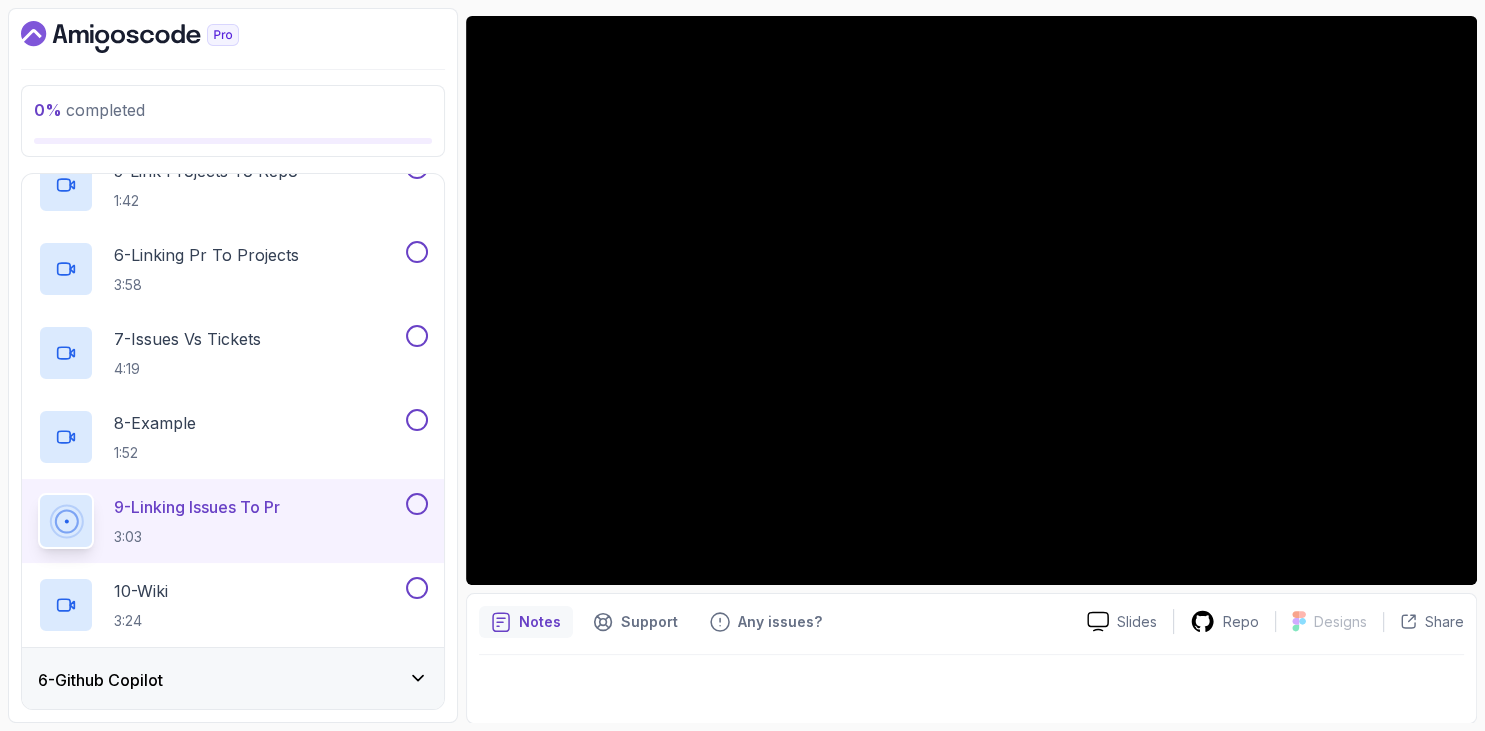 scroll, scrollTop: 757, scrollLeft: 0, axis: vertical 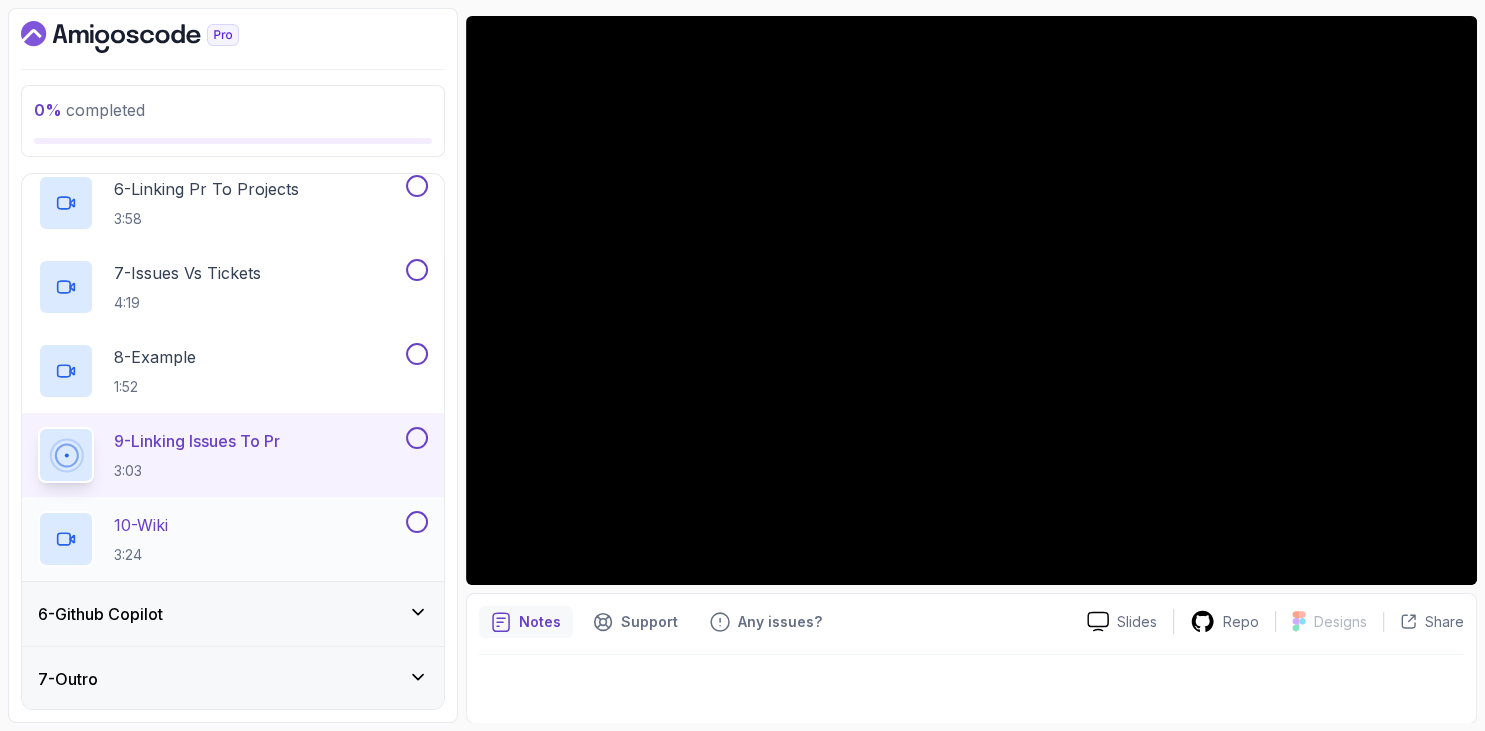click on "10  -  Wiki" at bounding box center [141, 525] 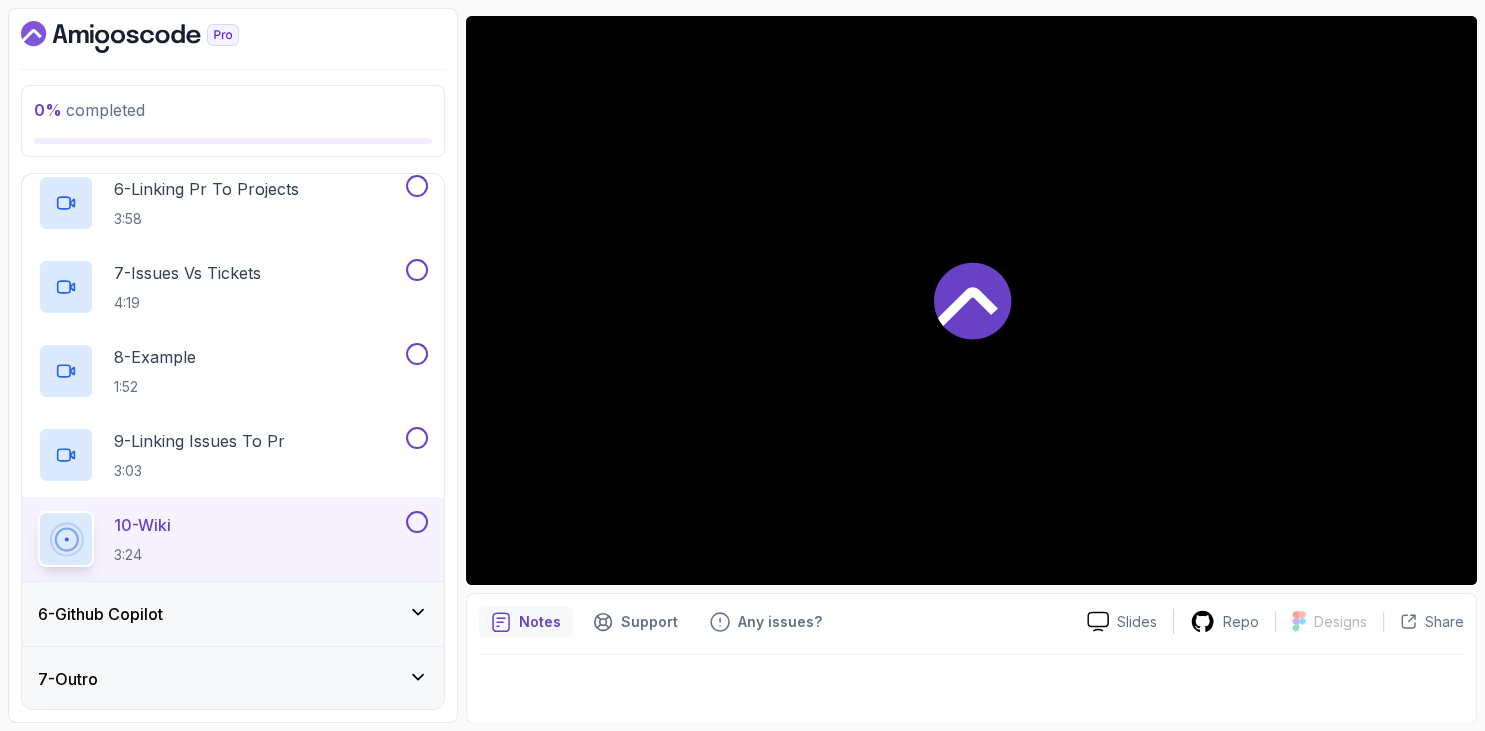 click at bounding box center [233, 37] 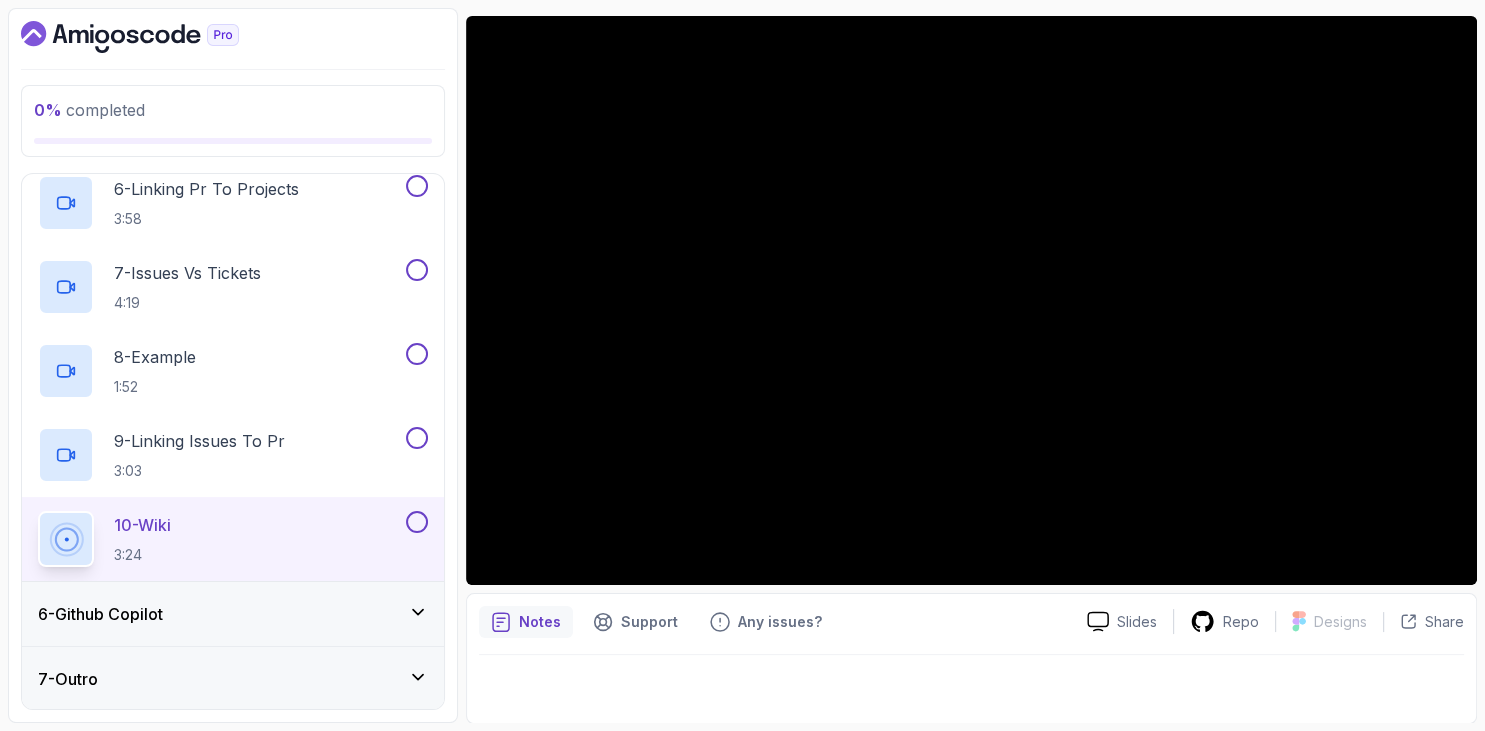 drag, startPoint x: 357, startPoint y: 75, endPoint x: 387, endPoint y: 147, distance: 78 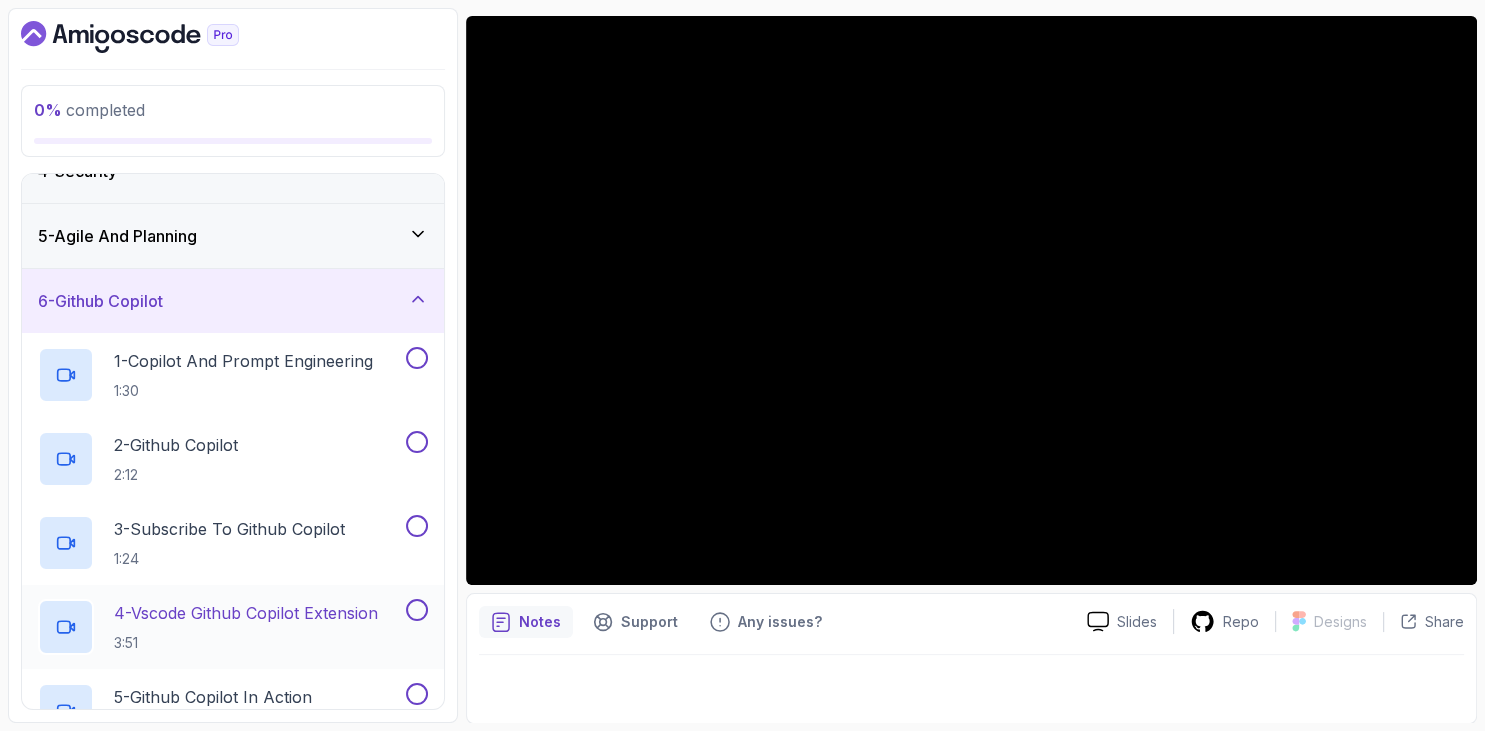scroll, scrollTop: 346, scrollLeft: 0, axis: vertical 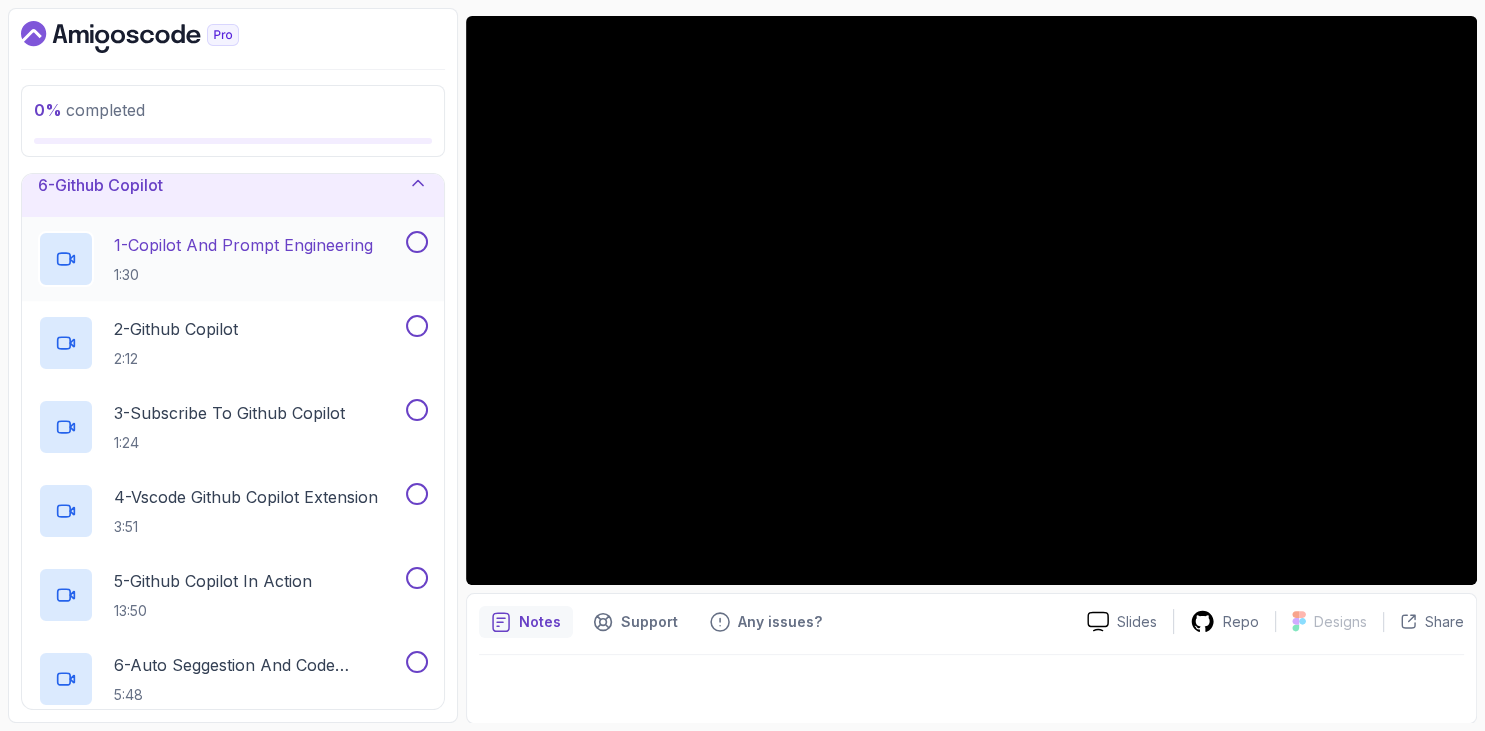 click on "1  -  Copilot And Prompt Engineering 1:30" at bounding box center [243, 259] 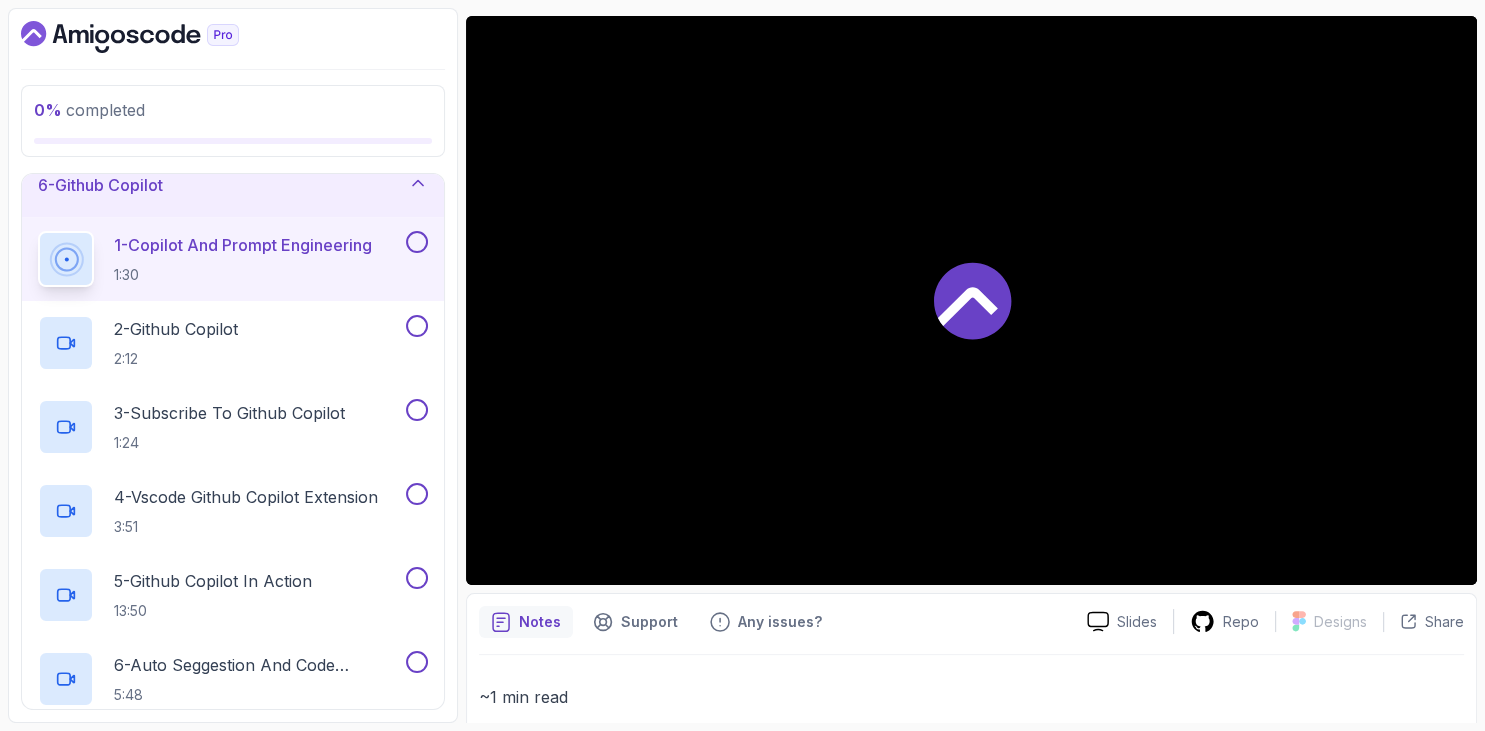 drag, startPoint x: 400, startPoint y: 50, endPoint x: 410, endPoint y: 46, distance: 10.770329 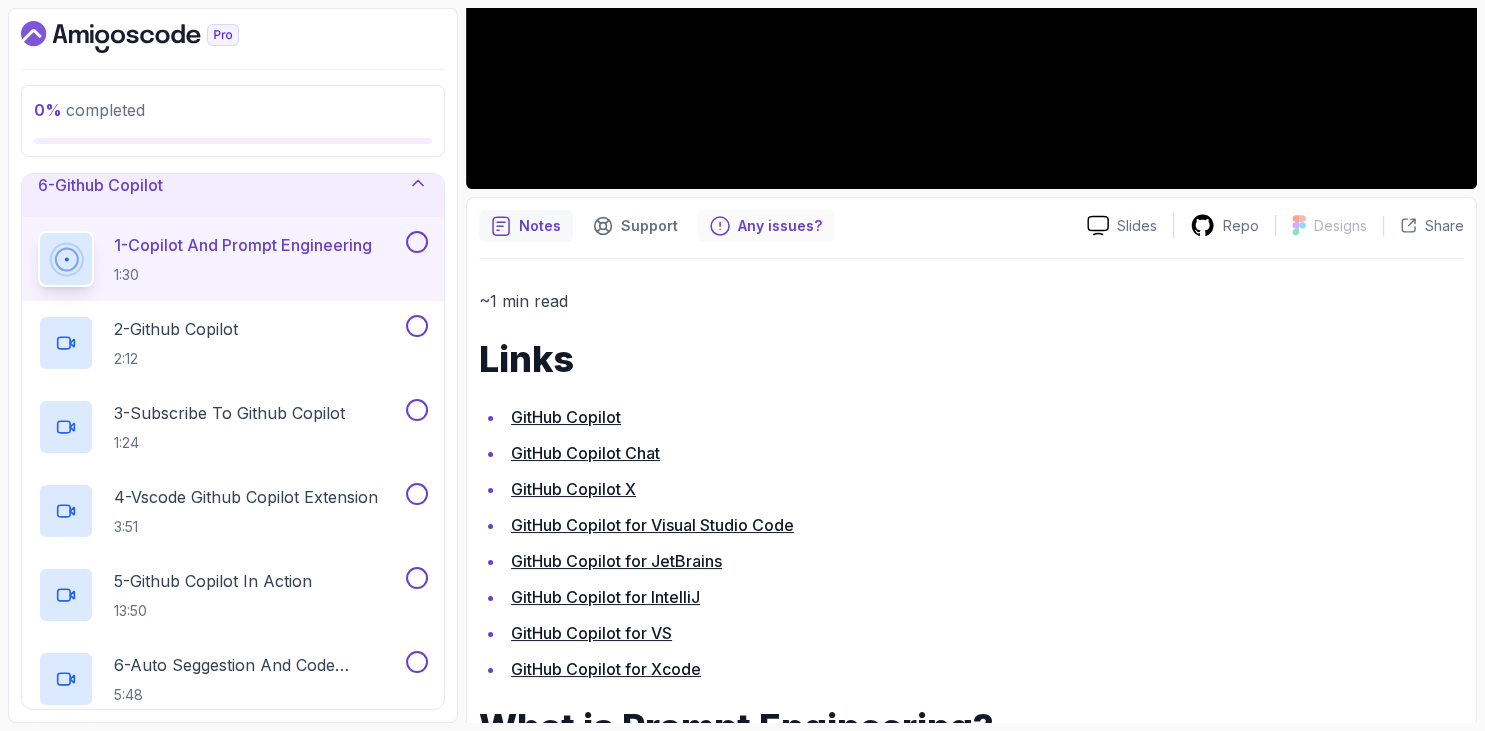 scroll, scrollTop: 443, scrollLeft: 0, axis: vertical 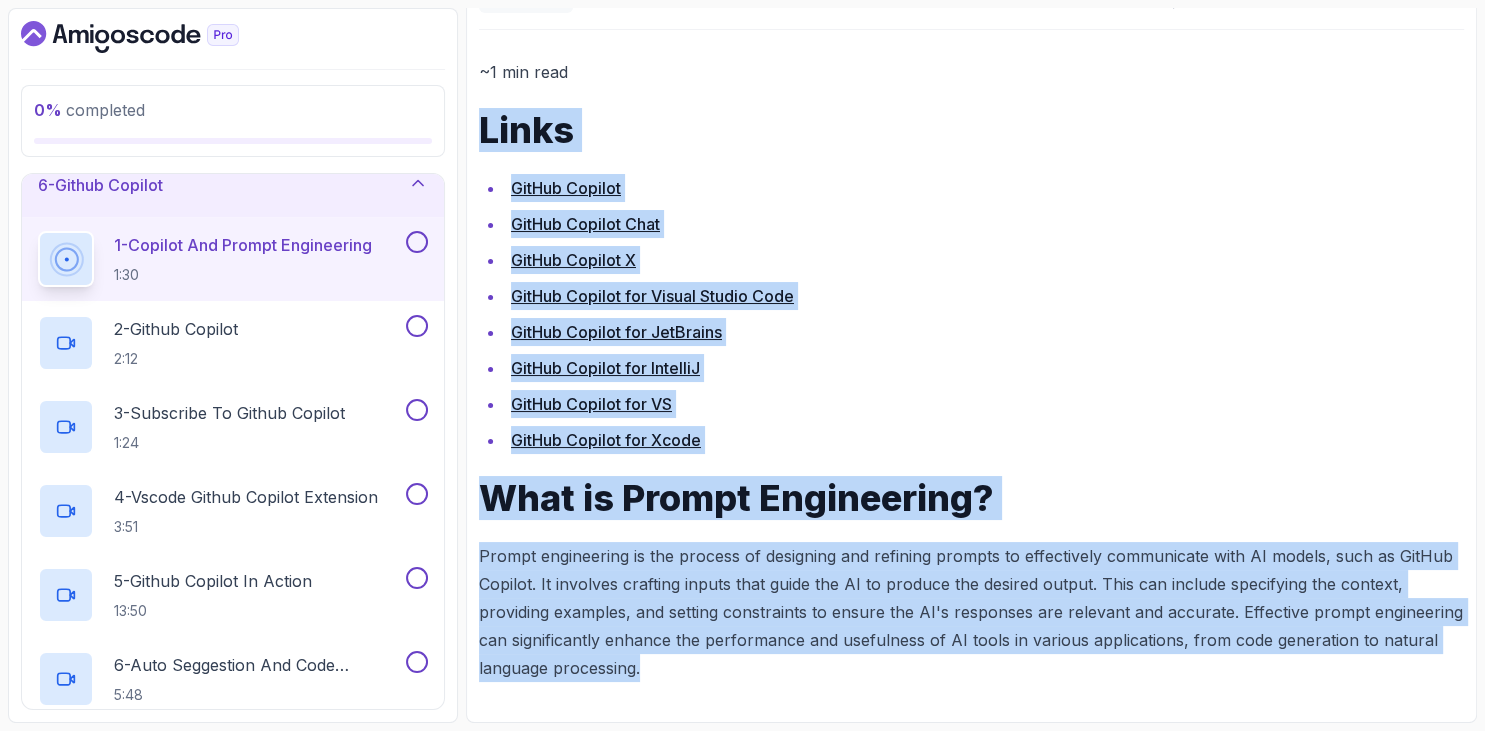 drag, startPoint x: 484, startPoint y: 470, endPoint x: 790, endPoint y: 713, distance: 390.74927 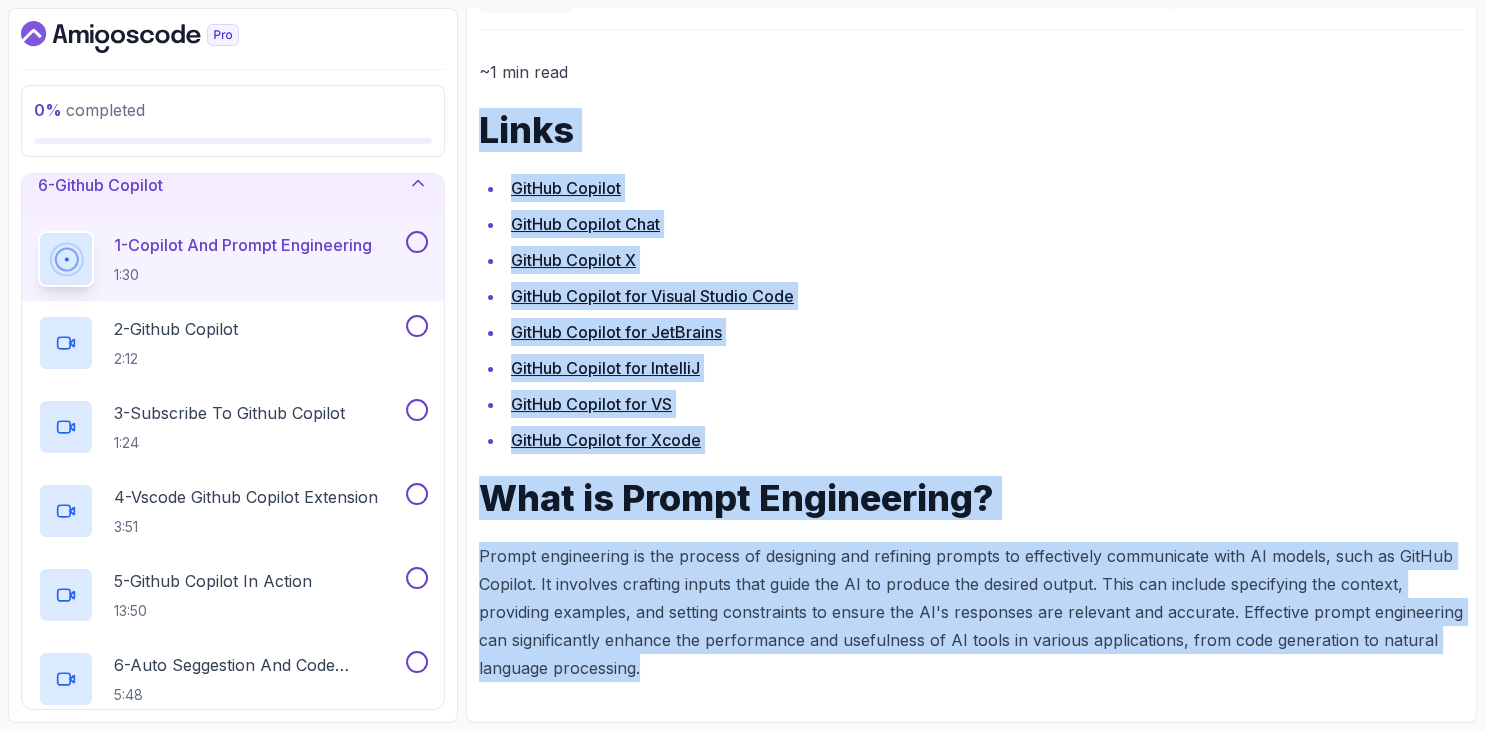 copy on "Links
GitHub Copilot
GitHub Copilot Chat
GitHub Copilot X
GitHub Copilot for Visual Studio Code
GitHub Copilot for JetBrains
GitHub Copilot for IntelliJ
GitHub Copilot for VS
GitHub Copilot for Xcode
What is Prompt Engineering?
Prompt engineering is the process of designing and refining prompts to effectively communicate with AI models, such as GitHub Copilot. It involves crafting inputs that guide the AI to produce the desired output. This can include specifying the context, providing examples, and setting constraints to ensure the AI's responses are relevant and accurate. Effective prompt engineering can significantly enhance the performance and usefulness of AI tools in various applications, from code generation to natural language processing." 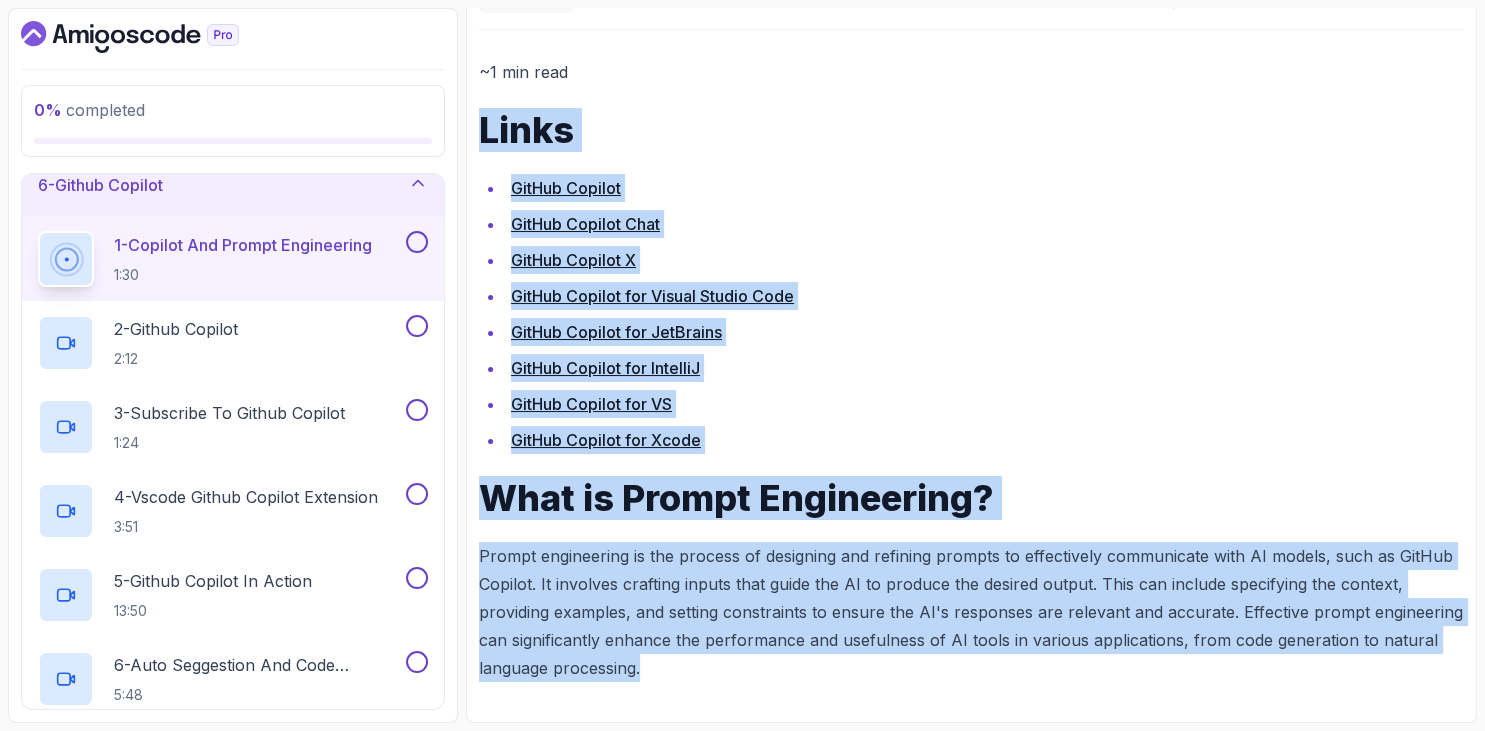 click on "GitHub Copilot for JetBrains" at bounding box center (984, 332) 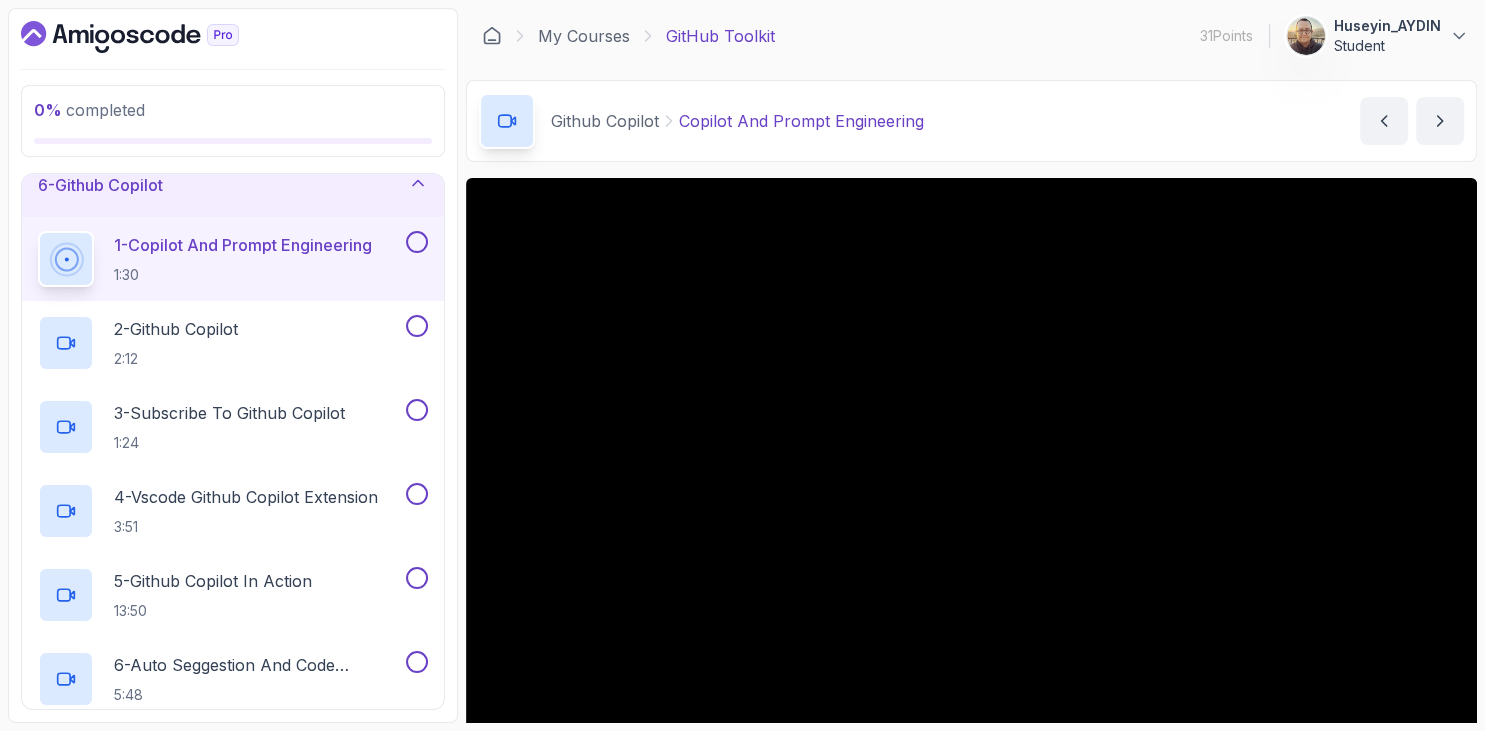 scroll, scrollTop: 115, scrollLeft: 0, axis: vertical 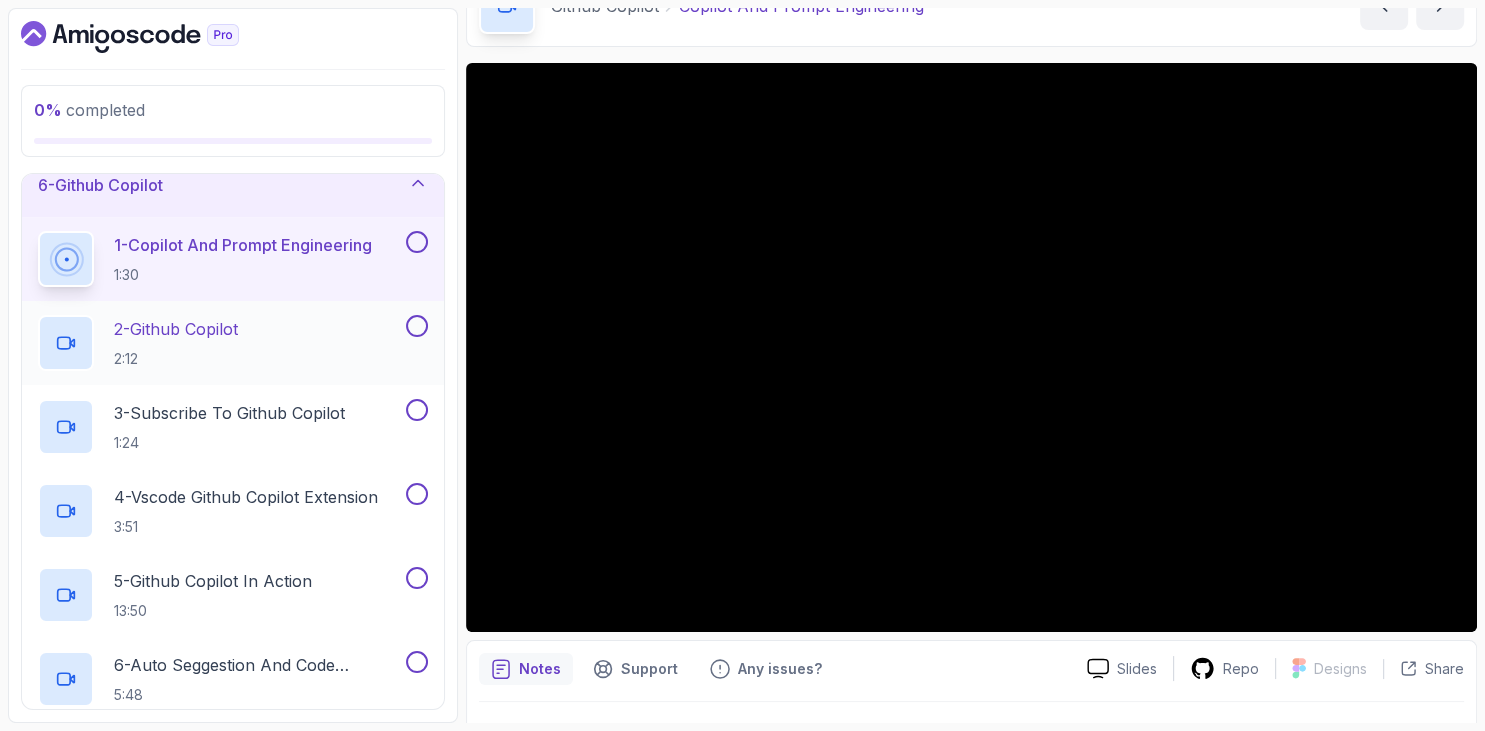 drag, startPoint x: 195, startPoint y: 324, endPoint x: 274, endPoint y: 340, distance: 80.60397 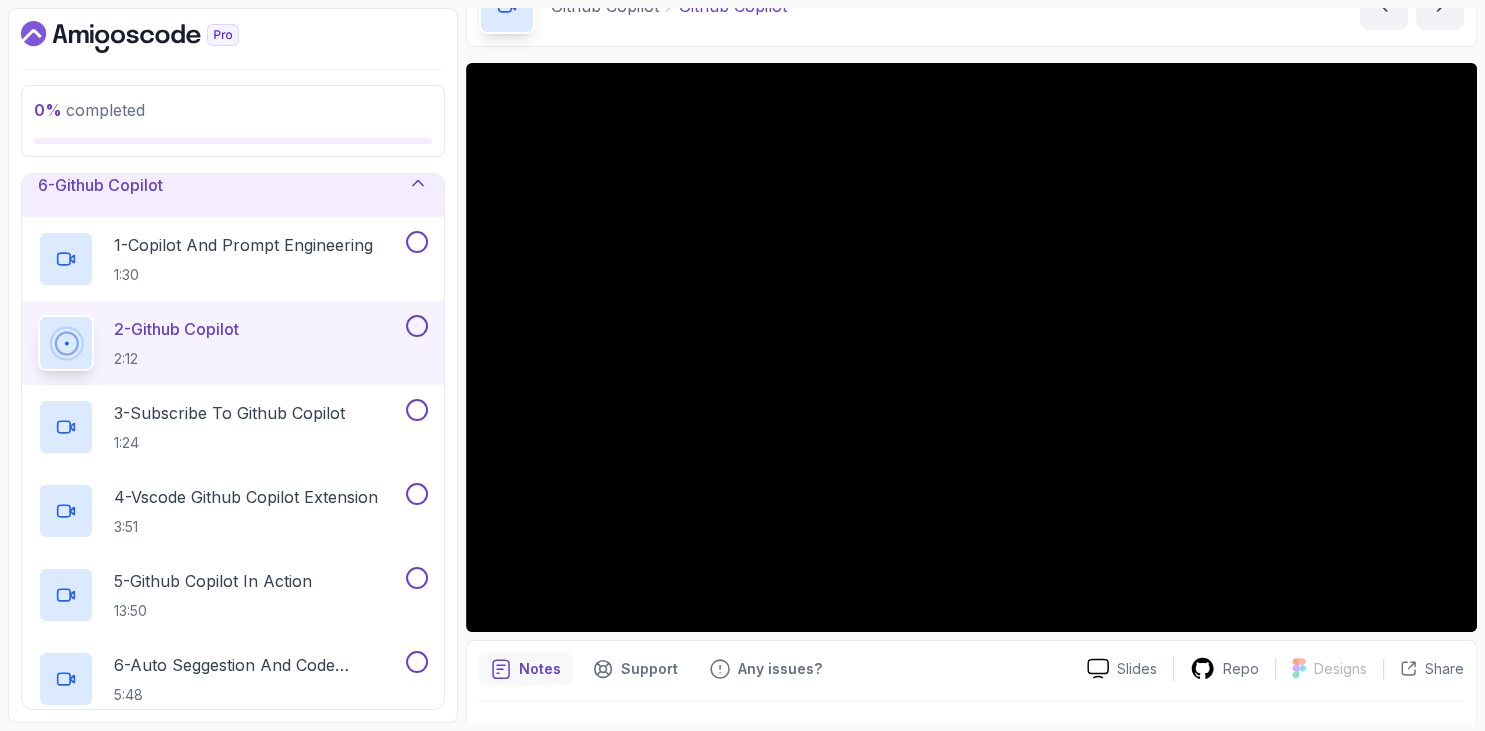 click on "0 % completed 1  -  Intro 2  -  Codespaces 3  -  Ci Cd 4  -  Security 5  -  Agile And Planning 6  -  Github Copilot 1  -  Copilot And Prompt Engineering 1:30 2  -  Github Copilot 2:12 3  -  Subscribe To Github Copilot 1:24 4  -  Vscode Github Copilot Extension 3:51 5  -  Github Copilot In Action 13:50 6  -  Auto Seggestion And Code Completion 5:48 7  -  Comment Prompts 6:27 8  -  Generating Tests 4:00 9  -  Generate Data 3:34 10  -  Github Copliot And Intellij 2:45 11  -  Intellij 2:45 7  -  Outro" at bounding box center (233, 365) 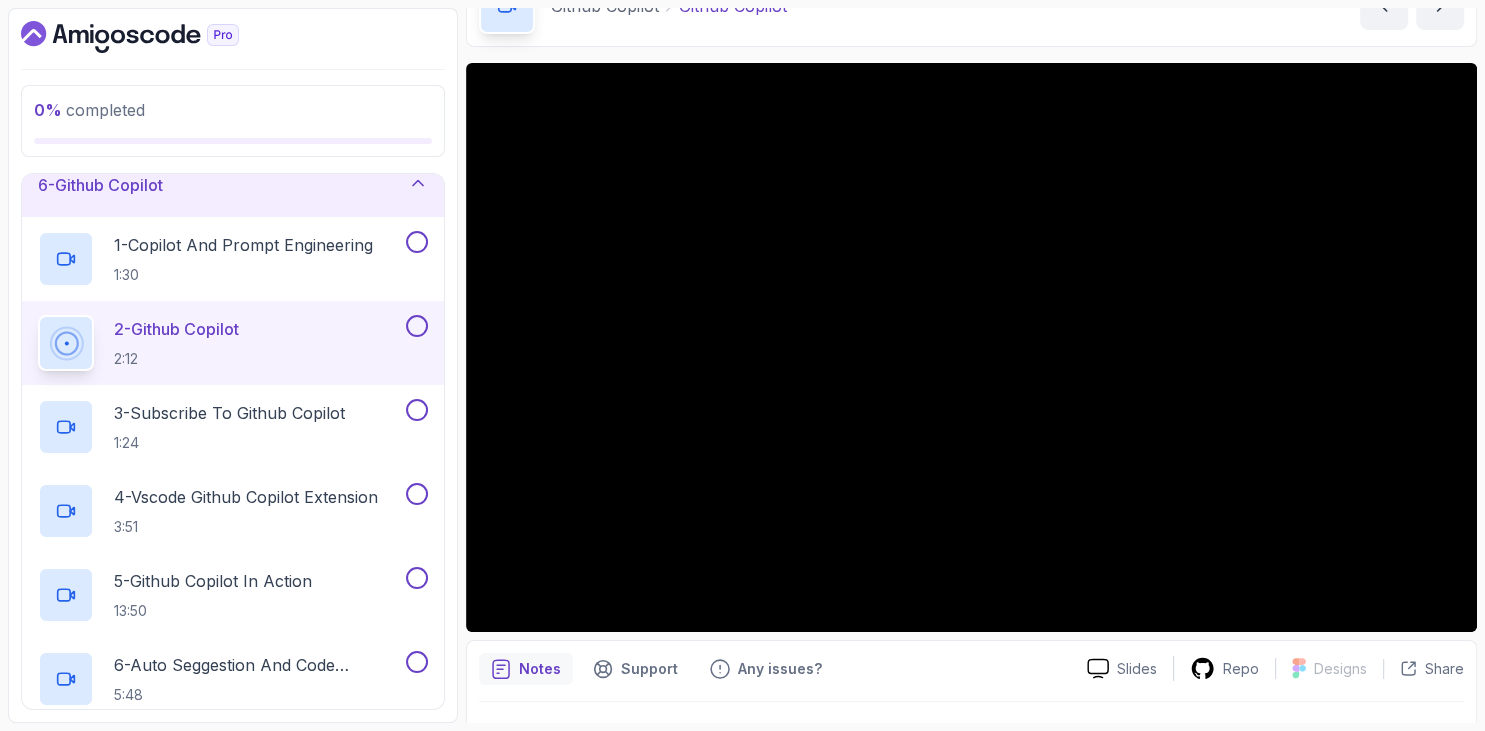 scroll, scrollTop: 162, scrollLeft: 0, axis: vertical 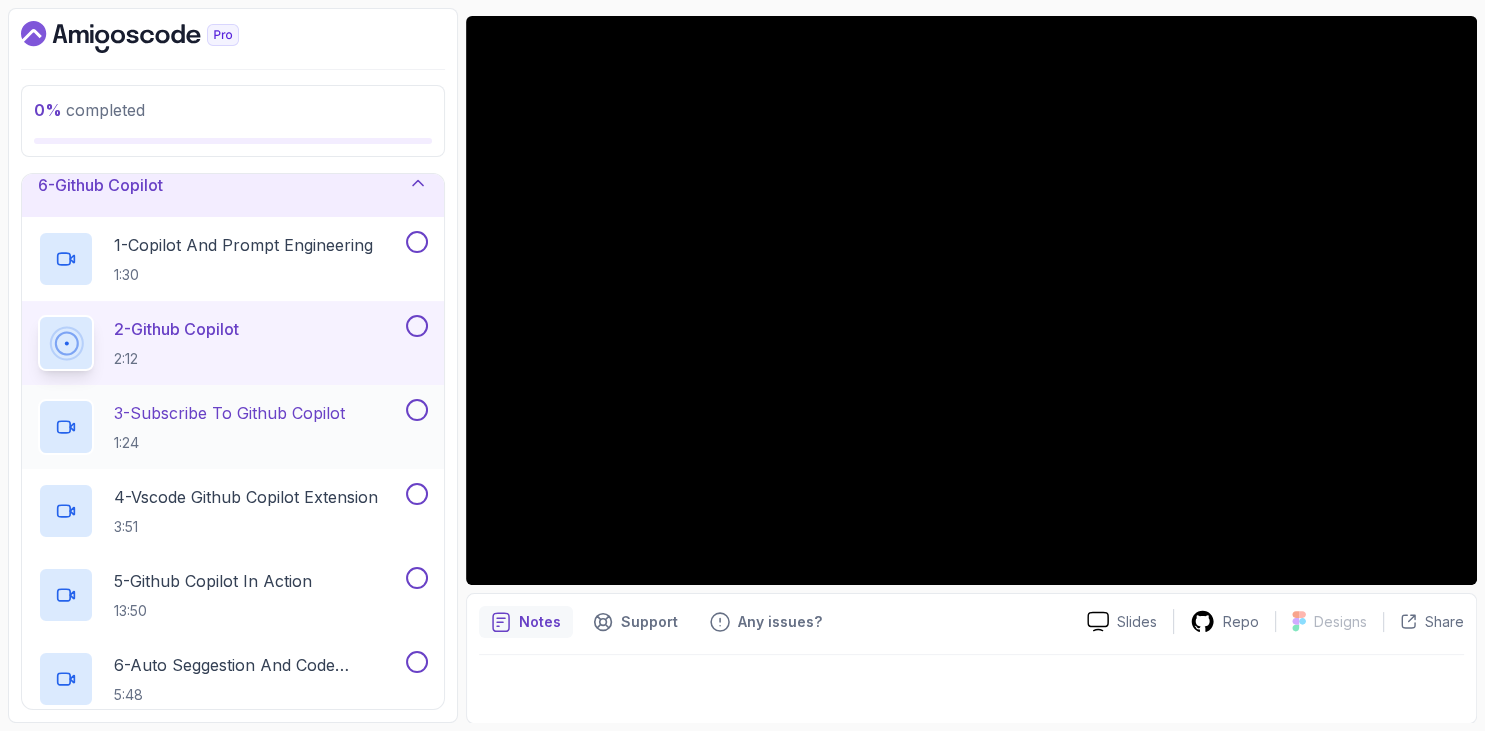 click on "3  -  Subscribe To Github Copilot" at bounding box center [229, 413] 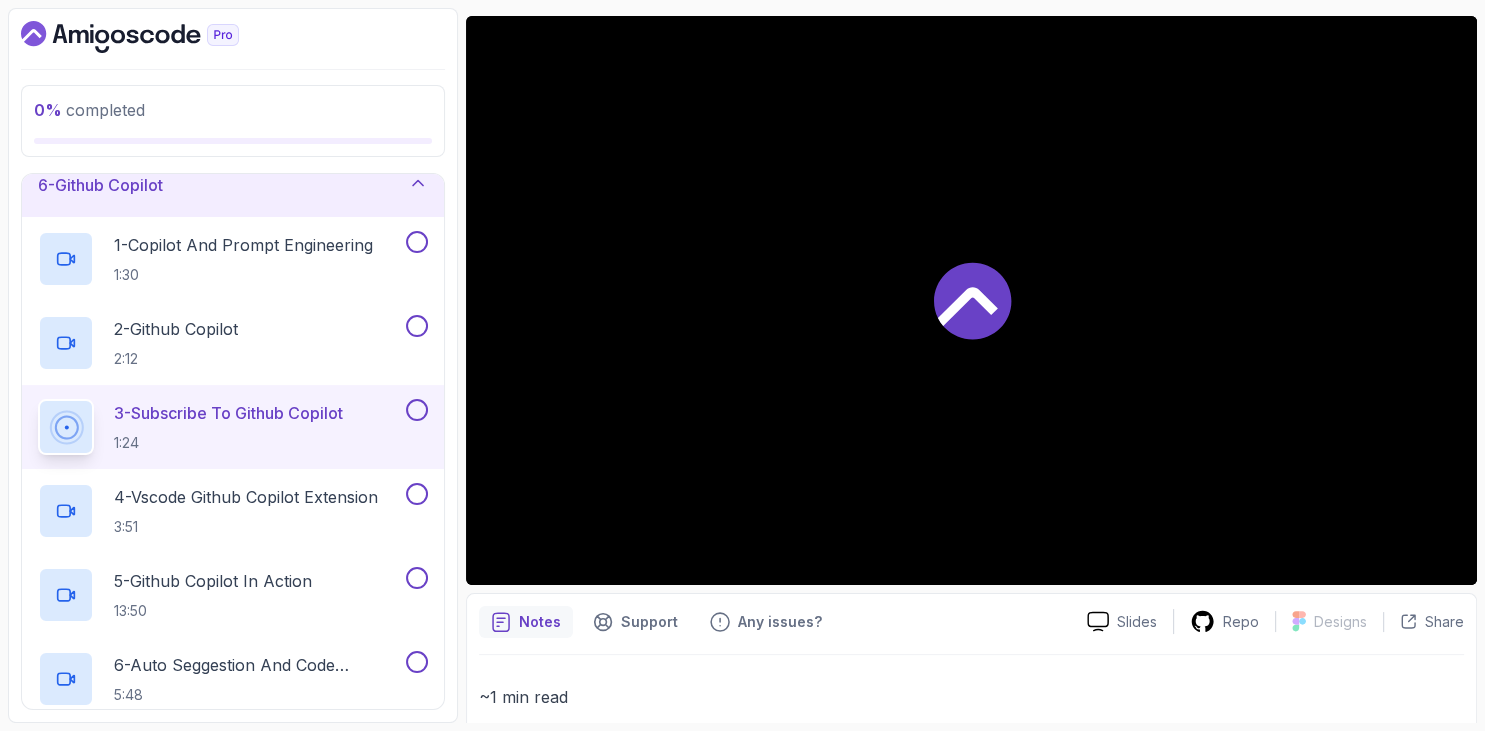 click at bounding box center (233, 37) 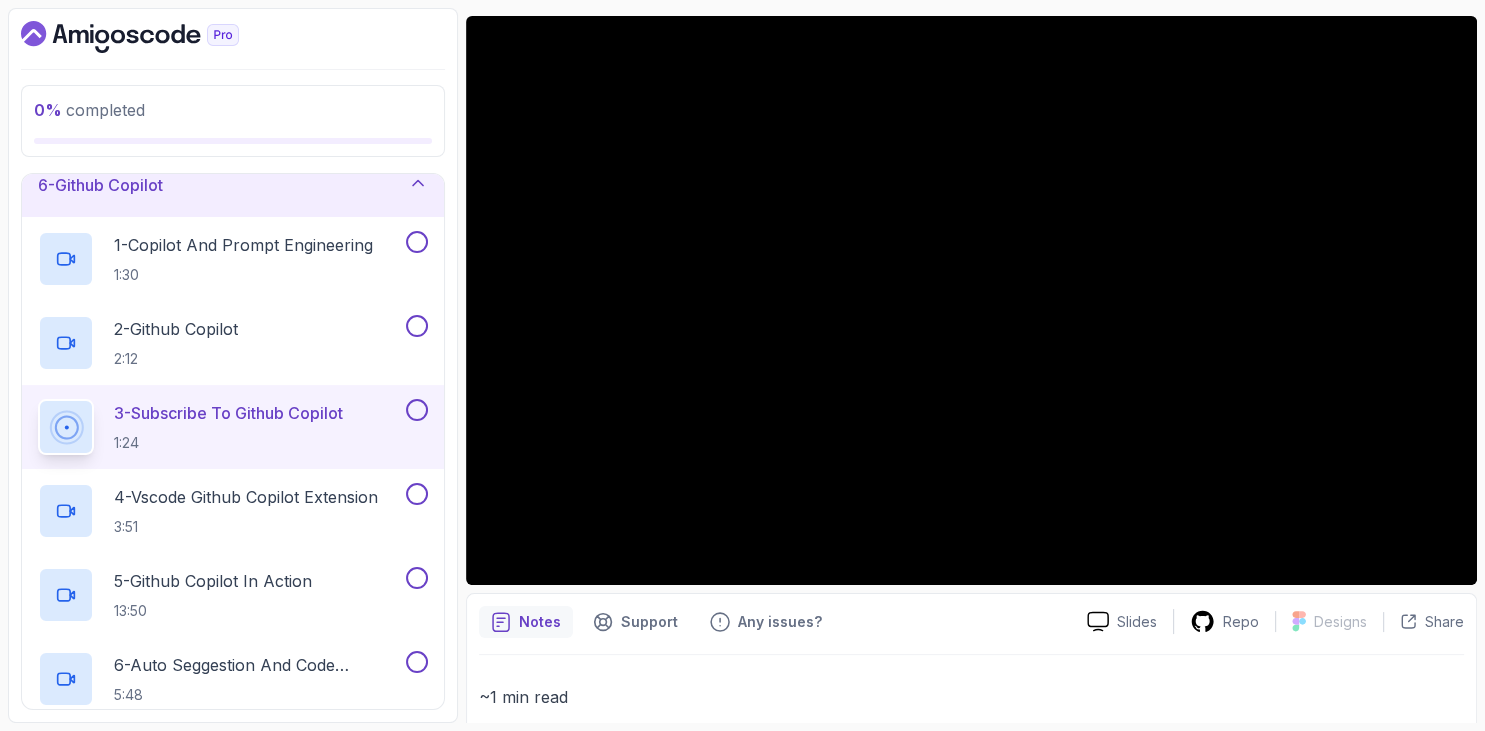 click on "0 % completed 1  -  Intro 2  -  Codespaces 3  -  Ci Cd 4  -  Security 5  -  Agile And Planning 6  -  Github Copilot 1  -  Copilot And Prompt Engineering 1:30 2  -  Github Copilot 2:12 3  -  Subscribe To Github Copilot 1:24 4  -  Vscode Github Copilot Extension 3:51 5  -  Github Copilot In Action 13:50 6  -  Auto Seggestion And Code Completion 5:48 7  -  Comment Prompts 6:27 8  -  Generating Tests 4:00 9  -  Generate Data 3:34 10  -  Github Copliot And Intellij 2:45 11  -  Intellij 2:45 7  -  Outro" at bounding box center [233, 365] 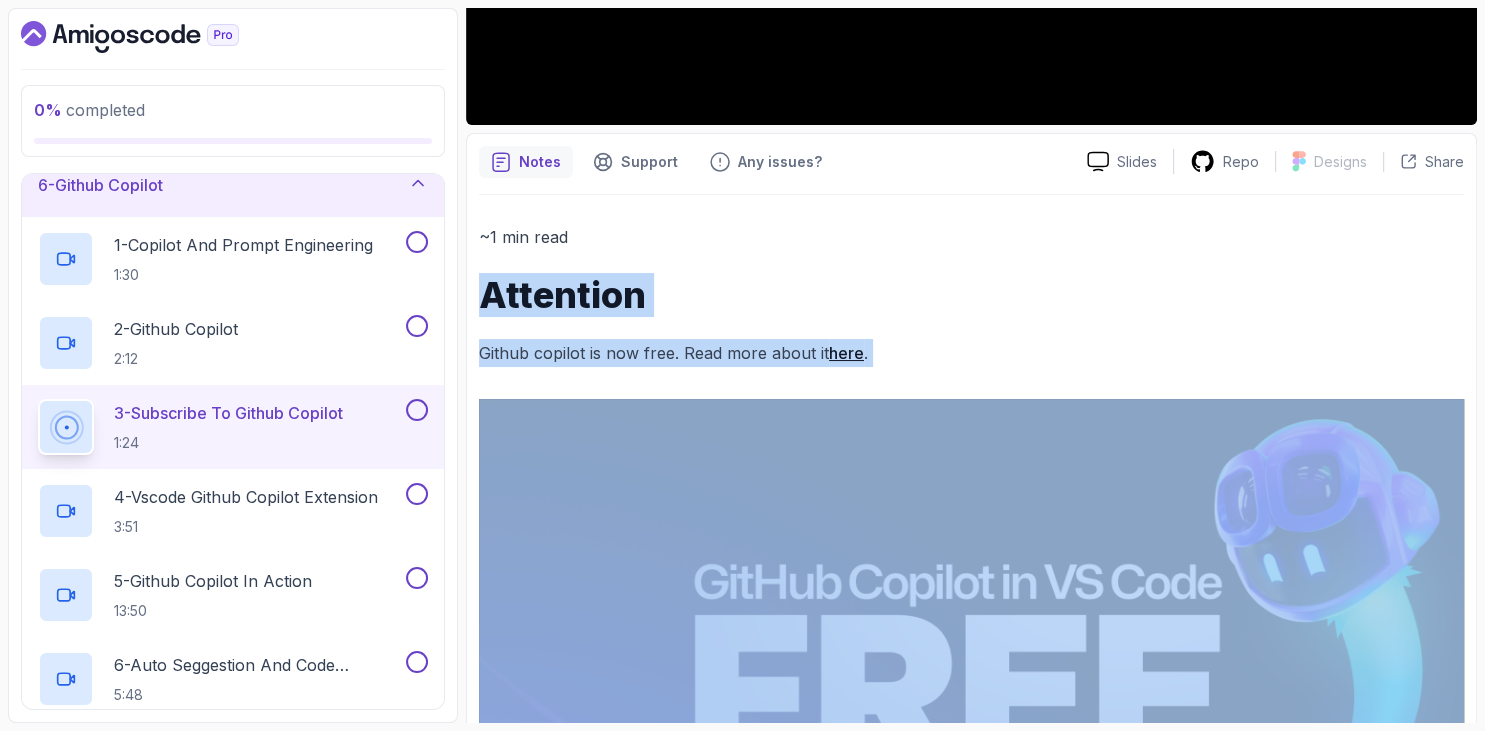 scroll, scrollTop: 887, scrollLeft: 0, axis: vertical 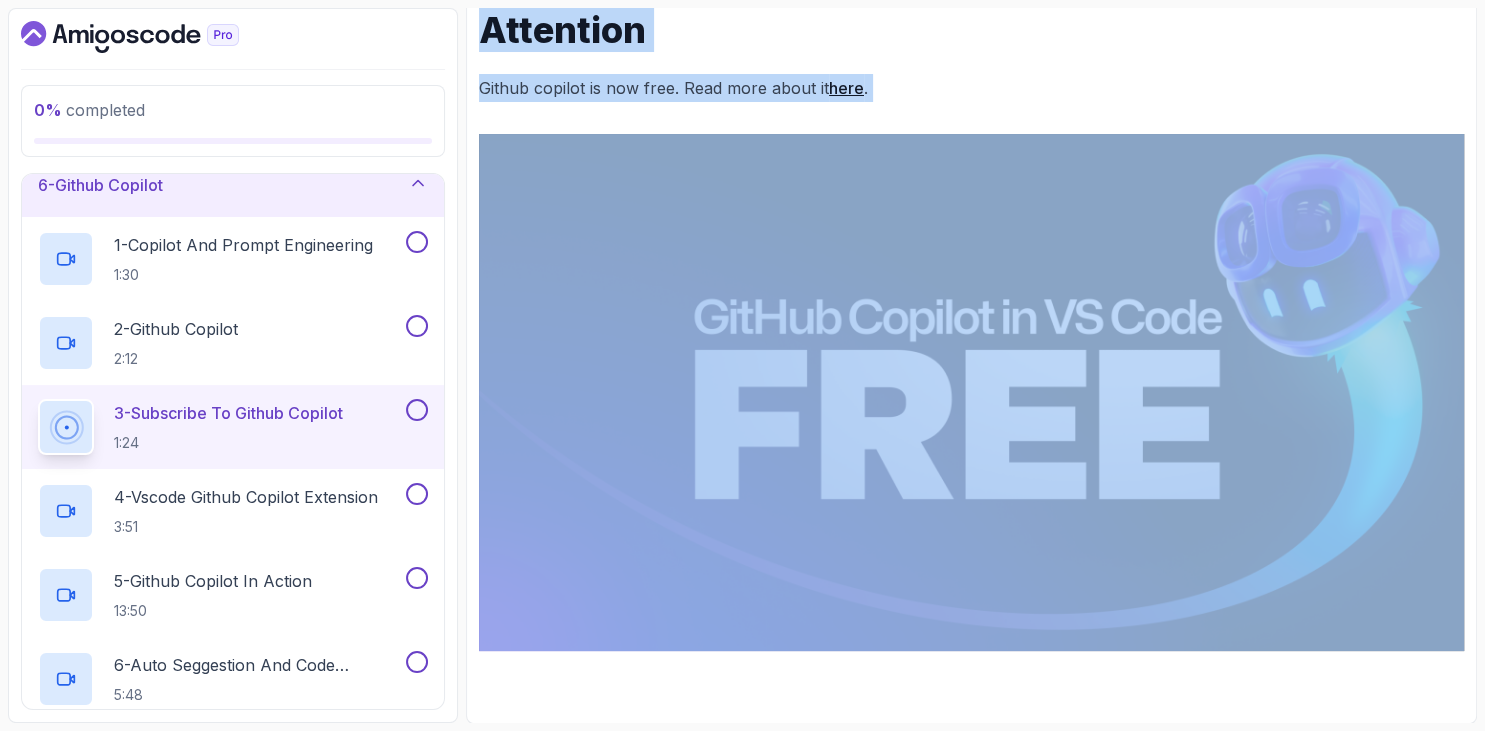 drag, startPoint x: 484, startPoint y: 293, endPoint x: 772, endPoint y: 416, distance: 313.16608 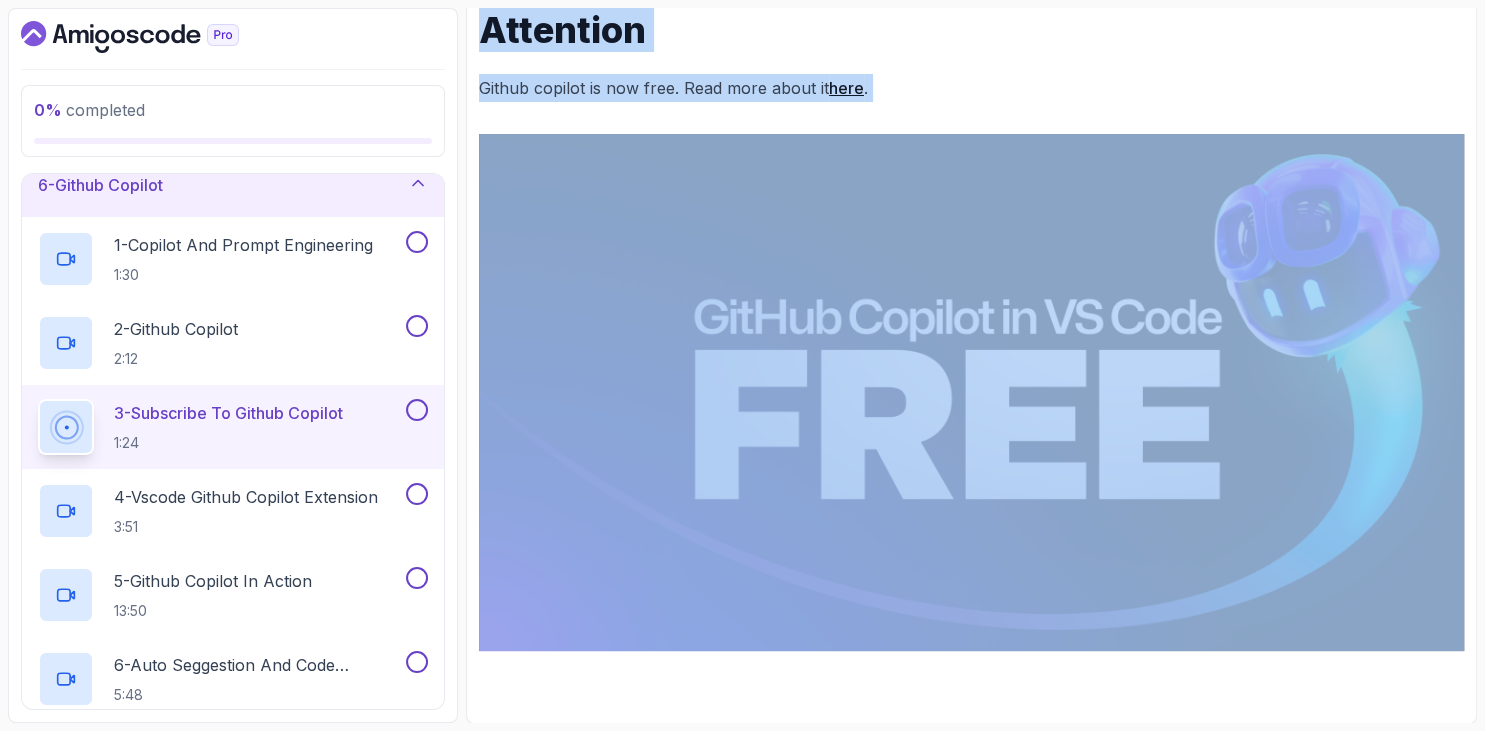 click on "~1 min read Attention
Github copilot is now free. Read more about it  here ." at bounding box center [971, 304] 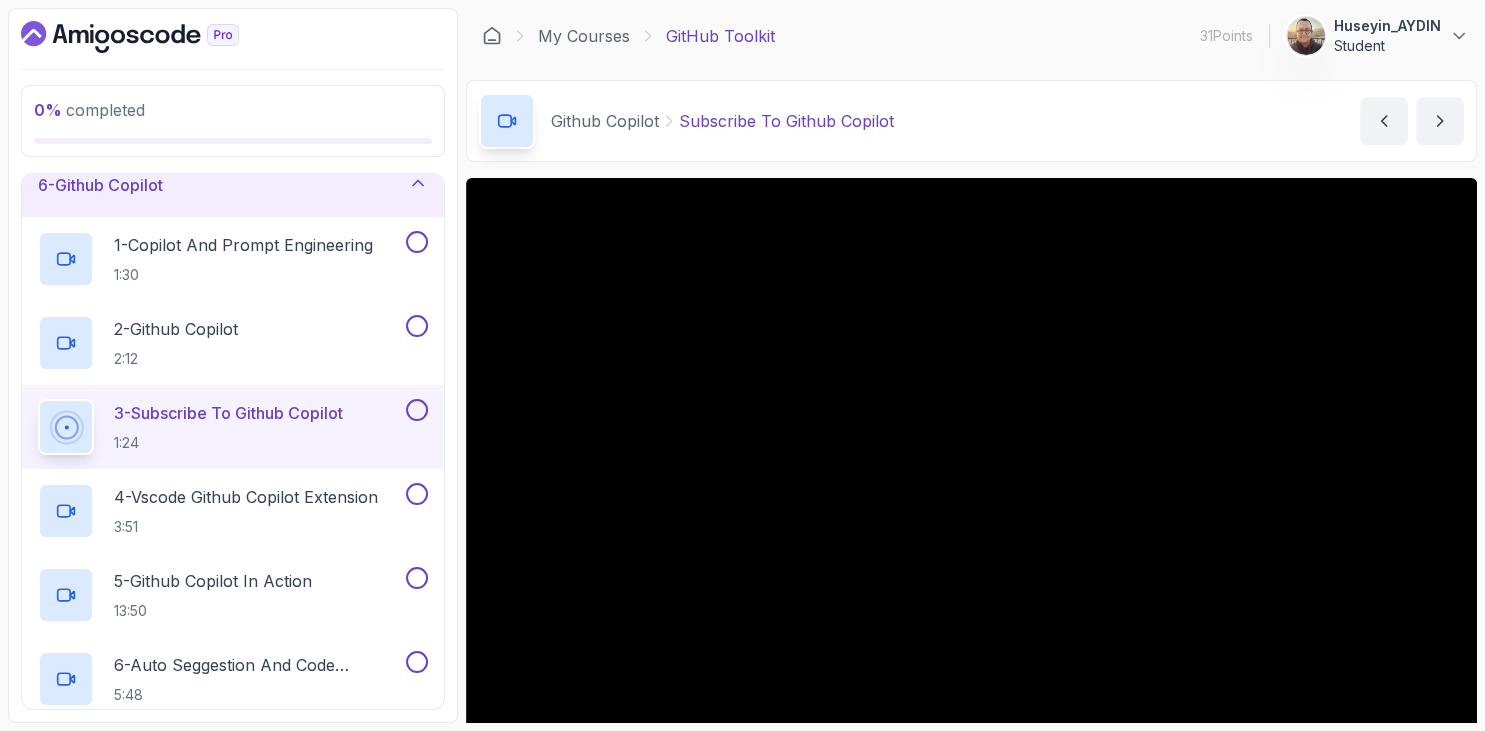 scroll, scrollTop: 115, scrollLeft: 0, axis: vertical 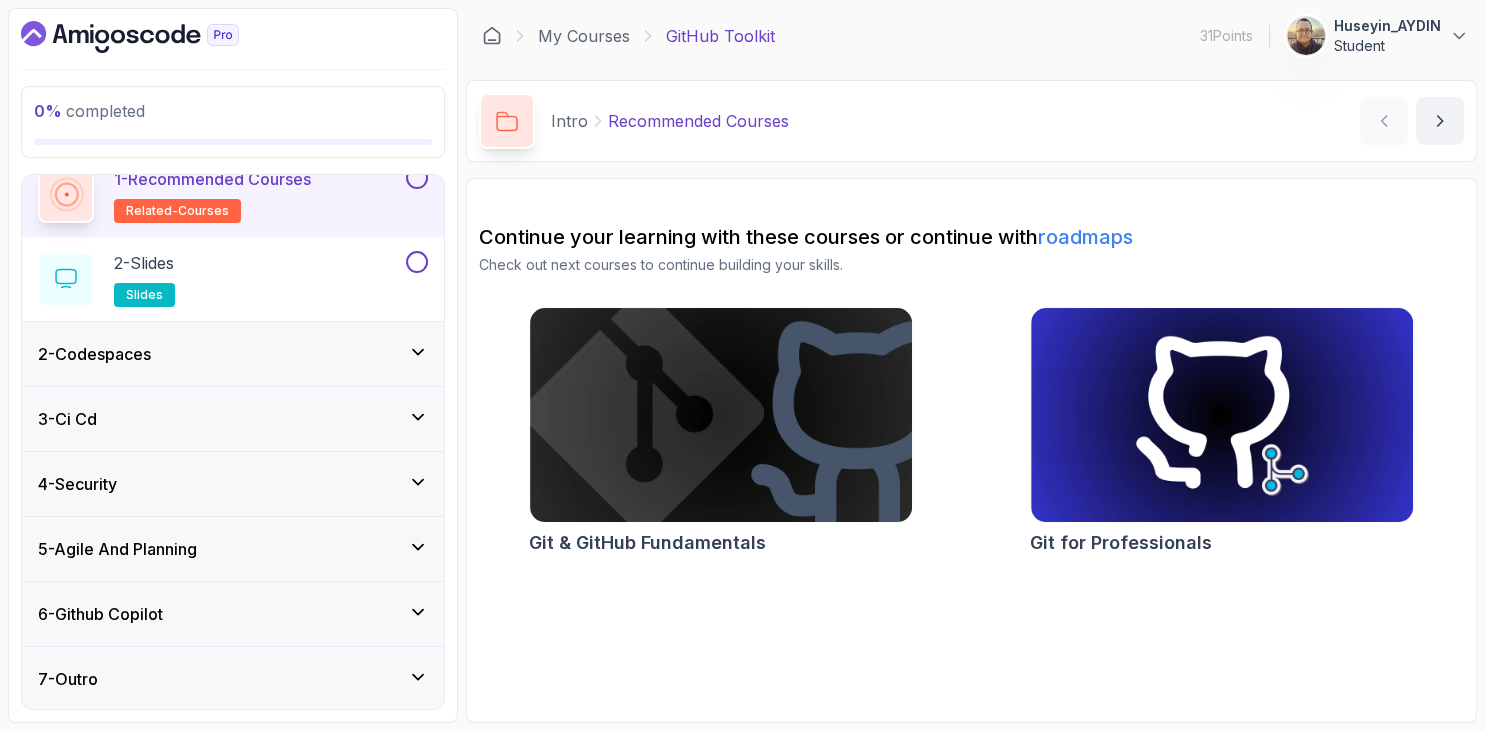 click on "6  -  Github Copilot" at bounding box center (100, 614) 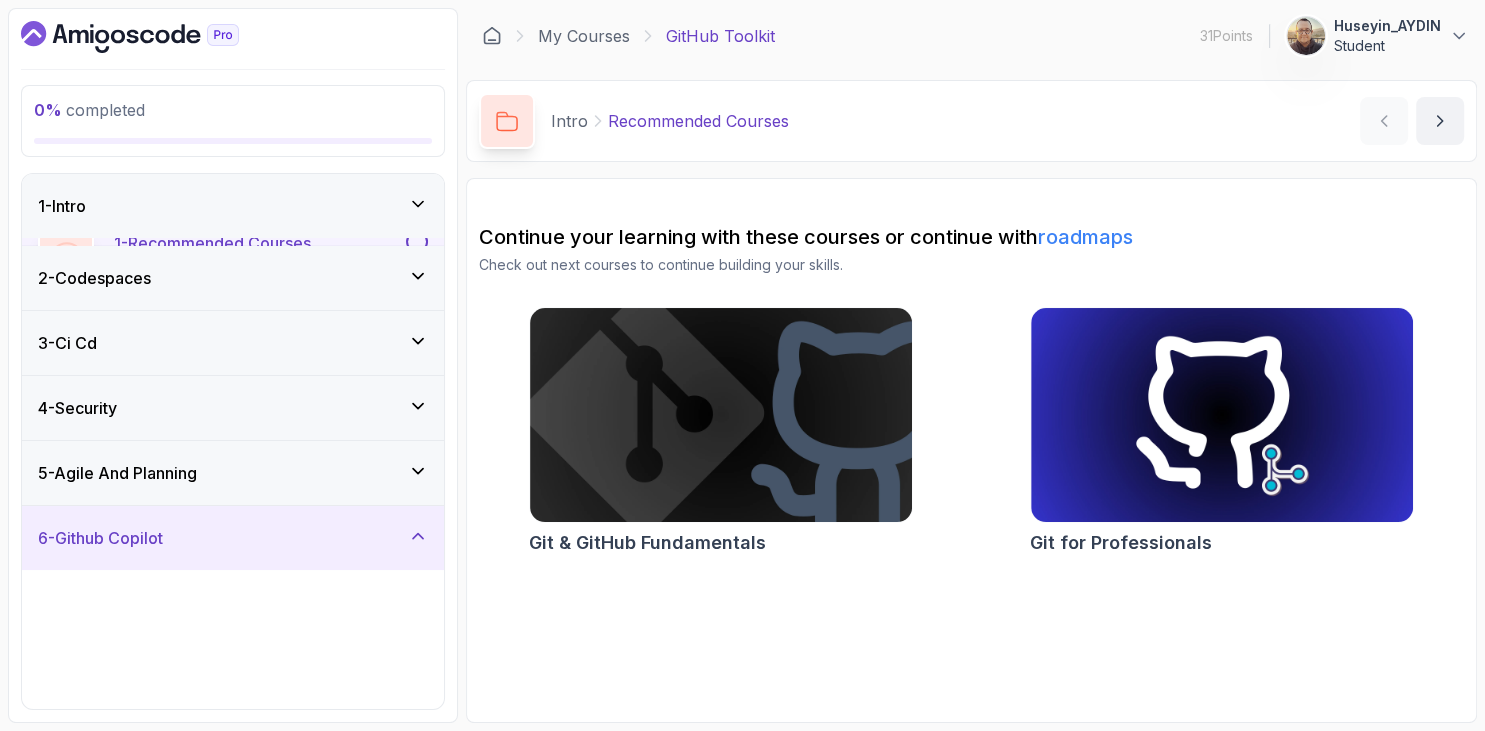 scroll, scrollTop: 217, scrollLeft: 0, axis: vertical 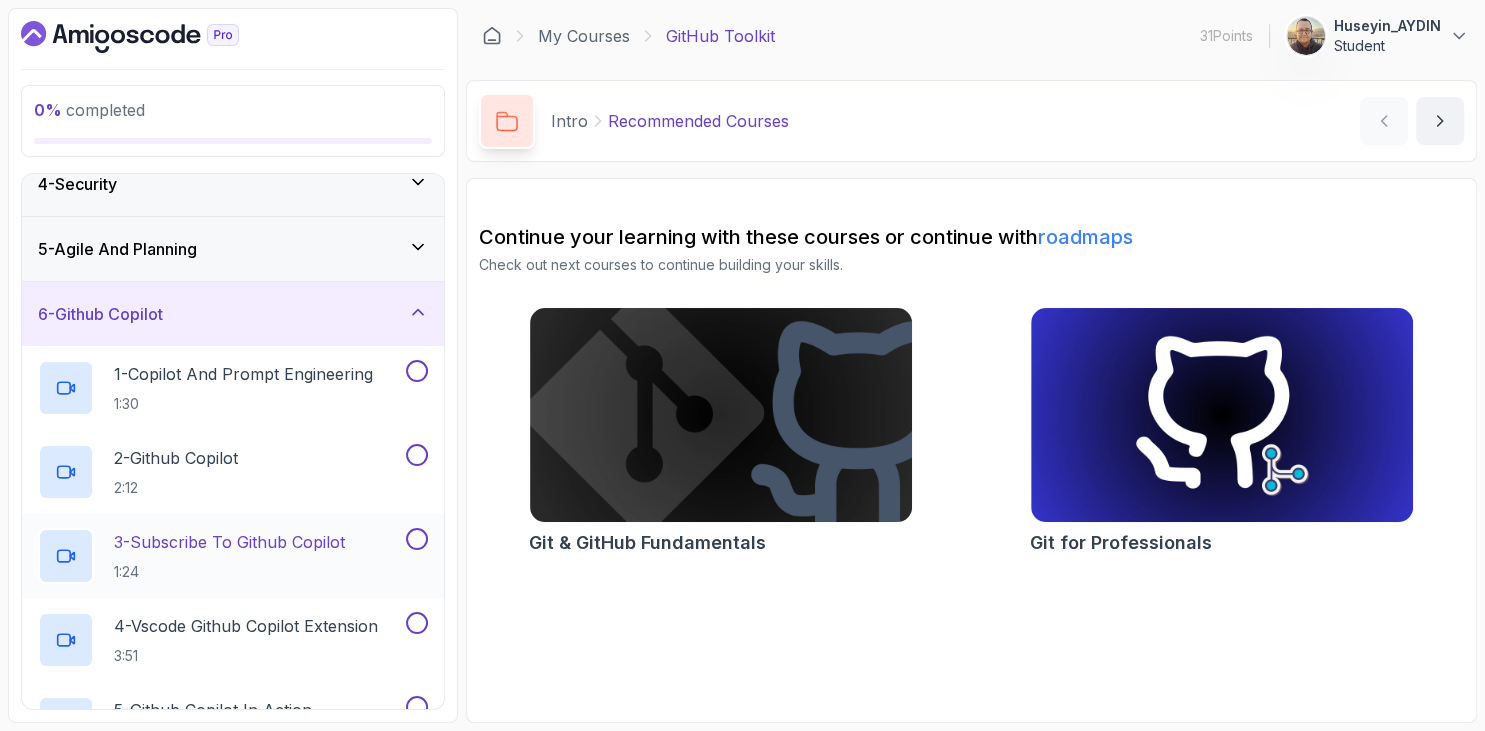 click on "3  -  Subscribe To Github Copilot" at bounding box center (229, 542) 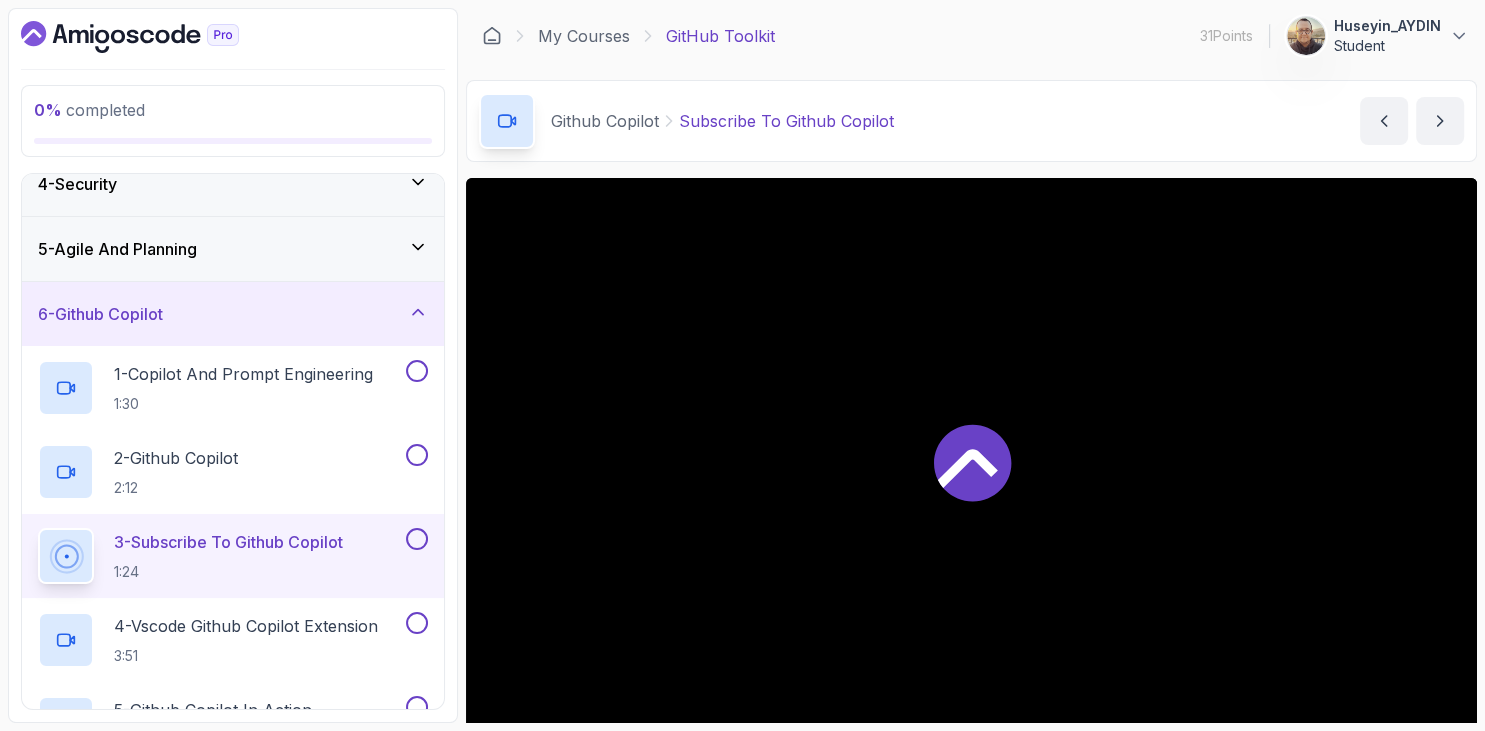 click on "0 % completed 1  -  Intro 2  -  Codespaces 3  -  Ci Cd 4  -  Security 5  -  Agile And Planning 6  -  Github Copilot 1  -  Copilot And Prompt Engineering 1:30 2  -  Github Copilot 2:12 3  -  Subscribe To Github Copilot 1:24 4  -  Vscode Github Copilot Extension 3:51 5  -  Github Copilot In Action 13:50 6  -  Auto Seggestion And Code Completion 5:48 7  -  Comment Prompts 6:27 8  -  Generating Tests 4:00 9  -  Generate Data 3:34 10  -  Github Copliot And Intellij 2:45 11  -  Intellij 2:45 7  -  Outro" at bounding box center (233, 365) 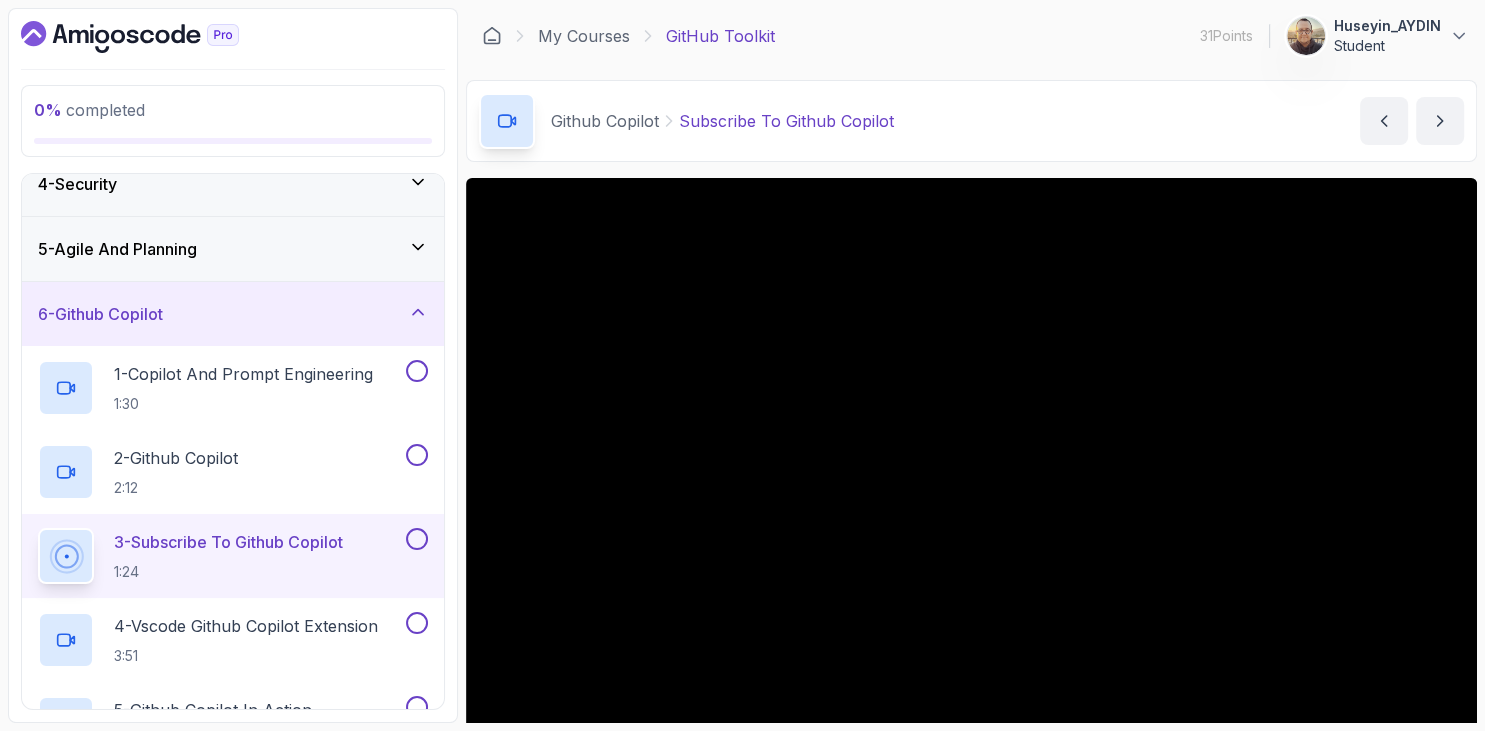 scroll, scrollTop: 115, scrollLeft: 0, axis: vertical 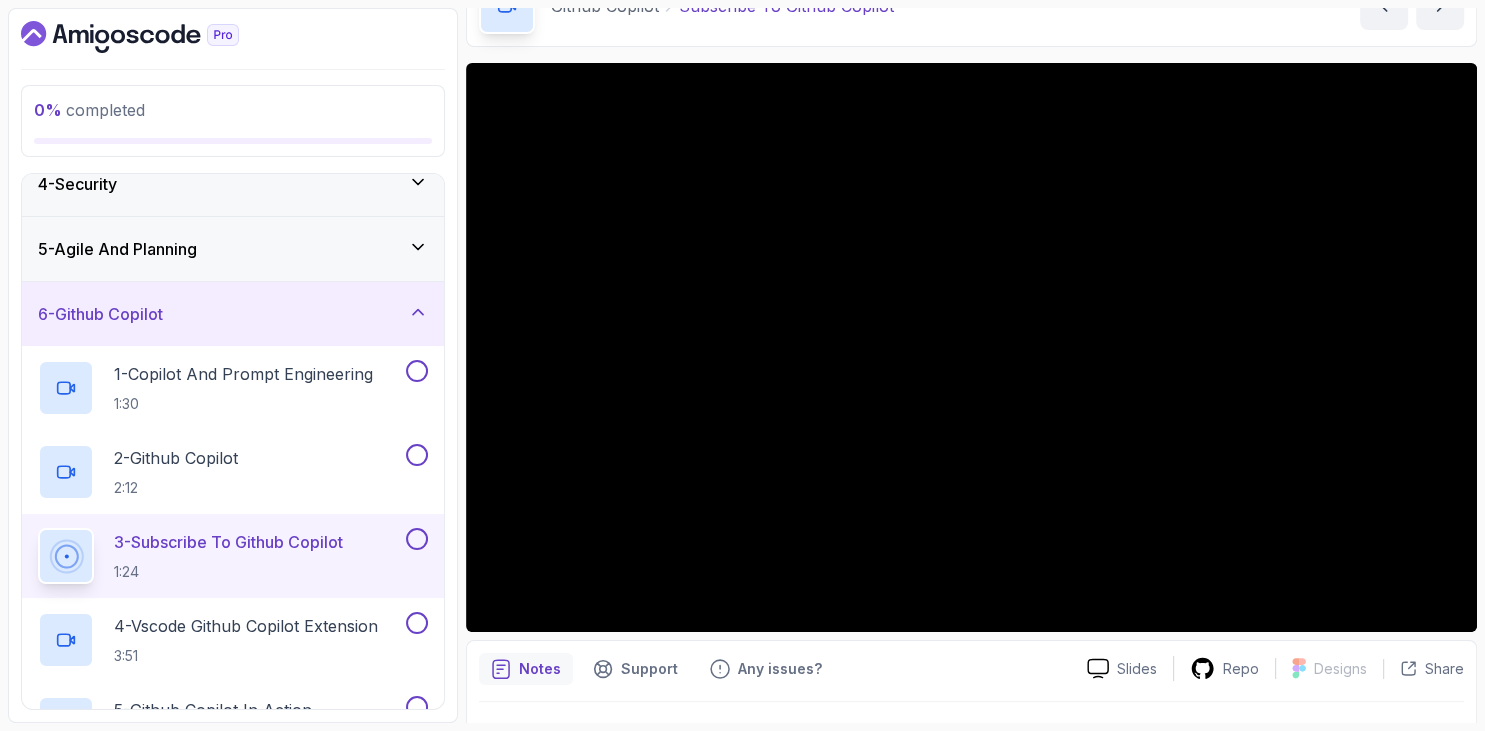click on "0 % completed 1  -  Intro 2  -  Codespaces 3  -  Ci Cd 4  -  Security 5  -  Agile And Planning 6  -  Github Copilot 1  -  Copilot And Prompt Engineering 1:30 2  -  Github Copilot 2:12 3  -  Subscribe To Github Copilot 1:24 4  -  Vscode Github Copilot Extension 3:51 5  -  Github Copilot In Action 13:50 6  -  Auto Seggestion And Code Completion 5:48 7  -  Comment Prompts 6:27 8  -  Generating Tests 4:00 9  -  Generate Data 3:34 10  -  Github Copliot And Intellij 2:45 11  -  Intellij 2:45 7  -  Outro" at bounding box center (233, 365) 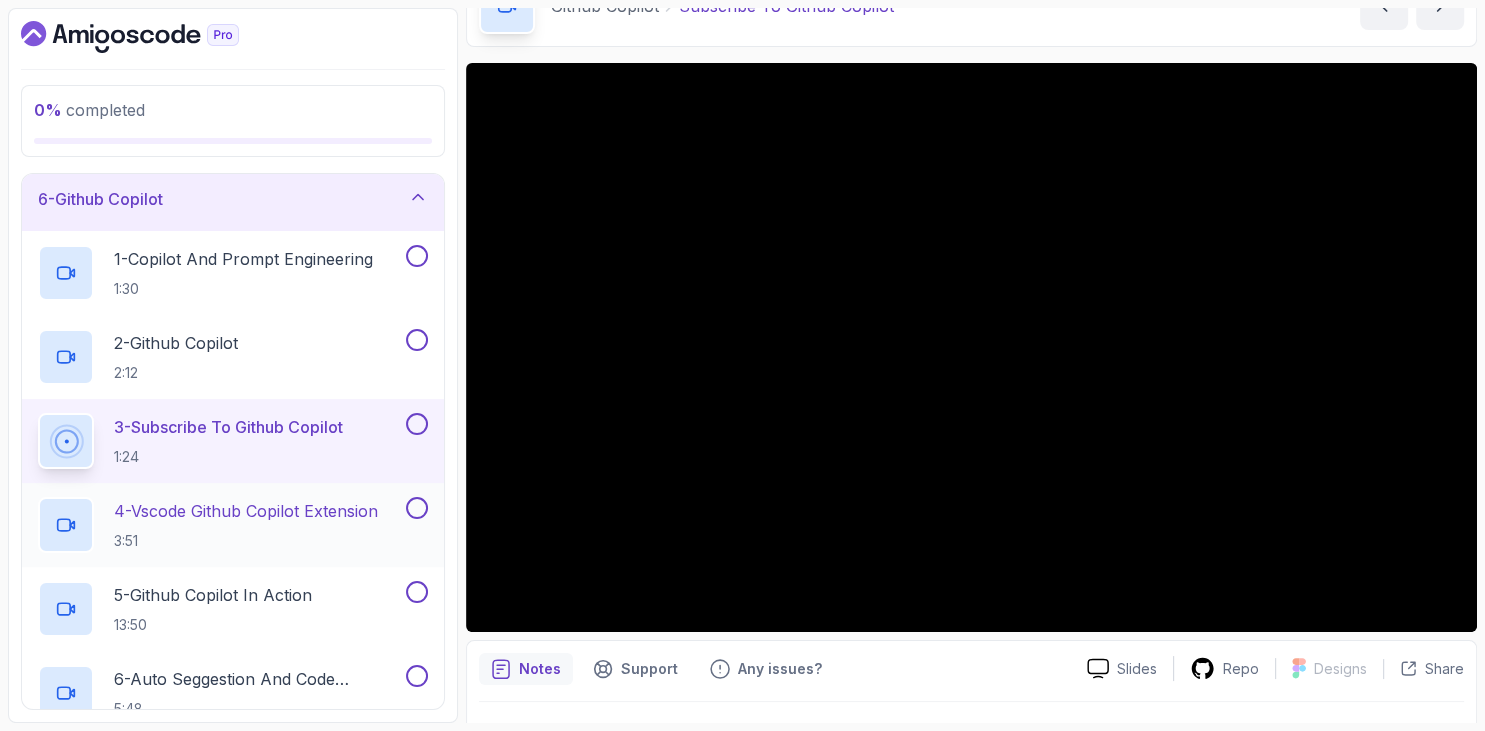 scroll, scrollTop: 447, scrollLeft: 0, axis: vertical 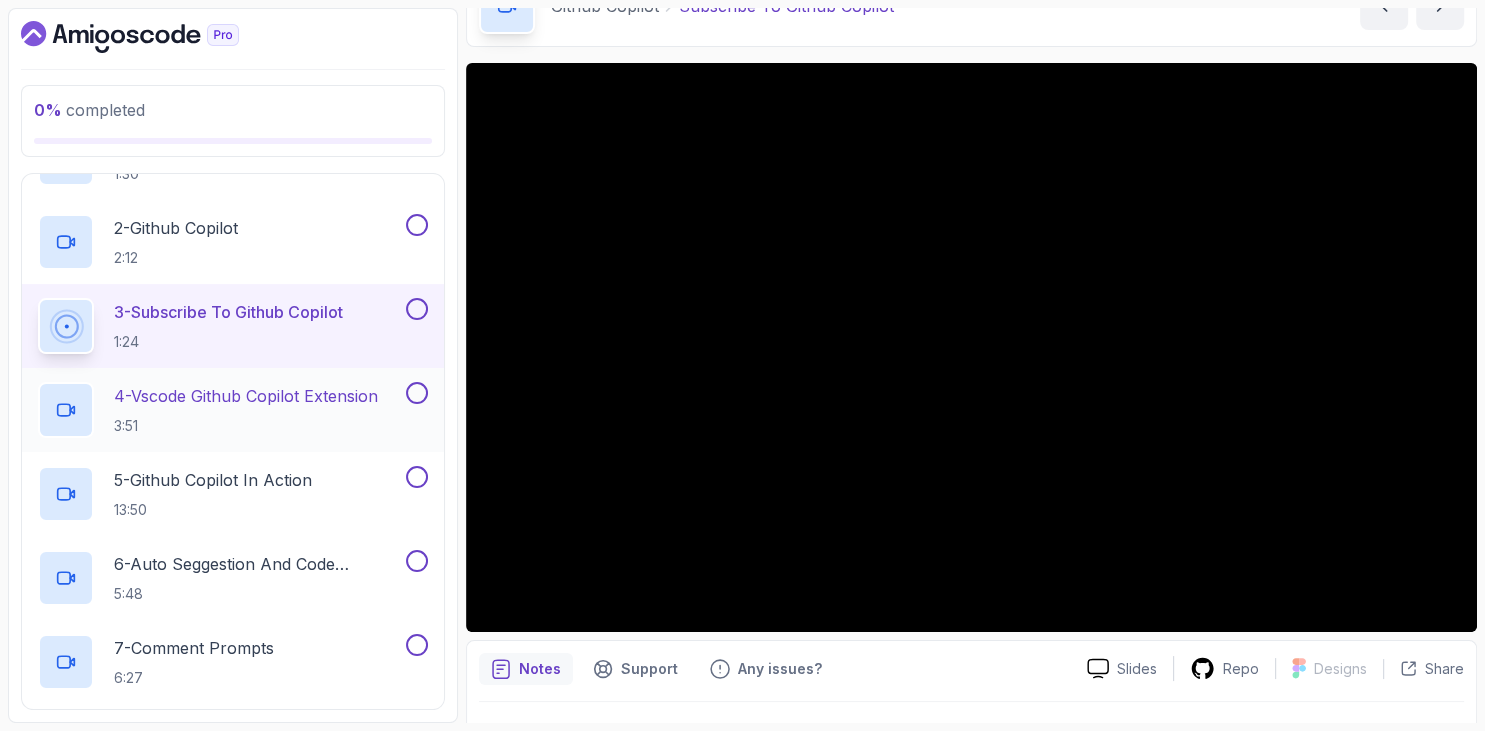 click on "4  -  Vscode Github Copilot Extension" at bounding box center (246, 396) 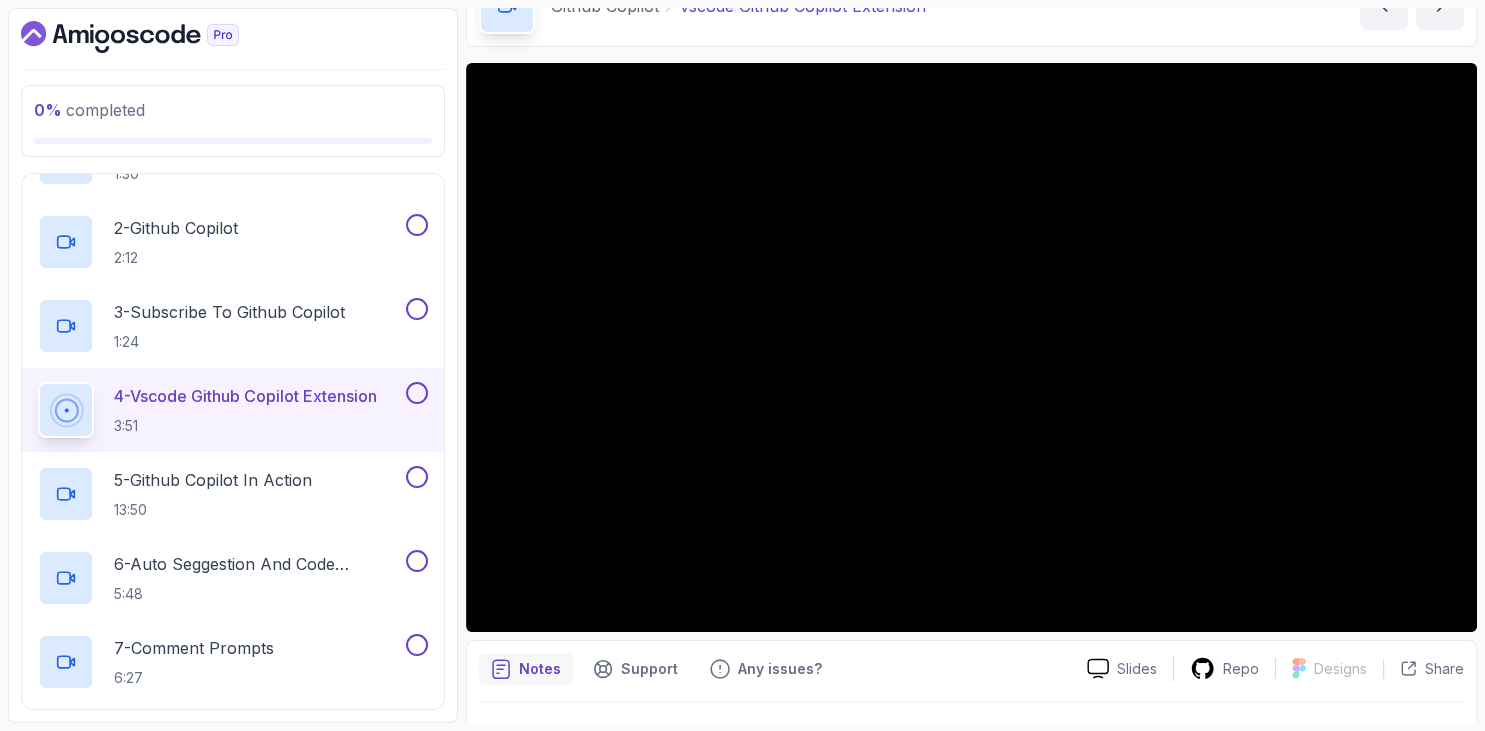 scroll, scrollTop: 162, scrollLeft: 0, axis: vertical 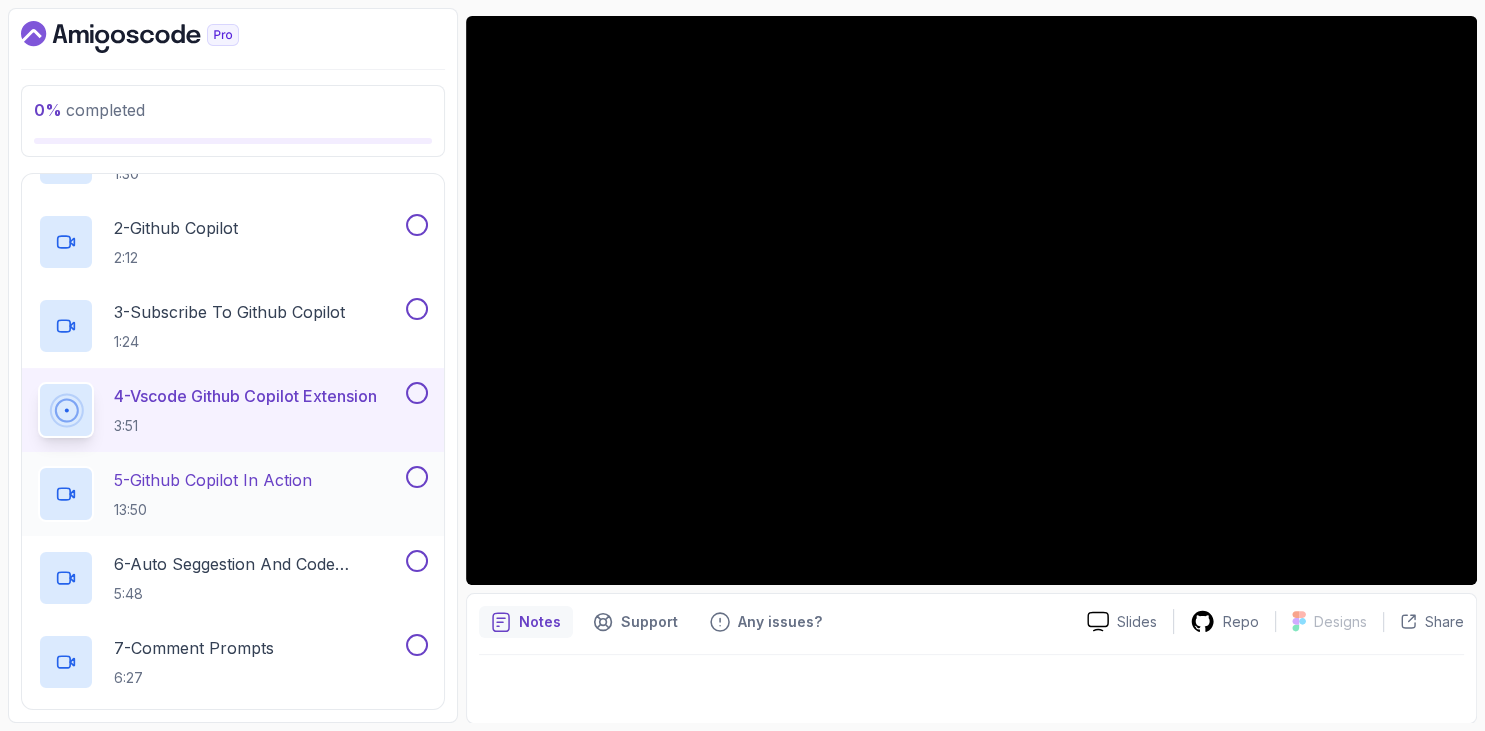 click on "5  -  Github Copilot In Action 13:50" at bounding box center (213, 494) 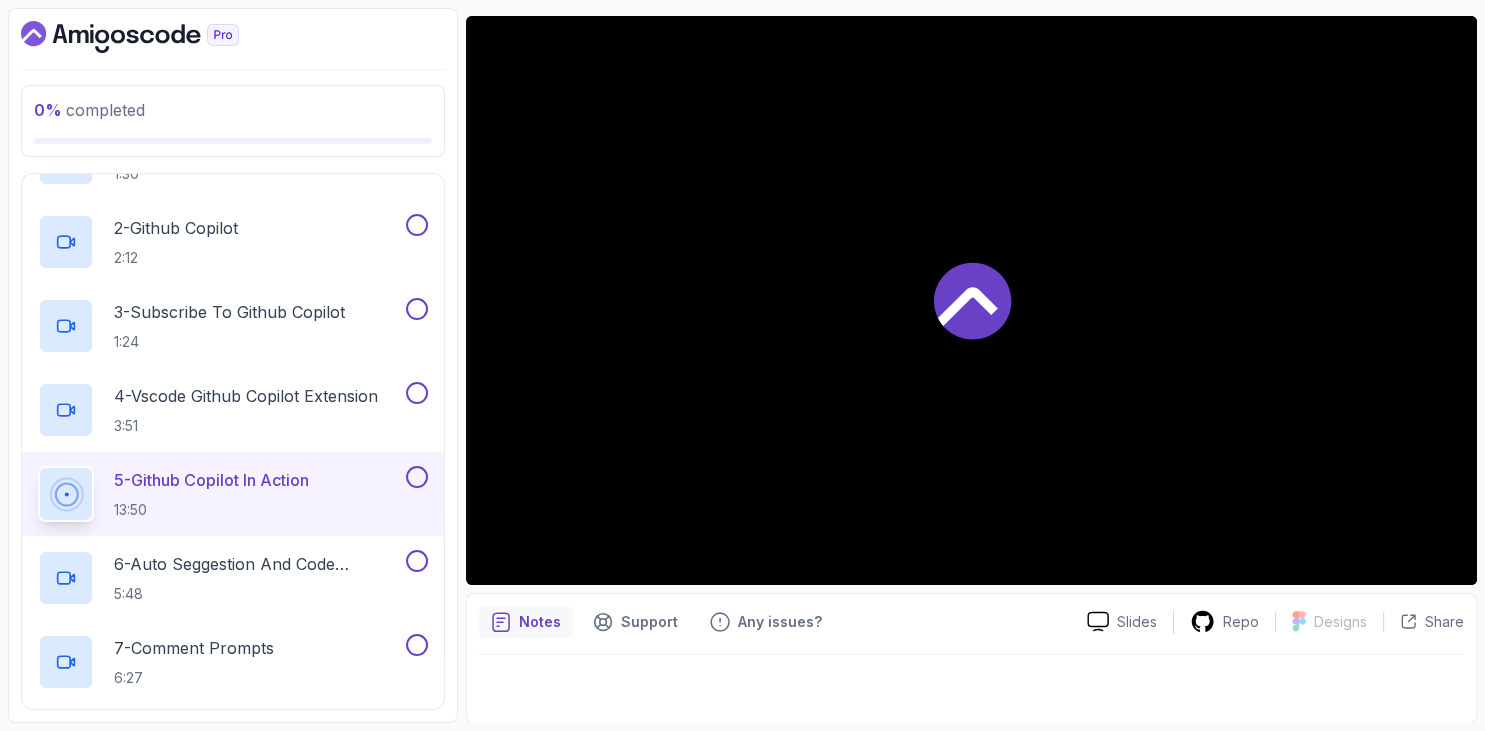 click at bounding box center [233, 37] 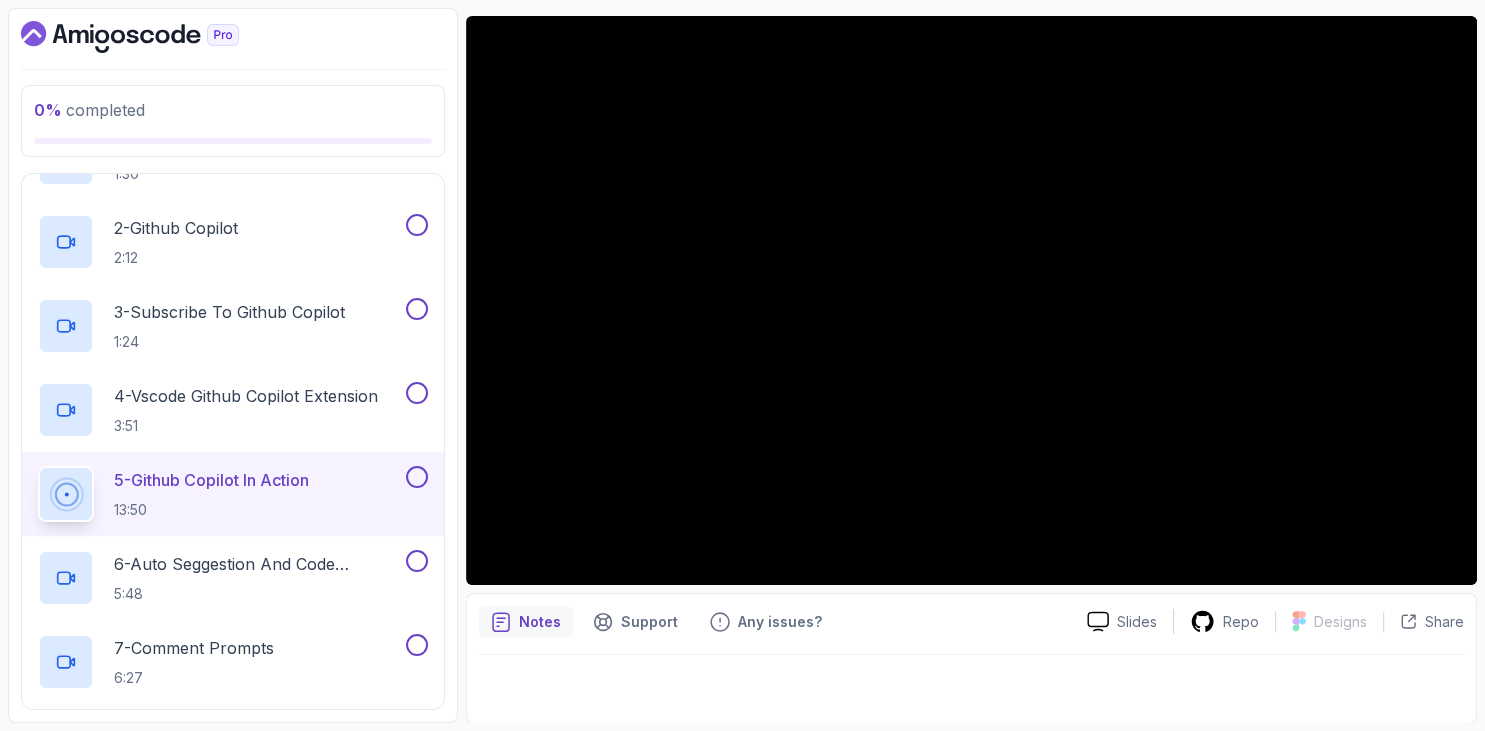scroll, scrollTop: 562, scrollLeft: 0, axis: vertical 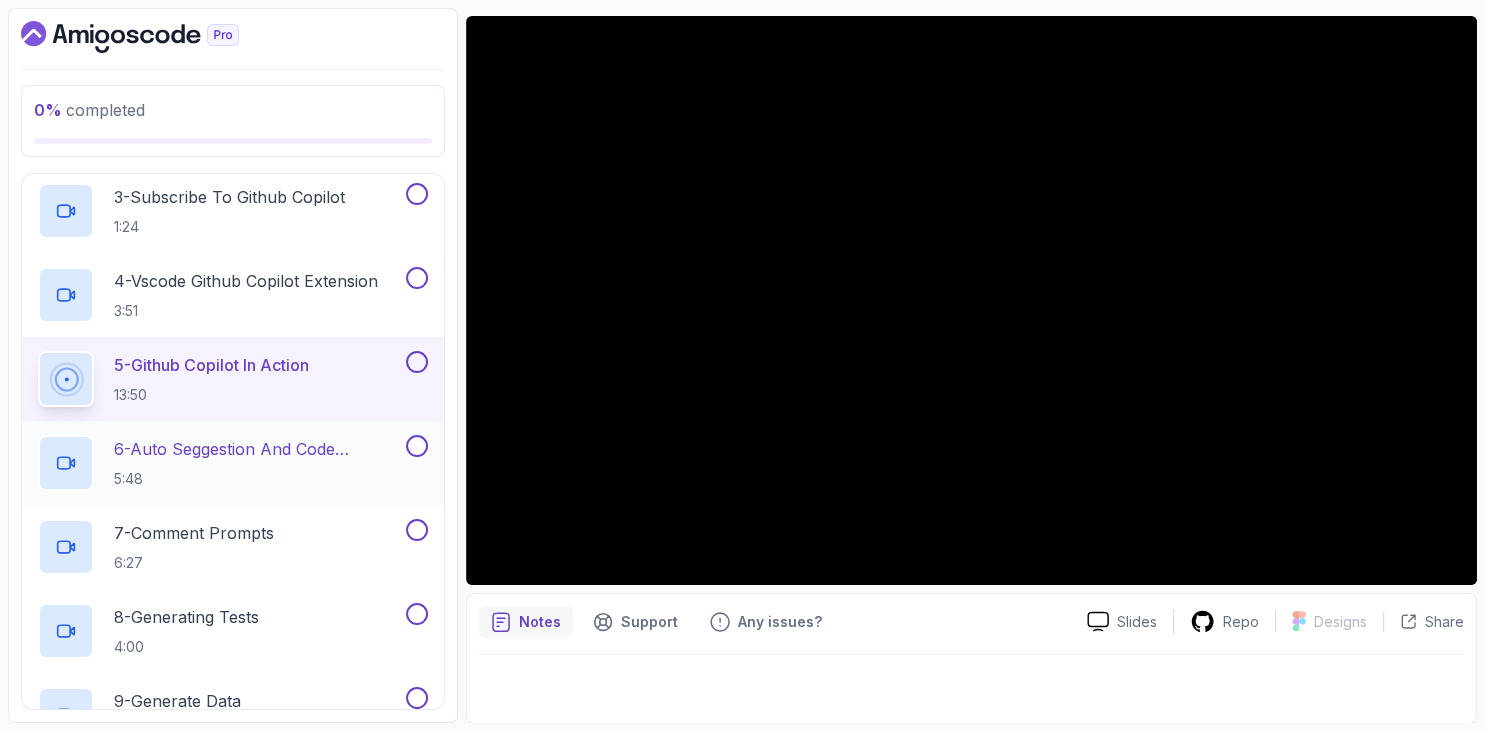 click on "6  -  Auto Seggestion And Code Completion" at bounding box center (258, 449) 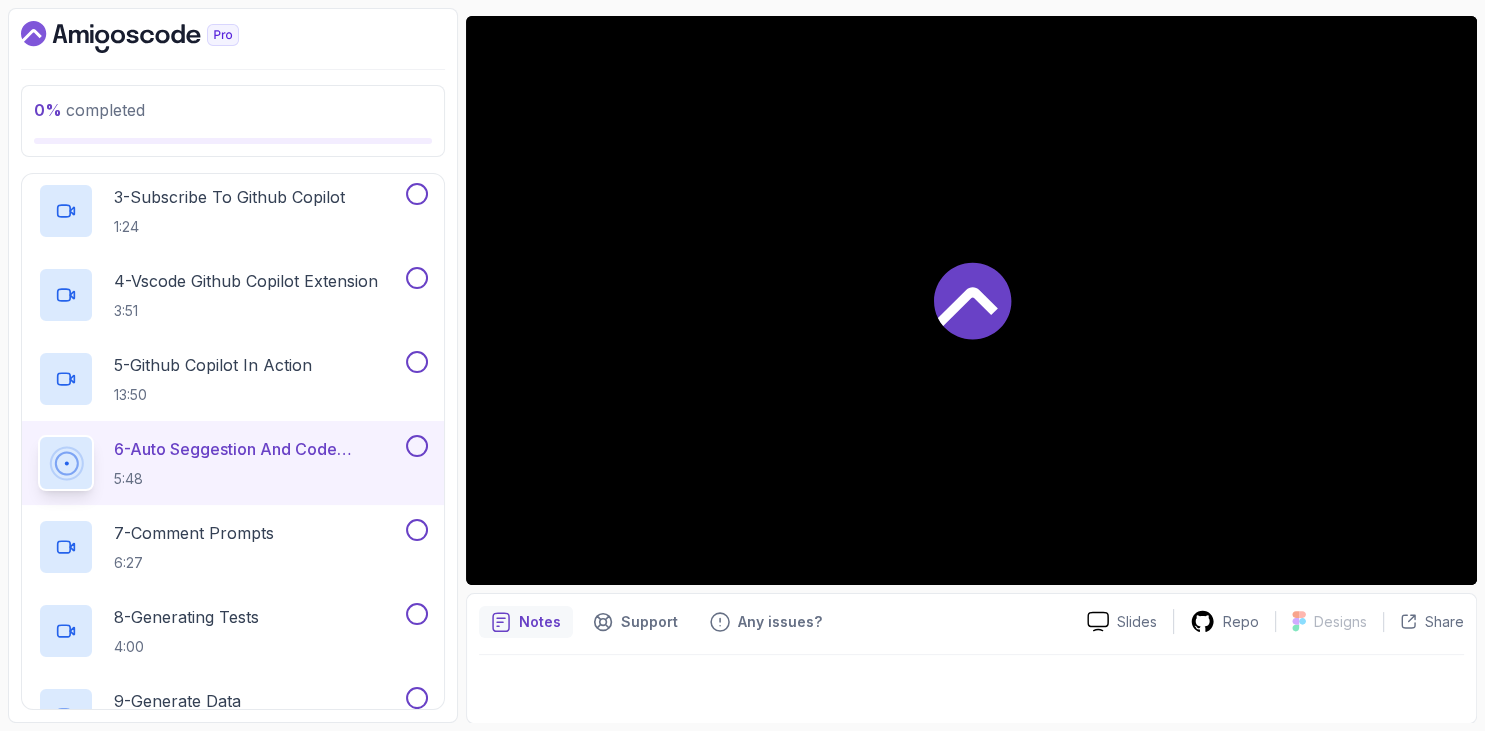 click at bounding box center (233, 37) 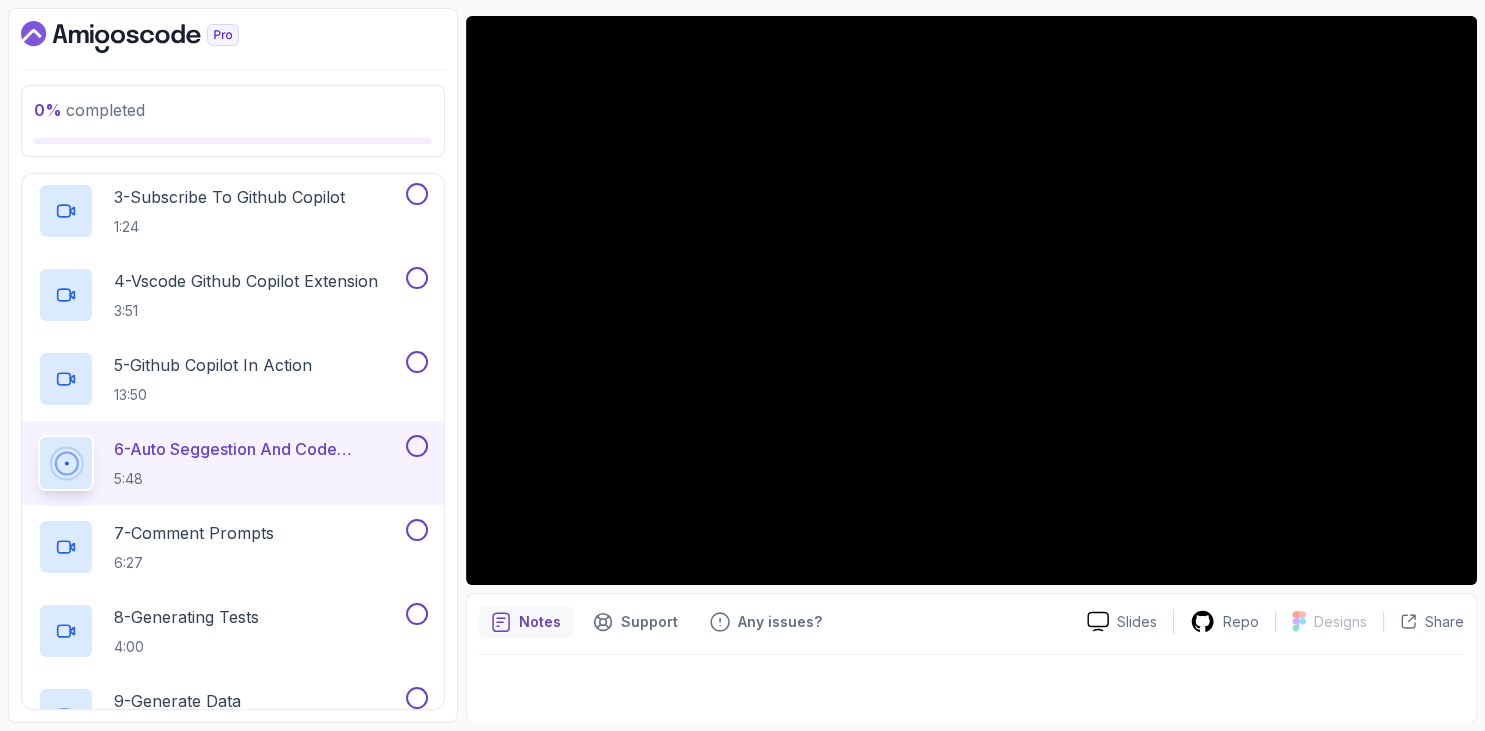 scroll, scrollTop: 677, scrollLeft: 0, axis: vertical 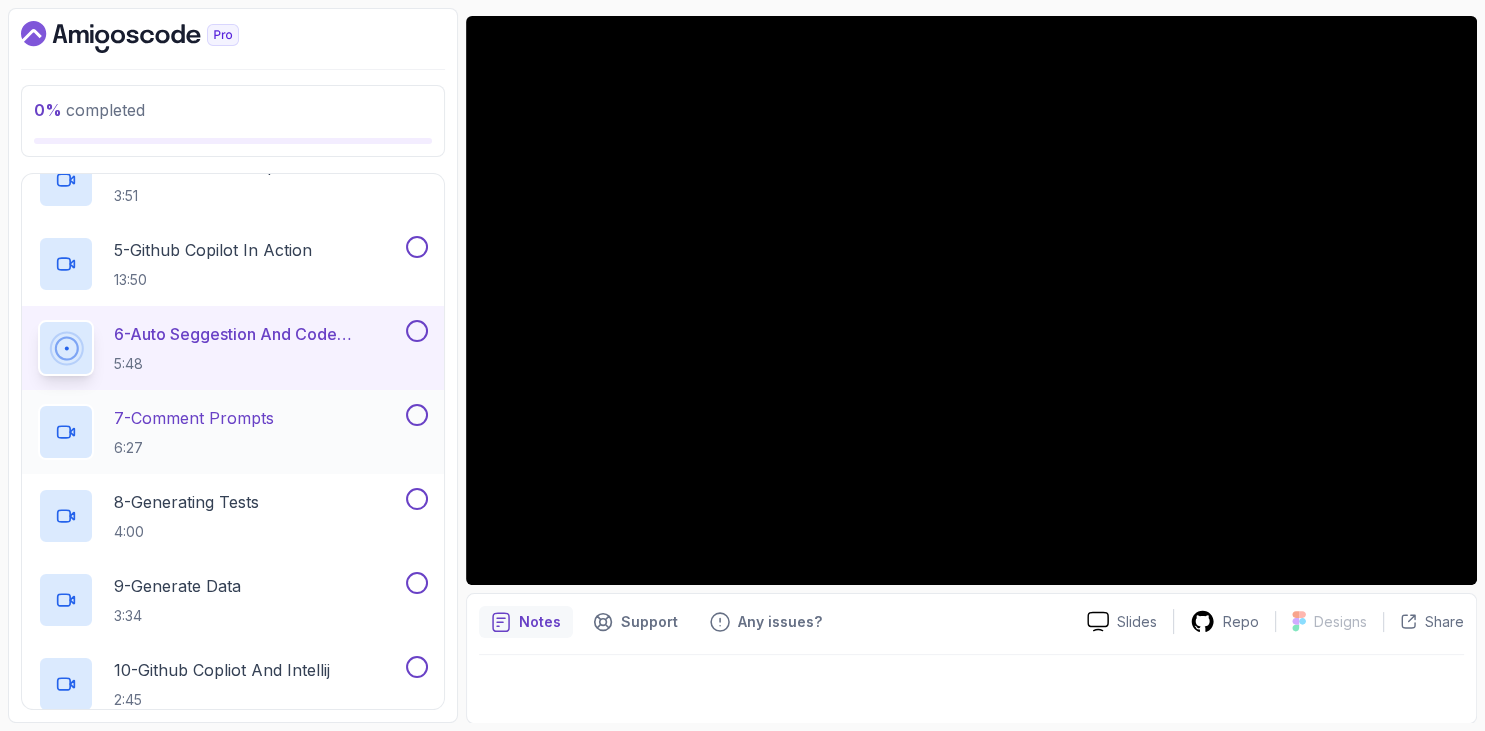 click on "7  -  Comment Prompts 6:27" at bounding box center (194, 432) 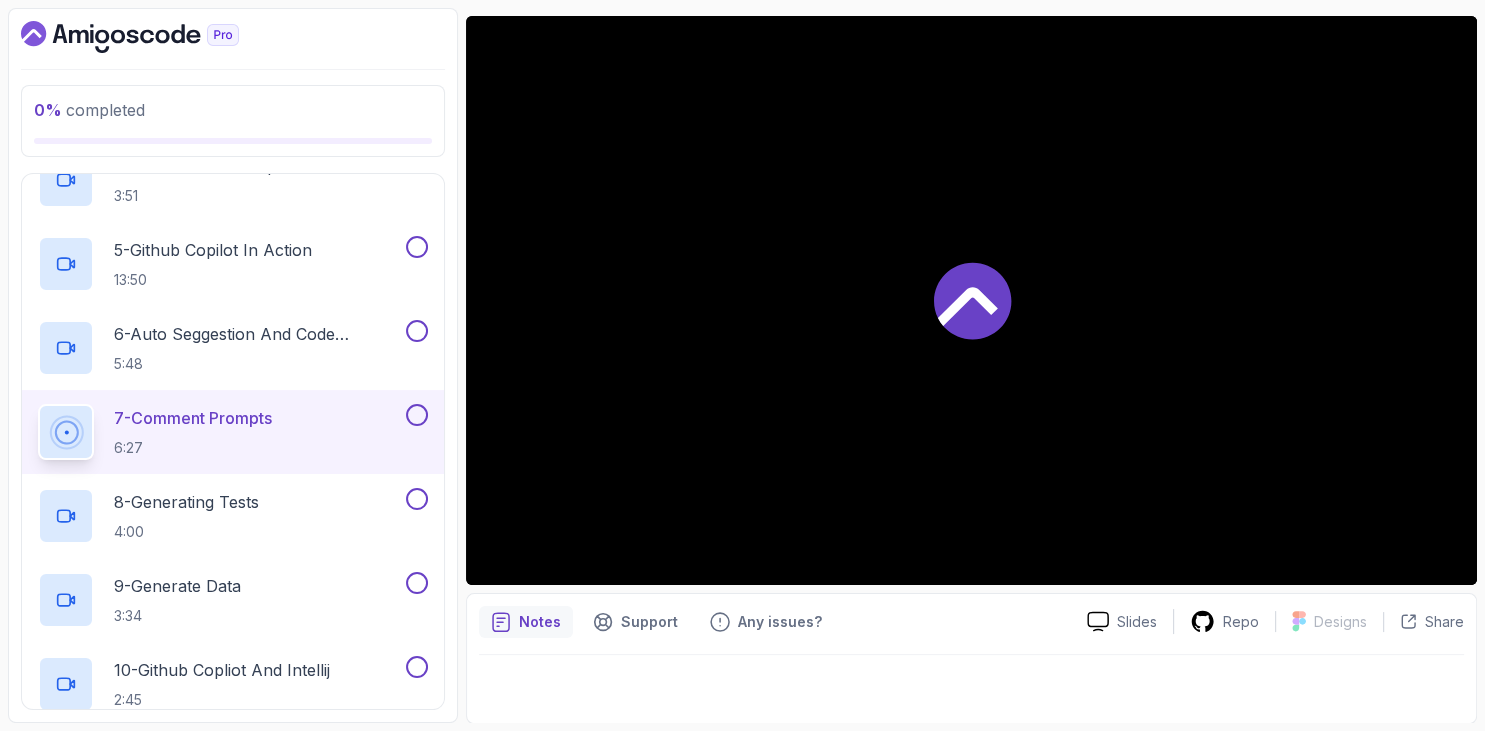 click at bounding box center (233, 37) 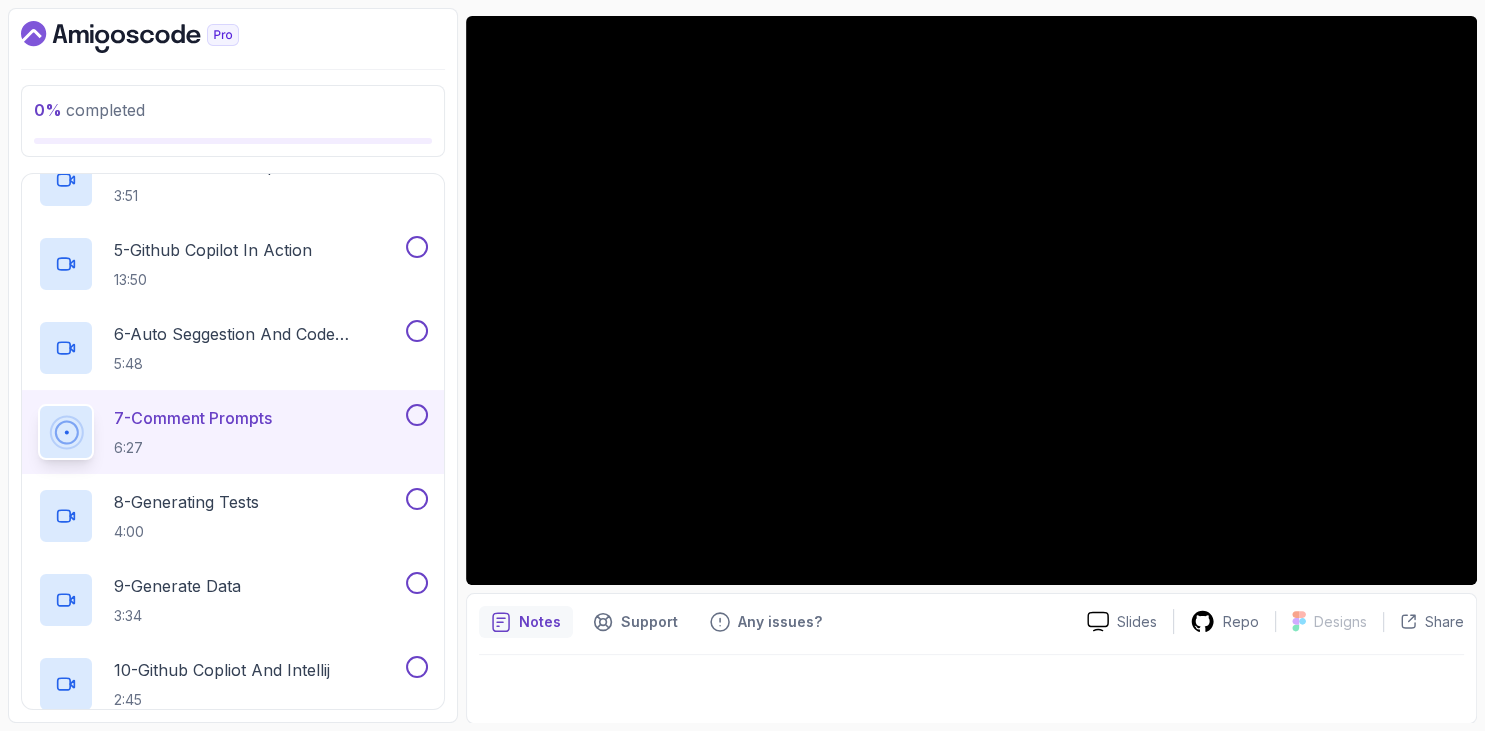 scroll, scrollTop: 793, scrollLeft: 0, axis: vertical 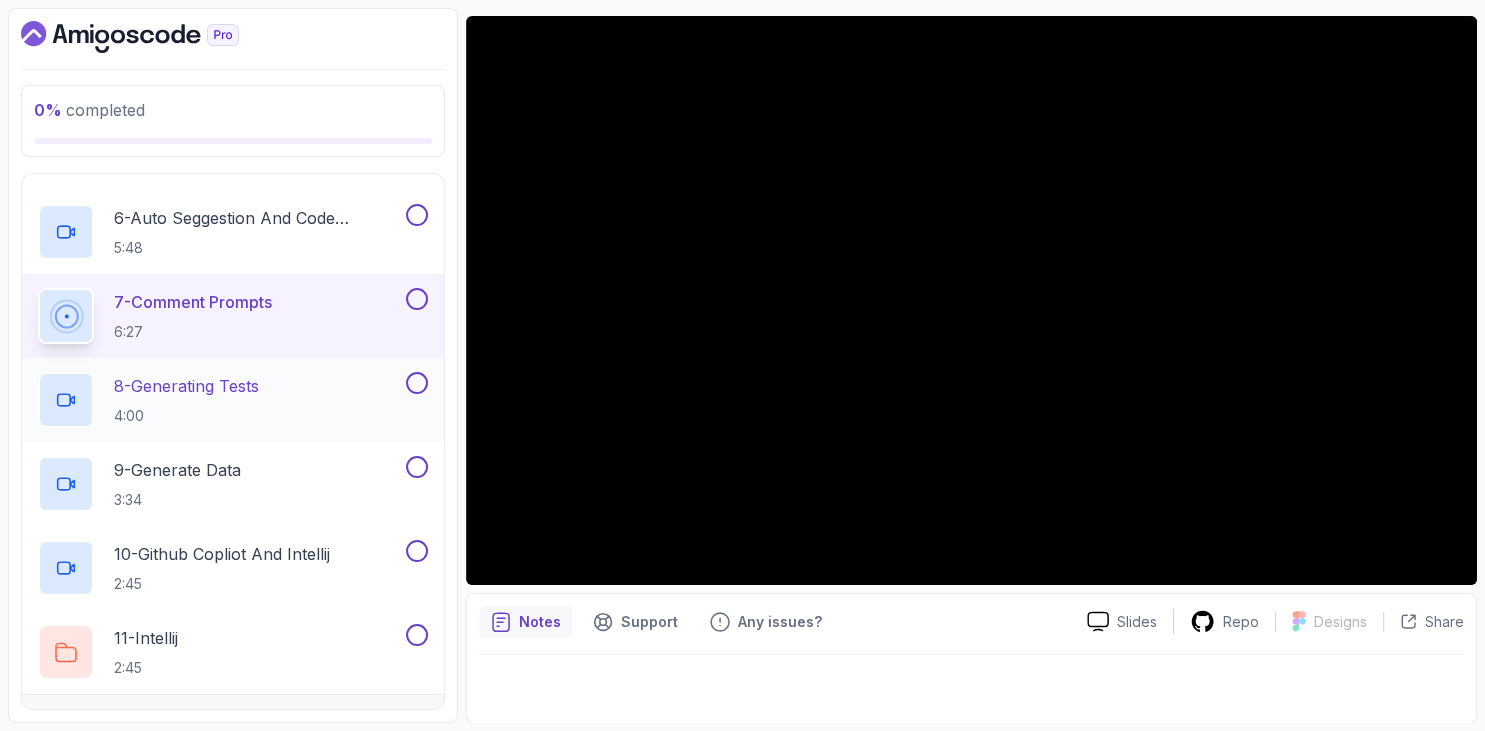 click on "8  -  Generating Tests" at bounding box center [186, 386] 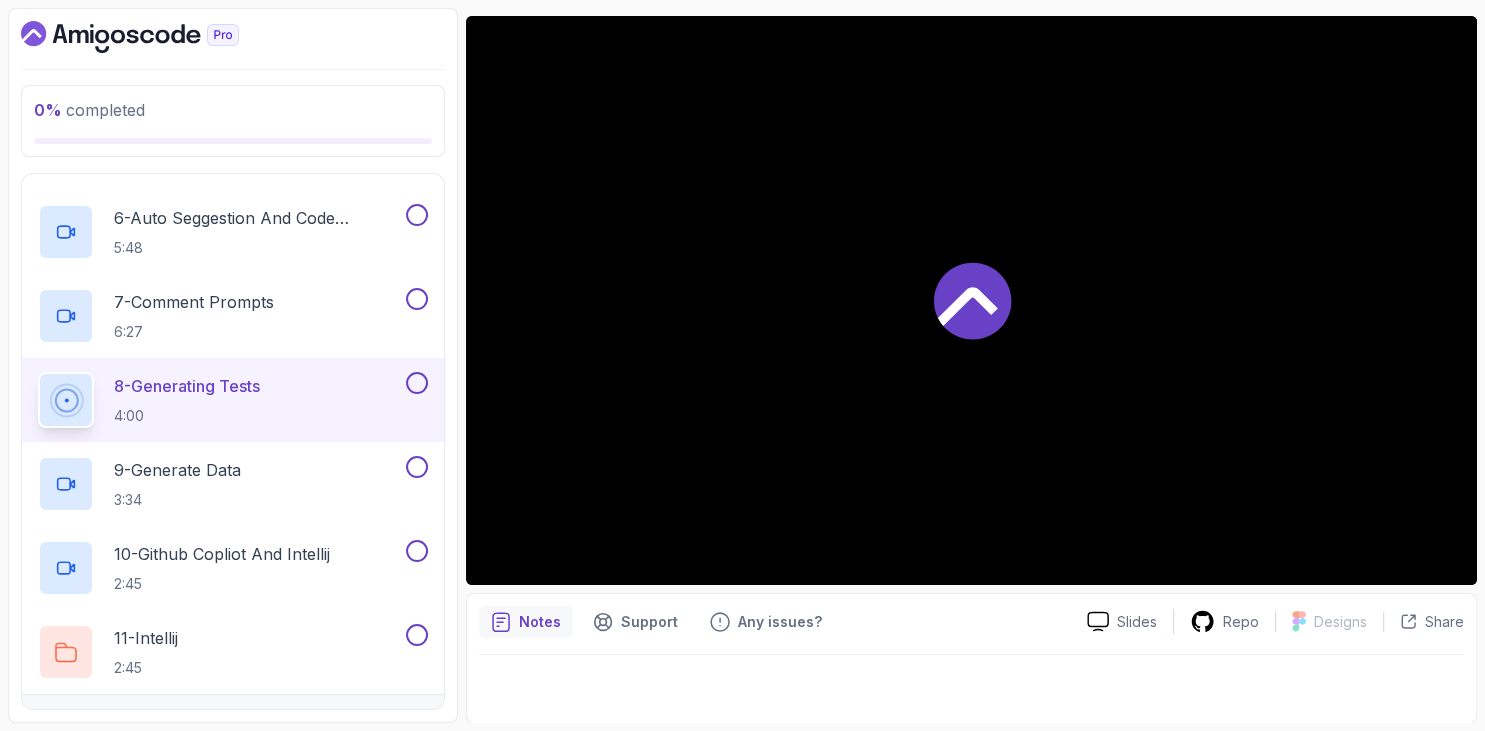 click on "0 % completed 1  -  Intro 2  -  Codespaces 3  -  Ci Cd 4  -  Security 5  -  Agile And Planning 6  -  Github Copilot 1  -  Copilot And Prompt Engineering 1:30 2  -  Github Copilot 2:12 3  -  Subscribe To Github Copilot 1:24 4  -  Vscode Github Copilot Extension 3:51 5  -  Github Copilot In Action 13:50 6  -  Auto Seggestion And Code Completion 5:48 7  -  Comment Prompts 6:27 8  -  Generating Tests 4:00 9  -  Generate Data 3:34 10  -  Github Copliot And Intellij 2:45 11  -  Intellij 2:45 7  -  Outro" at bounding box center [233, 365] 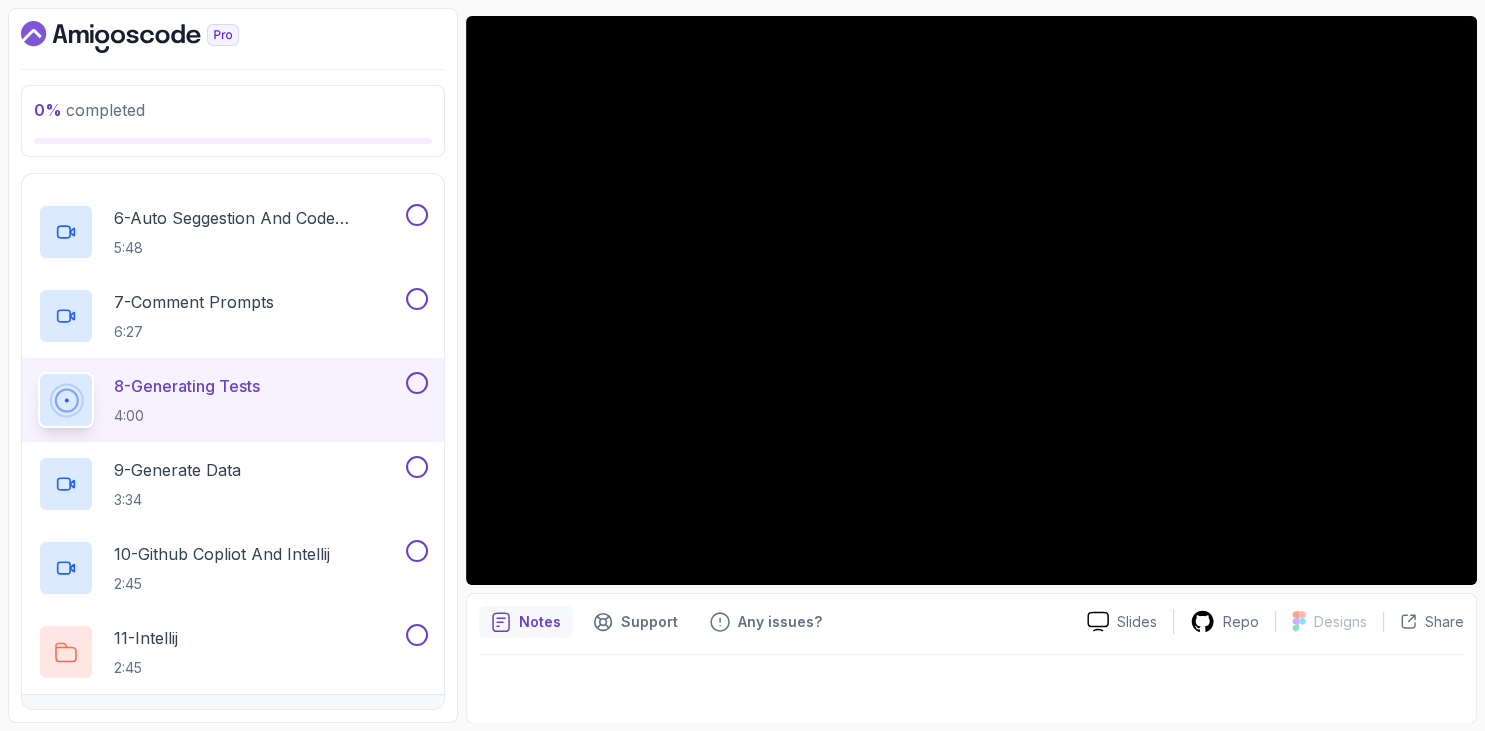 scroll, scrollTop: 841, scrollLeft: 0, axis: vertical 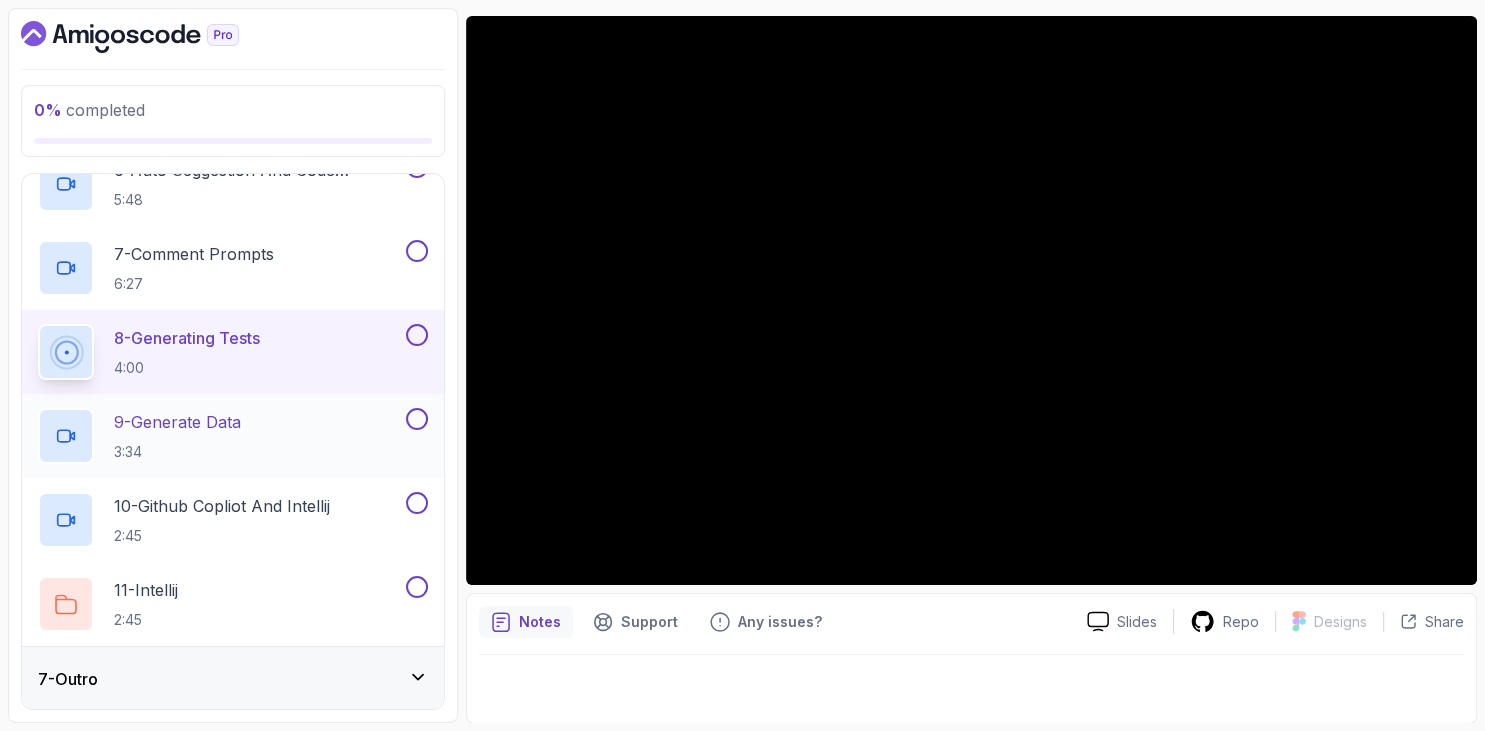 click on "9  -  Generate Data" at bounding box center (177, 422) 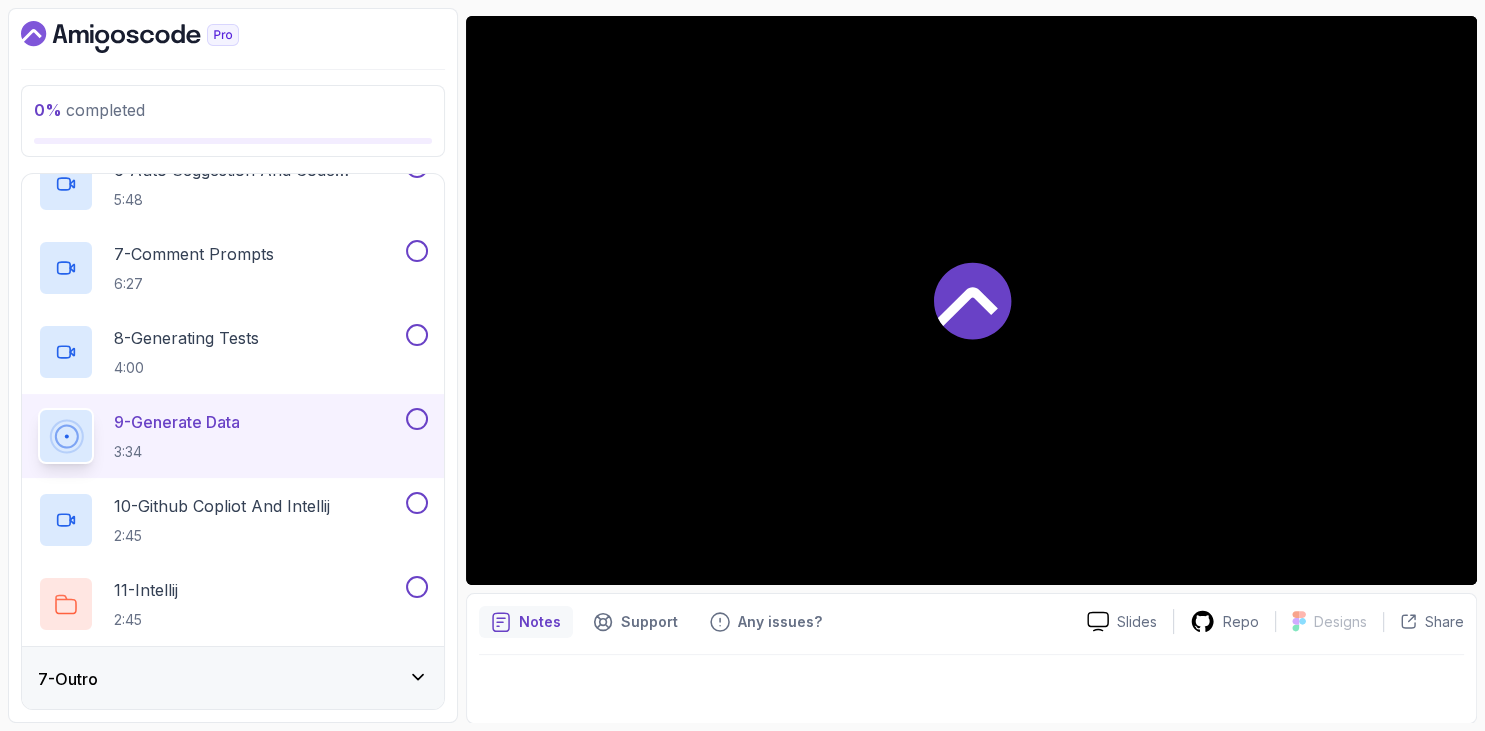 click at bounding box center (233, 37) 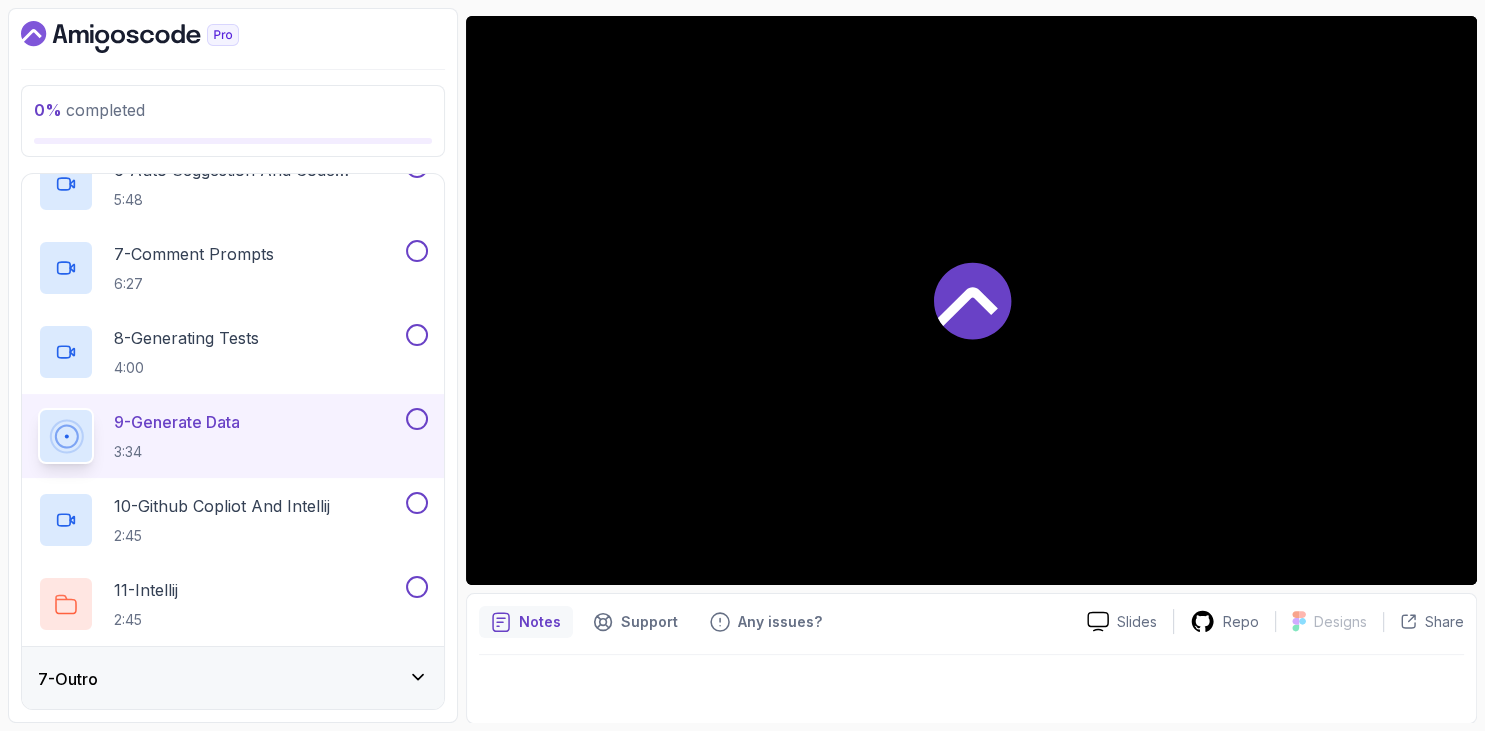 click on "0 % completed 1  -  Intro 2  -  Codespaces 3  -  Ci Cd 4  -  Security 5  -  Agile And Planning 6  -  Github Copilot 1  -  Copilot And Prompt Engineering 1:30 2  -  Github Copilot 2:12 3  -  Subscribe To Github Copilot 1:24 4  -  Vscode Github Copilot Extension 3:51 5  -  Github Copilot In Action 13:50 6  -  Auto Seggestion And Code Completion 5:48 7  -  Comment Prompts 6:27 8  -  Generating Tests 4:00 9  -  Generate Data 3:34 10  -  Github Copliot And Intellij 2:45 11  -  Intellij 2:45 7  -  Outro" at bounding box center [233, 365] 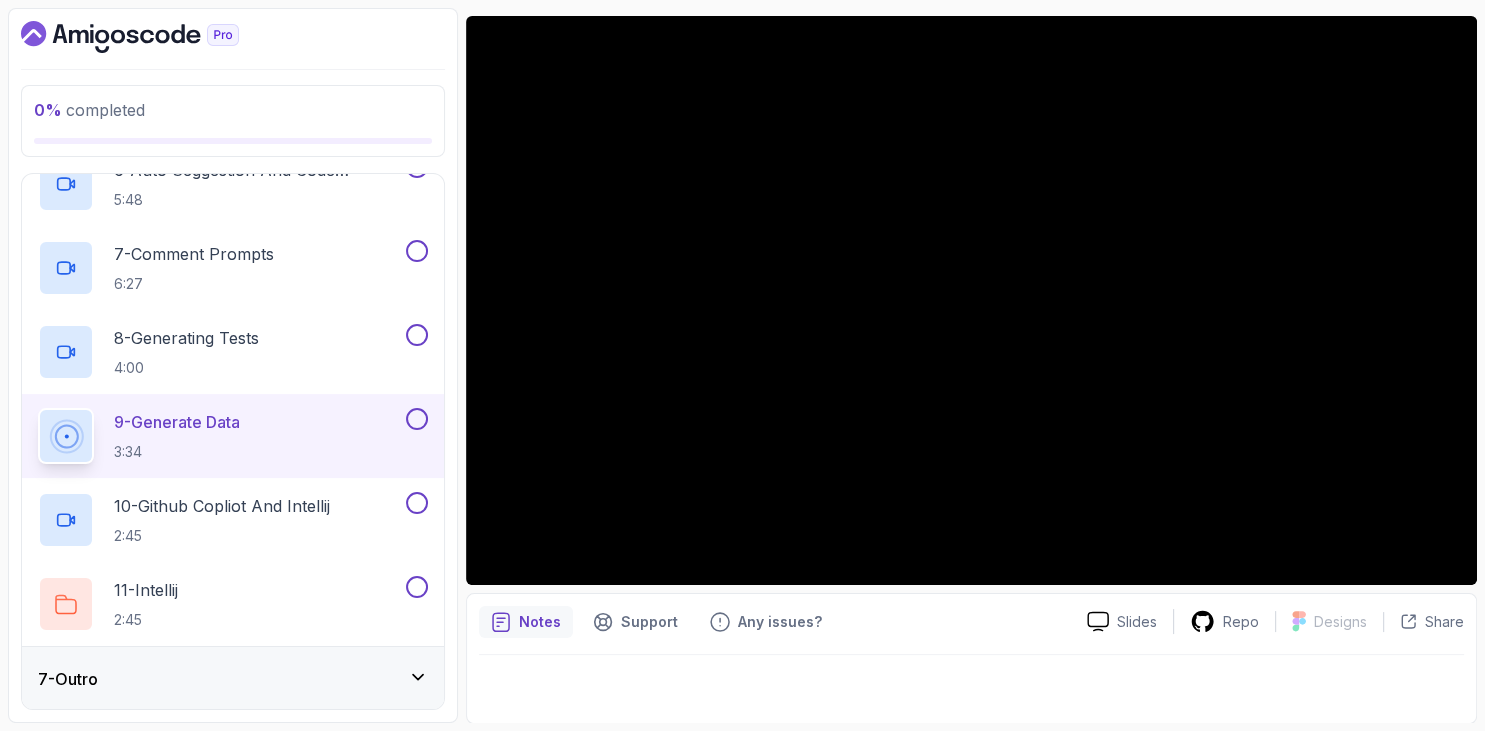 drag, startPoint x: 326, startPoint y: 64, endPoint x: 366, endPoint y: 100, distance: 53.814495 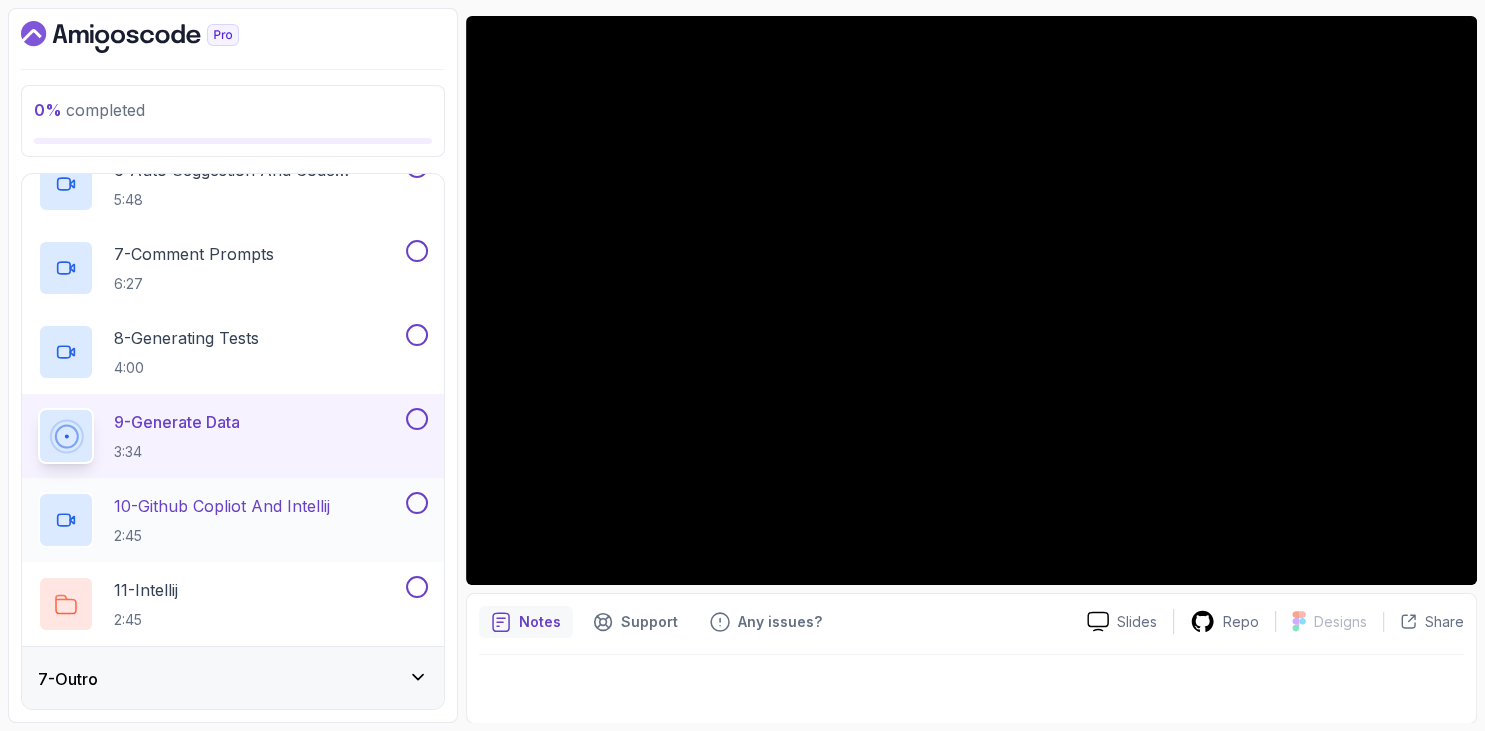 drag, startPoint x: 246, startPoint y: 511, endPoint x: 316, endPoint y: 550, distance: 80.13114 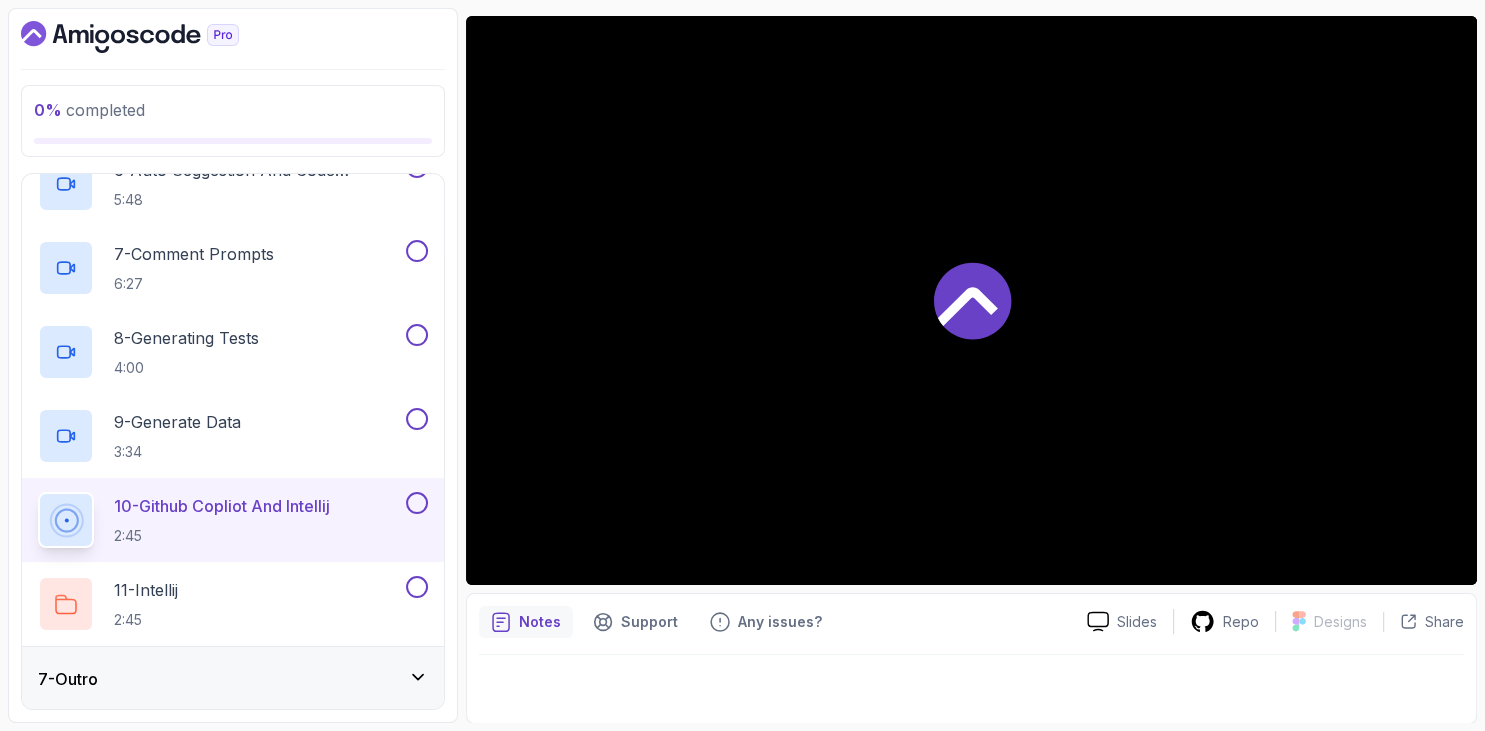 click on "0 % completed 1  -  Intro 2  -  Codespaces 3  -  Ci Cd 4  -  Security 5  -  Agile And Planning 6  -  Github Copilot 1  -  Copilot And Prompt Engineering 1:30 2  -  Github Copilot 2:12 3  -  Subscribe To Github Copilot 1:24 4  -  Vscode Github Copilot Extension 3:51 5  -  Github Copilot In Action 13:50 6  -  Auto Seggestion And Code Completion 5:48 7  -  Comment Prompts 6:27 8  -  Generating Tests 4:00 9  -  Generate Data 3:34 10  -  Github Copliot And Intellij 2:45 11  -  Intellij 2:45 7  -  Outro" at bounding box center (233, 365) 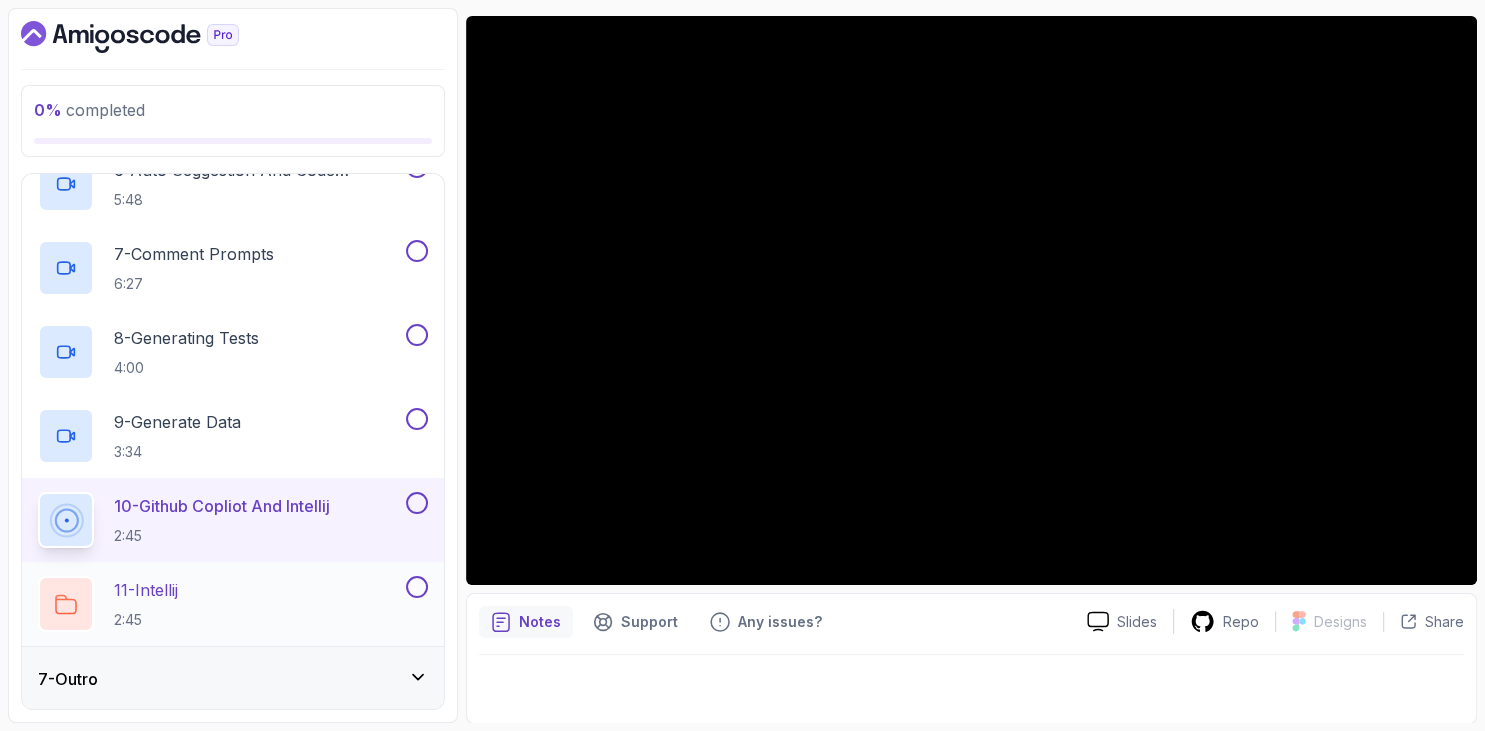 click on "11  -  Intellij" at bounding box center (146, 590) 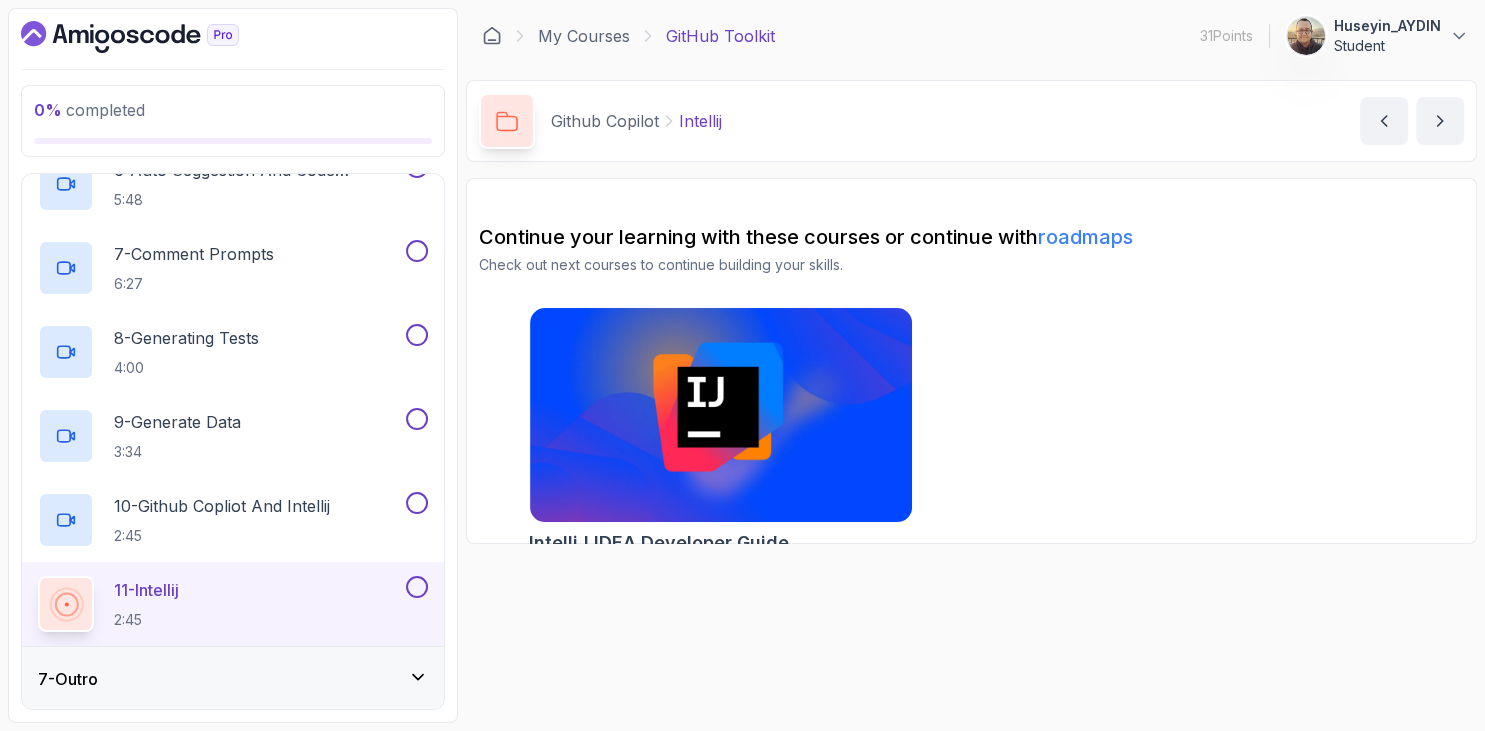 scroll, scrollTop: 0, scrollLeft: 0, axis: both 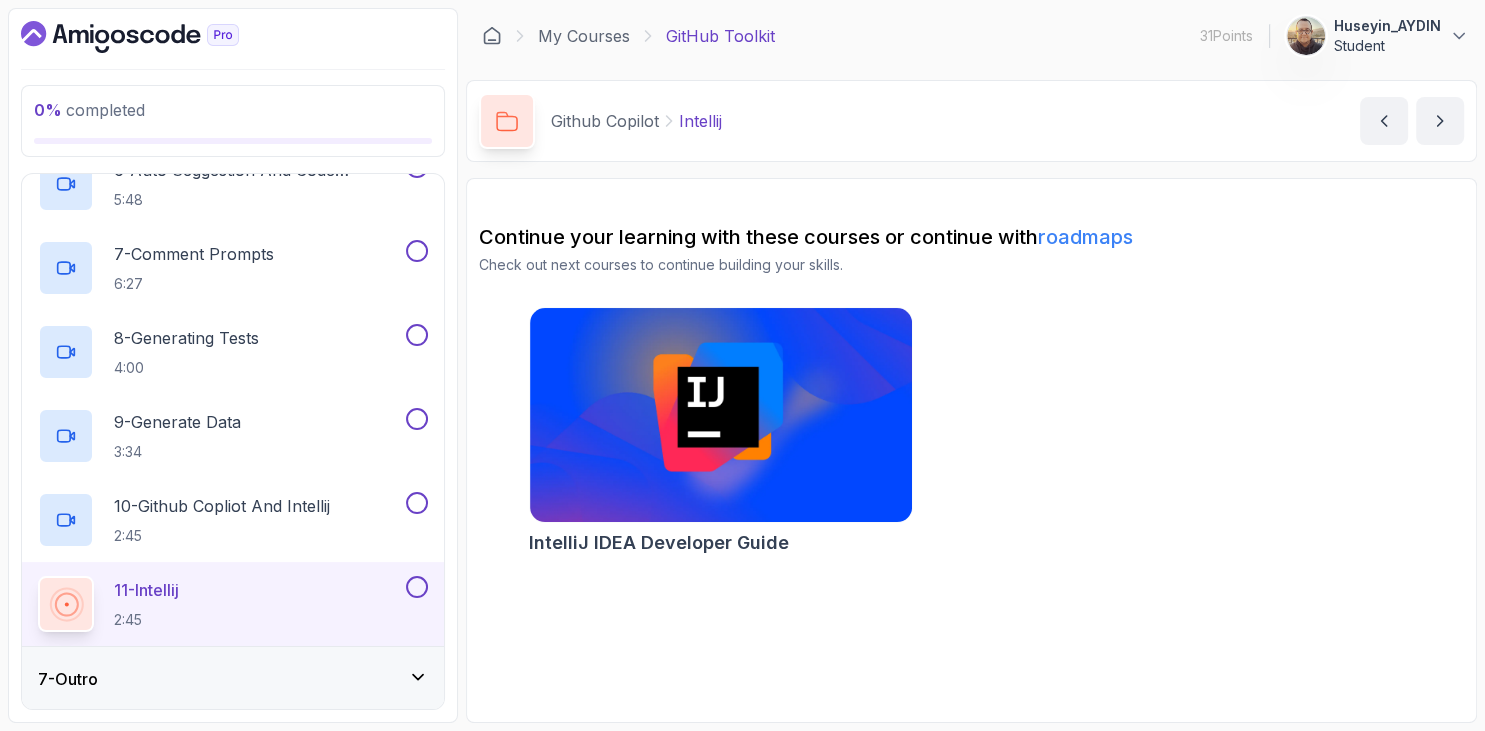click on "7  -  Outro" at bounding box center [233, 679] 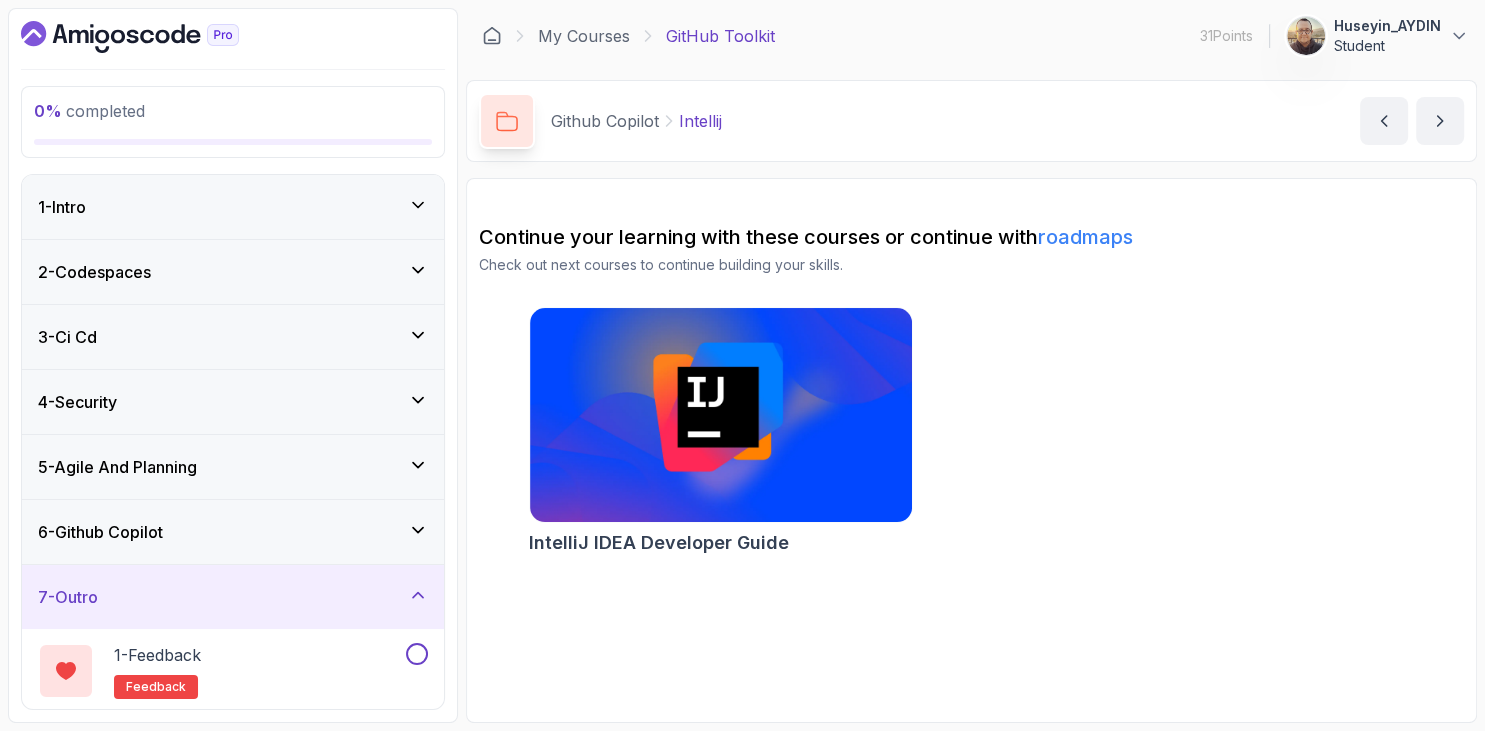 scroll, scrollTop: 2, scrollLeft: 0, axis: vertical 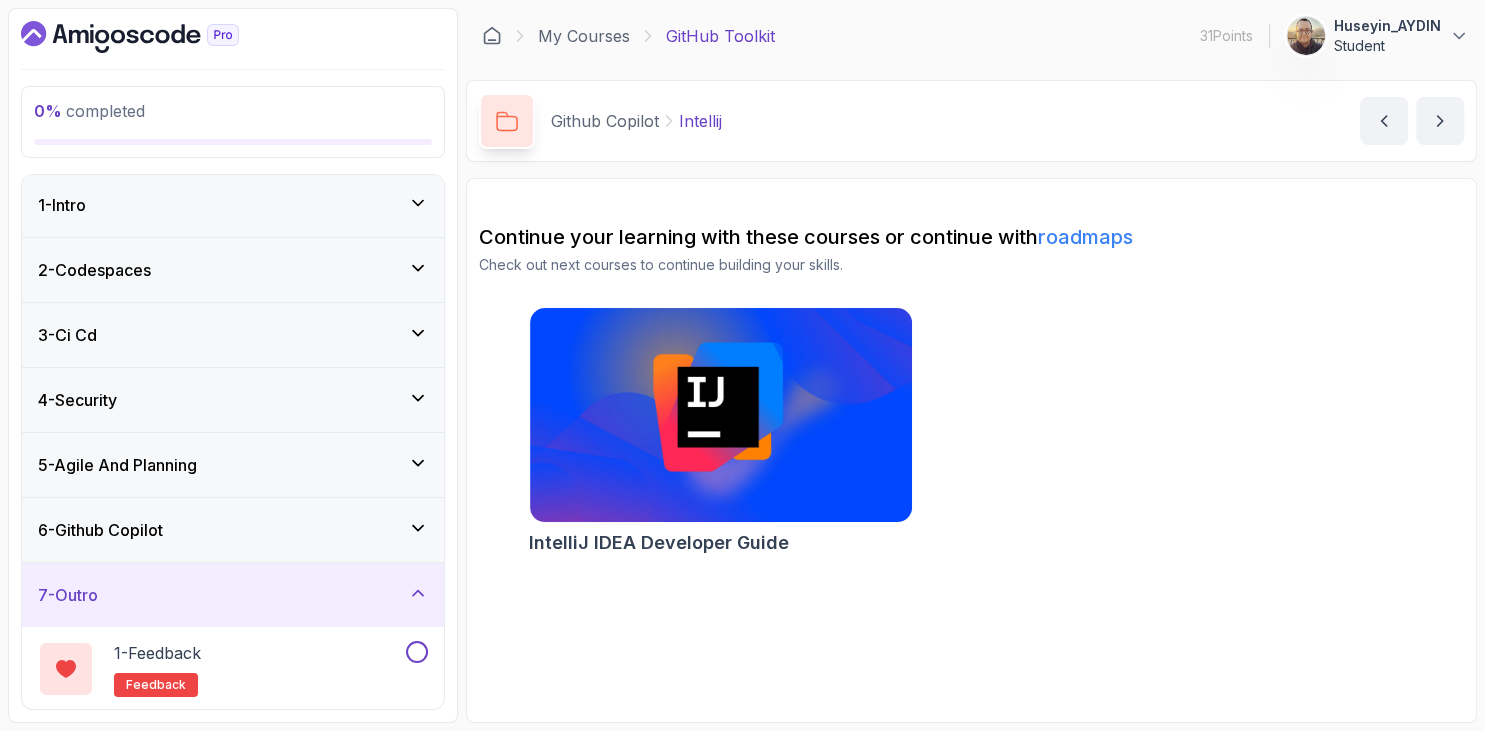 click on "0 % completed 1  -  Intro 2  -  Codespaces 3  -  Ci Cd 4  -  Security 5  -  Agile And Planning 6  -  Github Copilot 7  -  Outro 1  -  Feedback feedback" at bounding box center [233, 365] 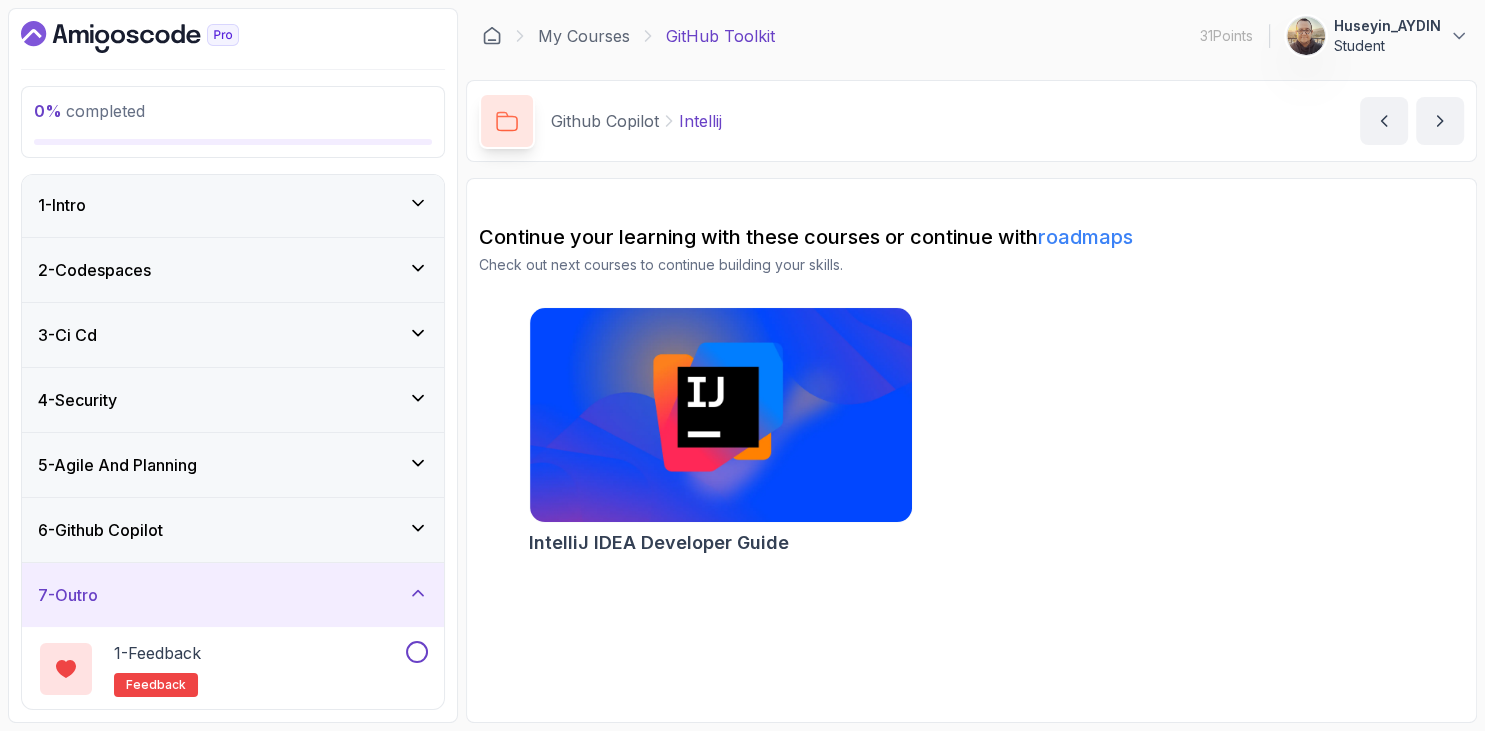 click at bounding box center [233, 37] 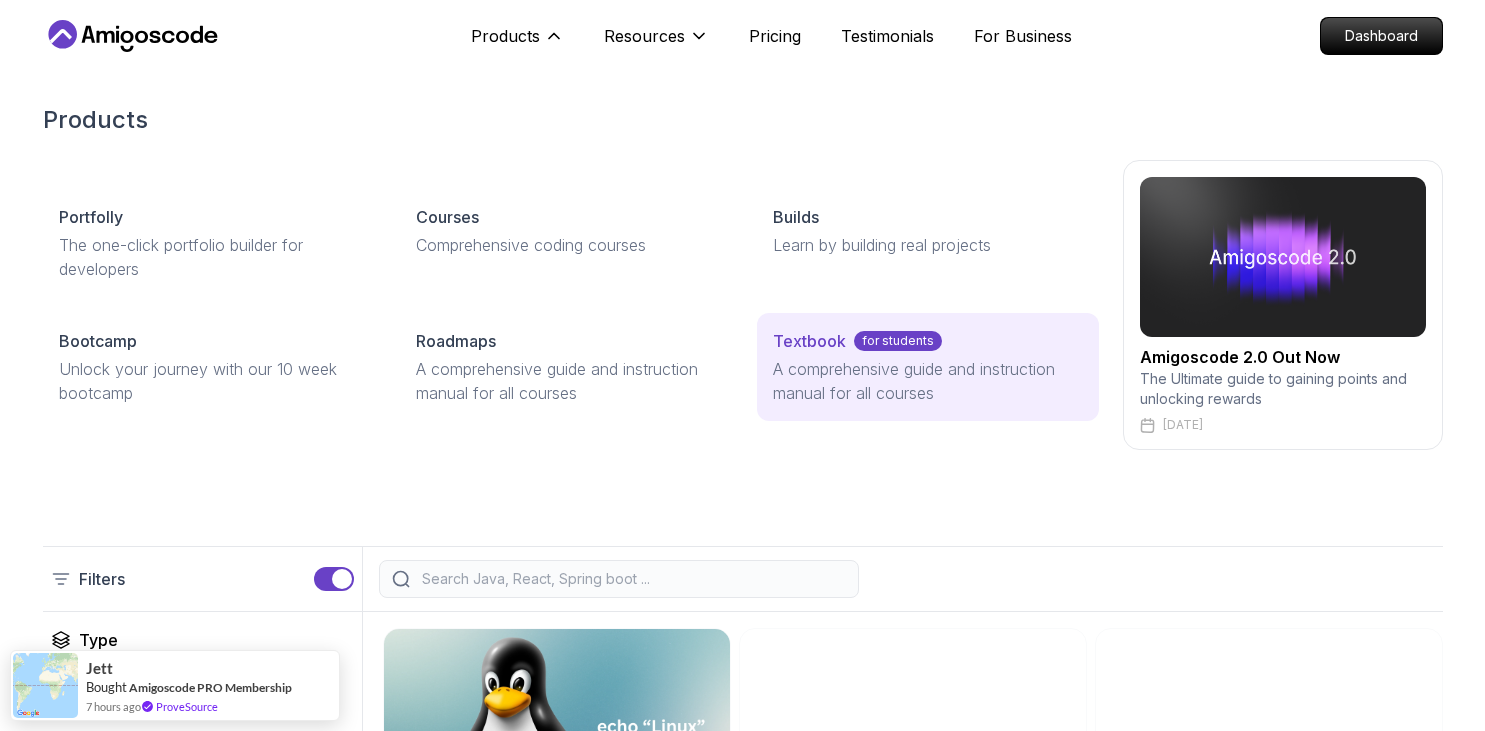 scroll, scrollTop: 1795, scrollLeft: 0, axis: vertical 